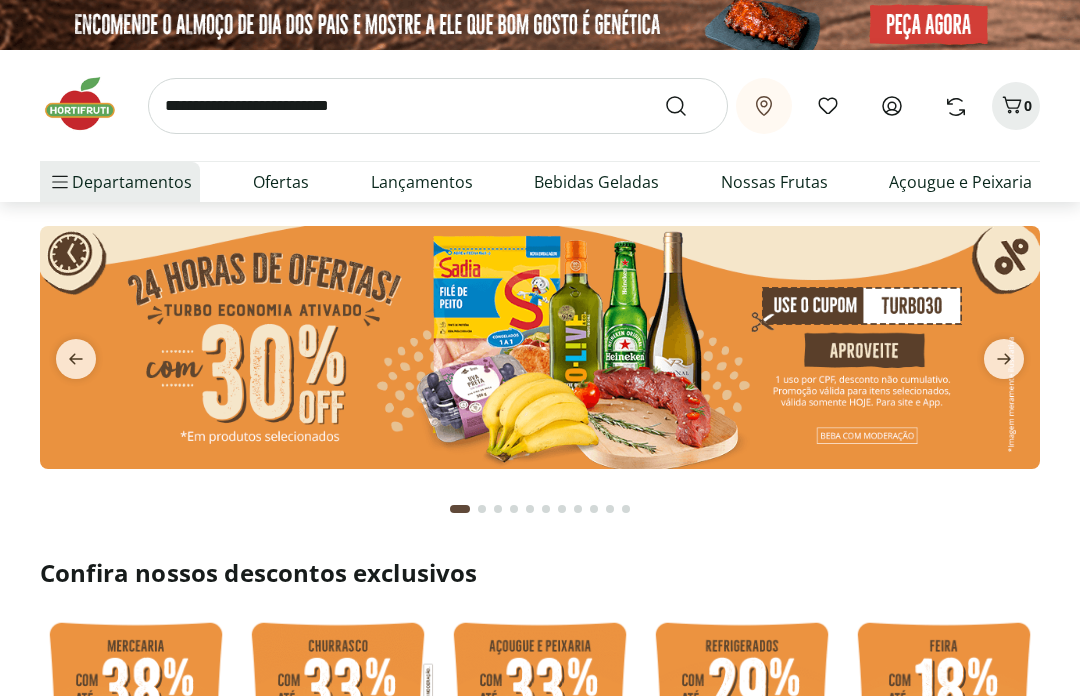scroll, scrollTop: 0, scrollLeft: 0, axis: both 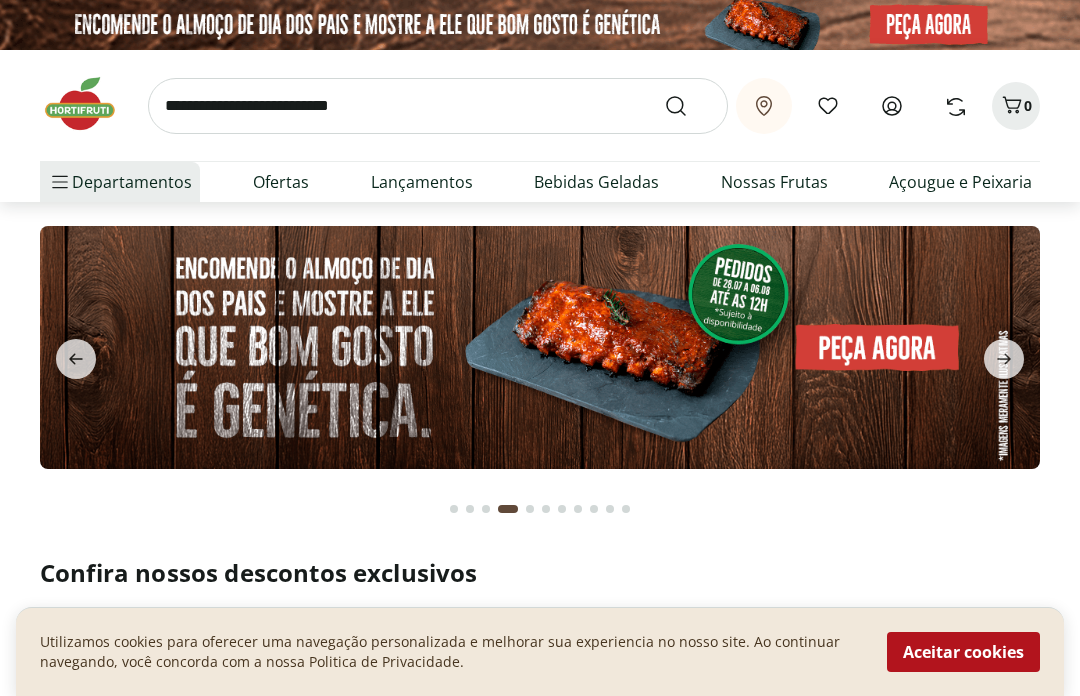 click on "Aceitar cookies" at bounding box center [963, 652] 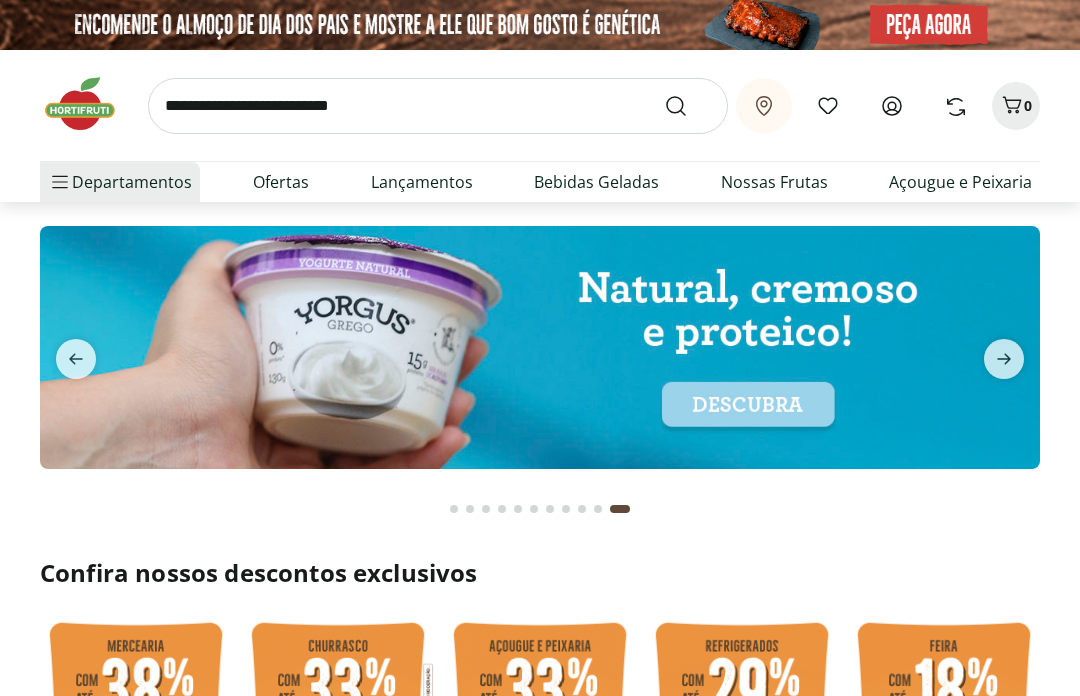click at bounding box center (438, 106) 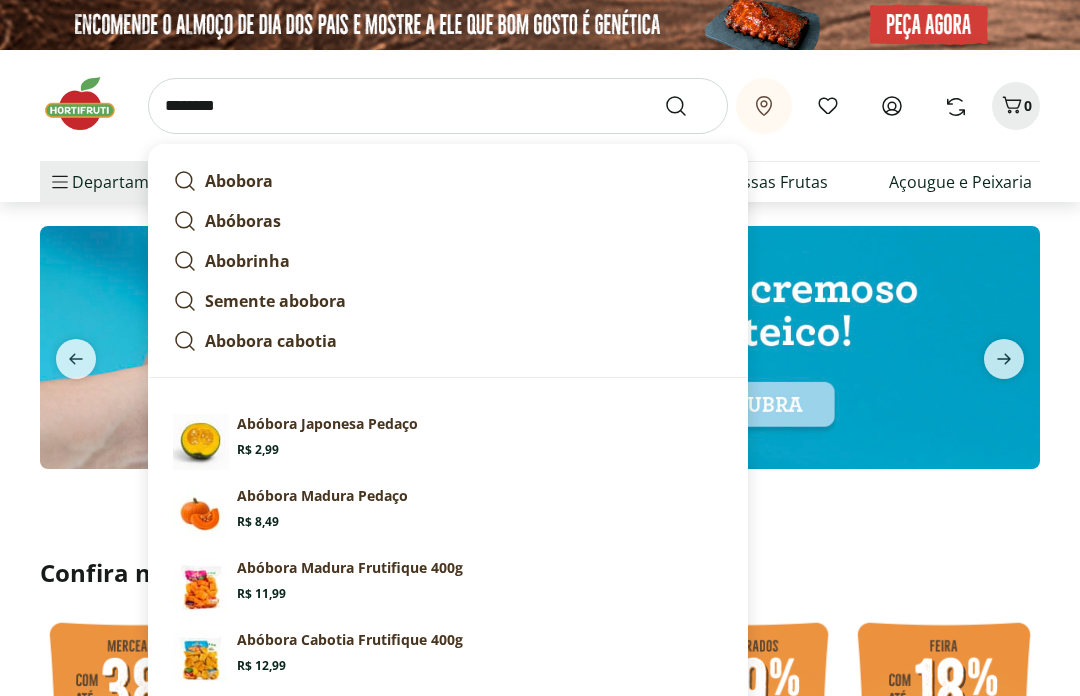 type on "*******" 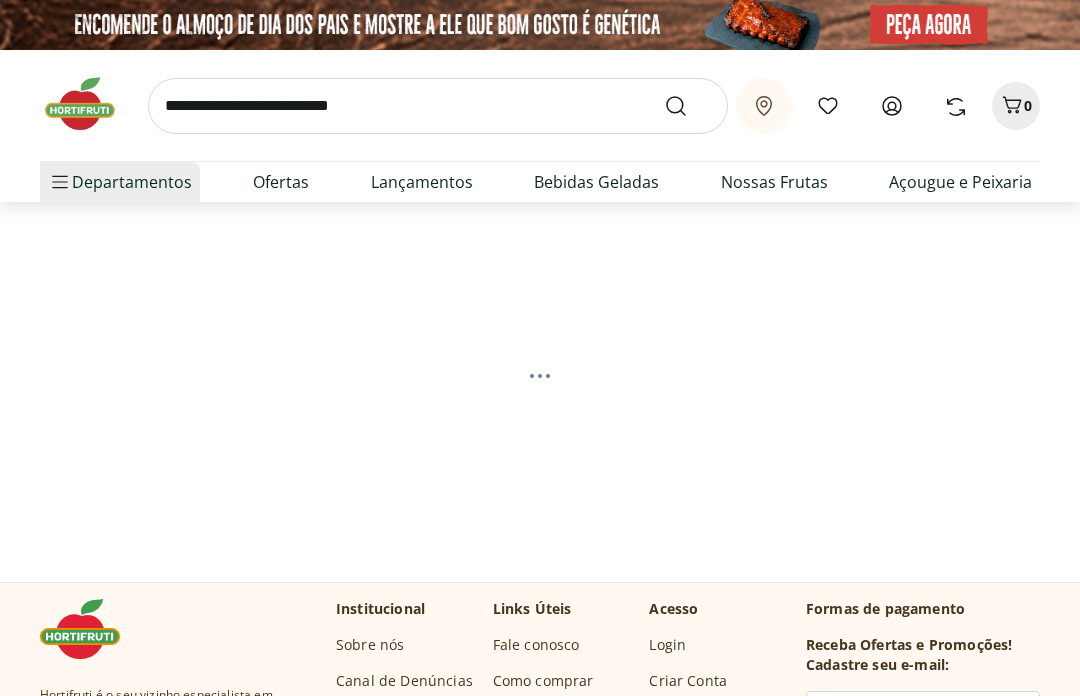 select on "**********" 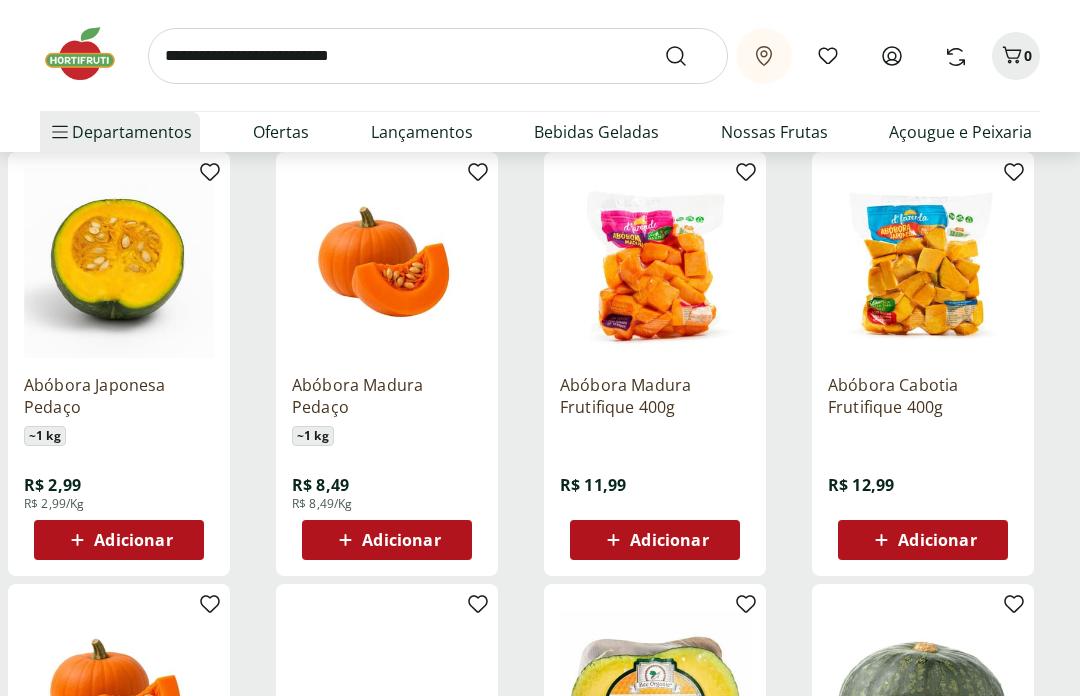 scroll, scrollTop: 247, scrollLeft: 0, axis: vertical 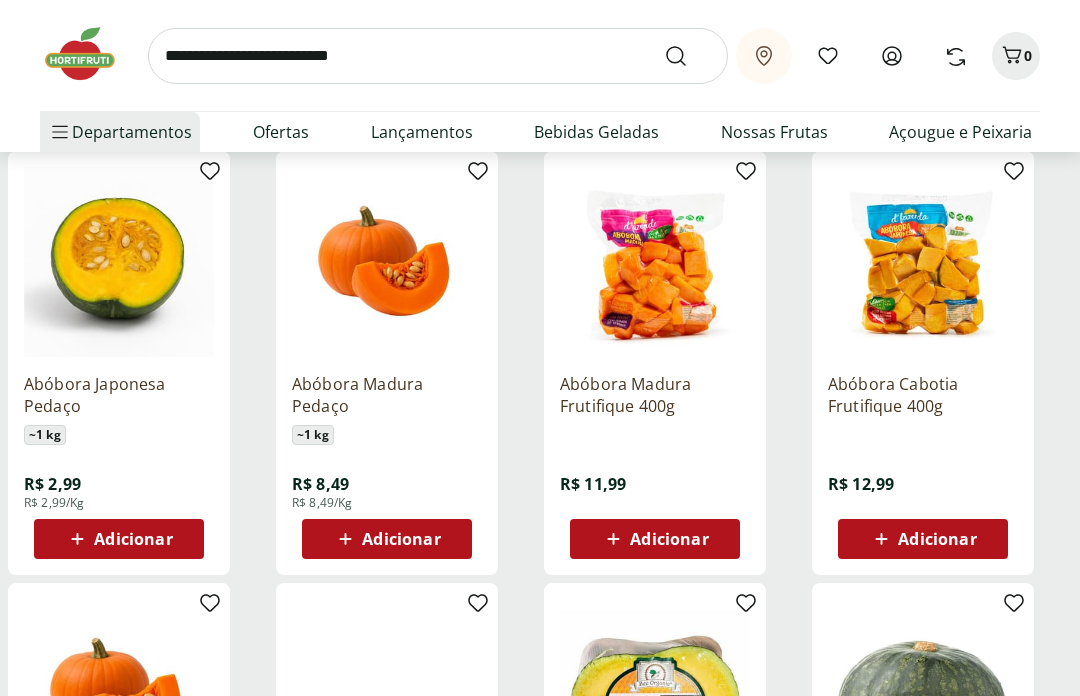 click at bounding box center (438, 56) 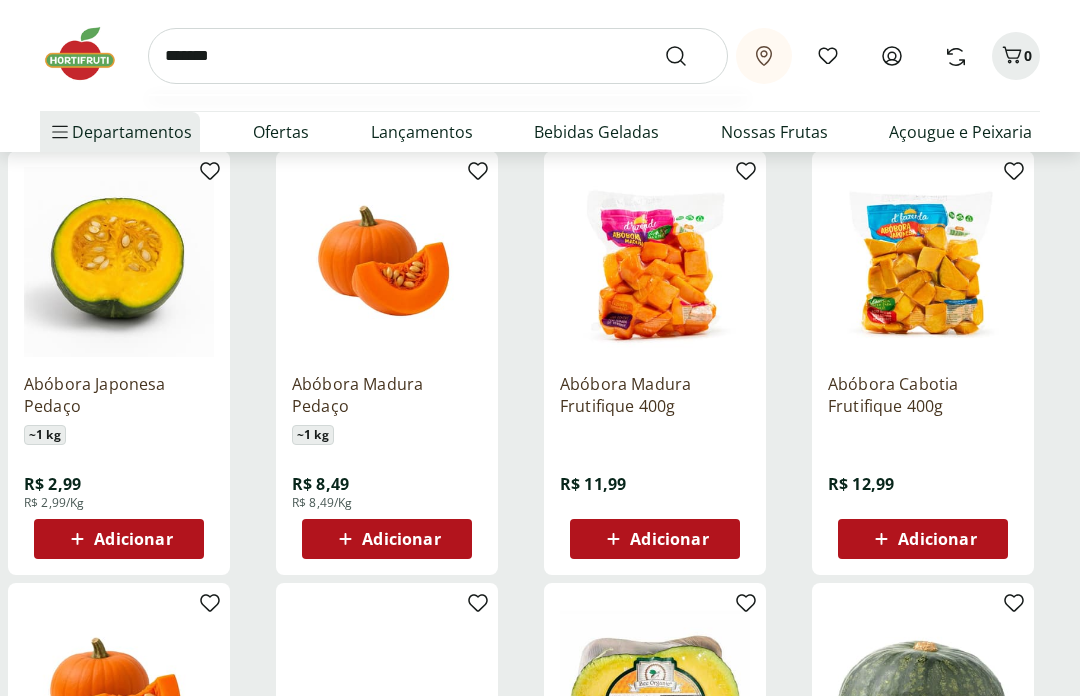 type on "******" 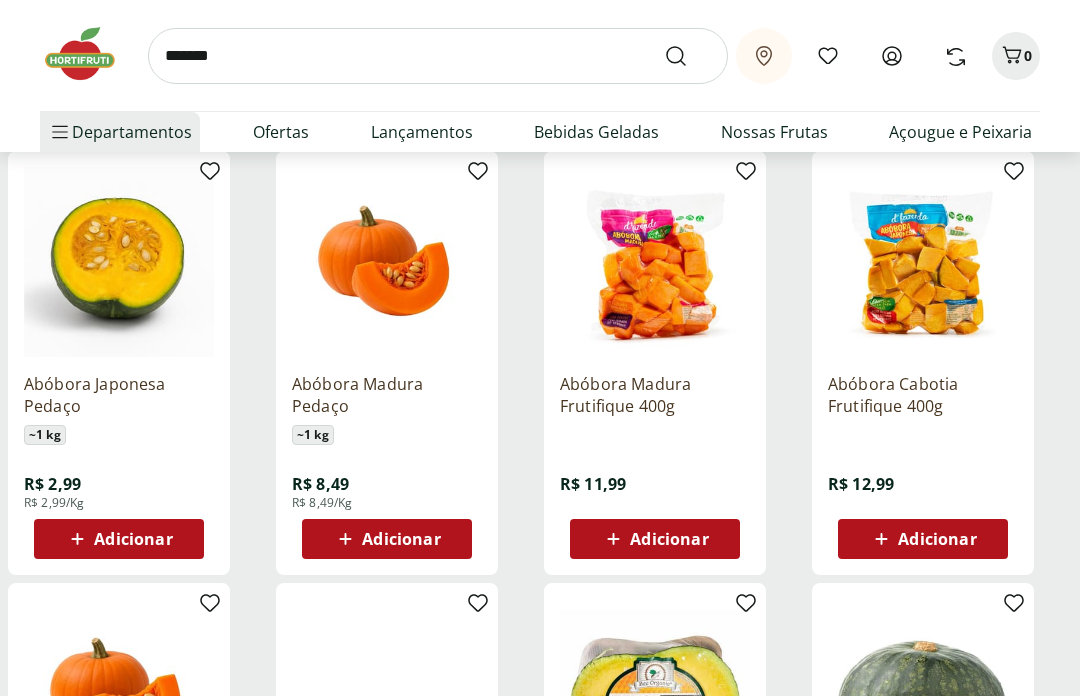 scroll, scrollTop: 0, scrollLeft: 0, axis: both 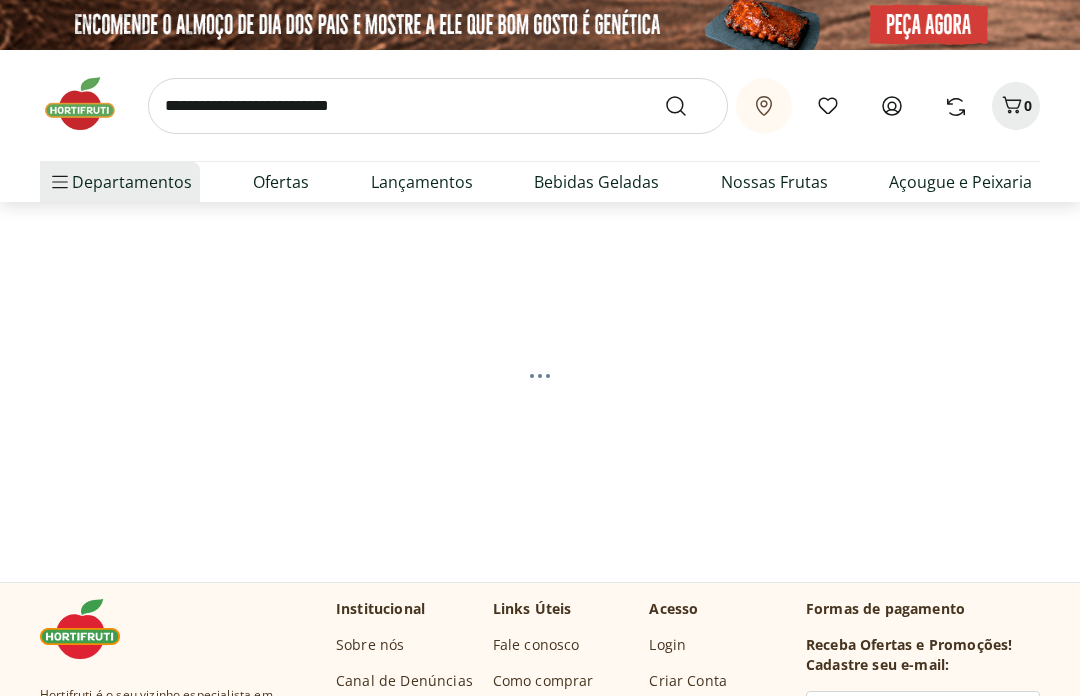 select on "**********" 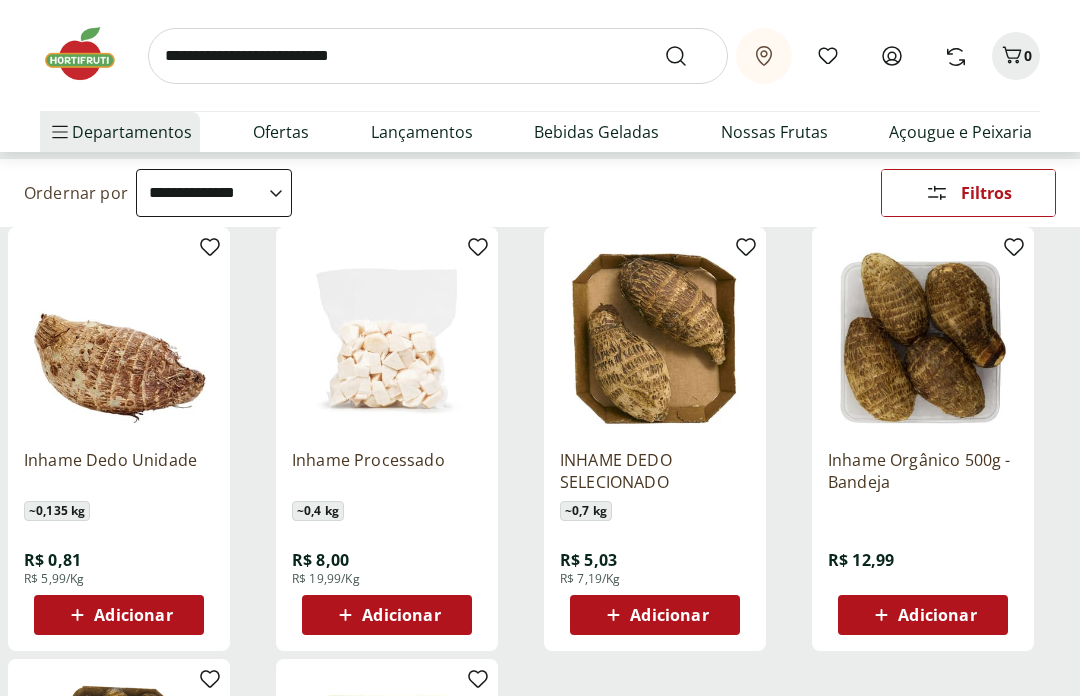 scroll, scrollTop: 215, scrollLeft: 0, axis: vertical 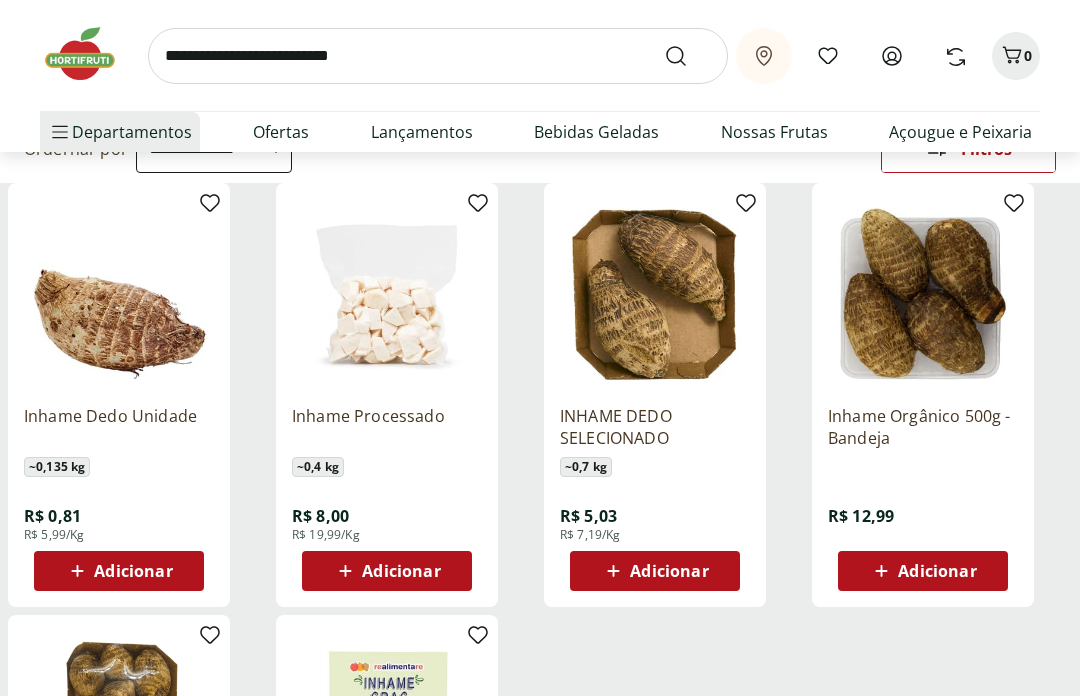 click at bounding box center [438, 56] 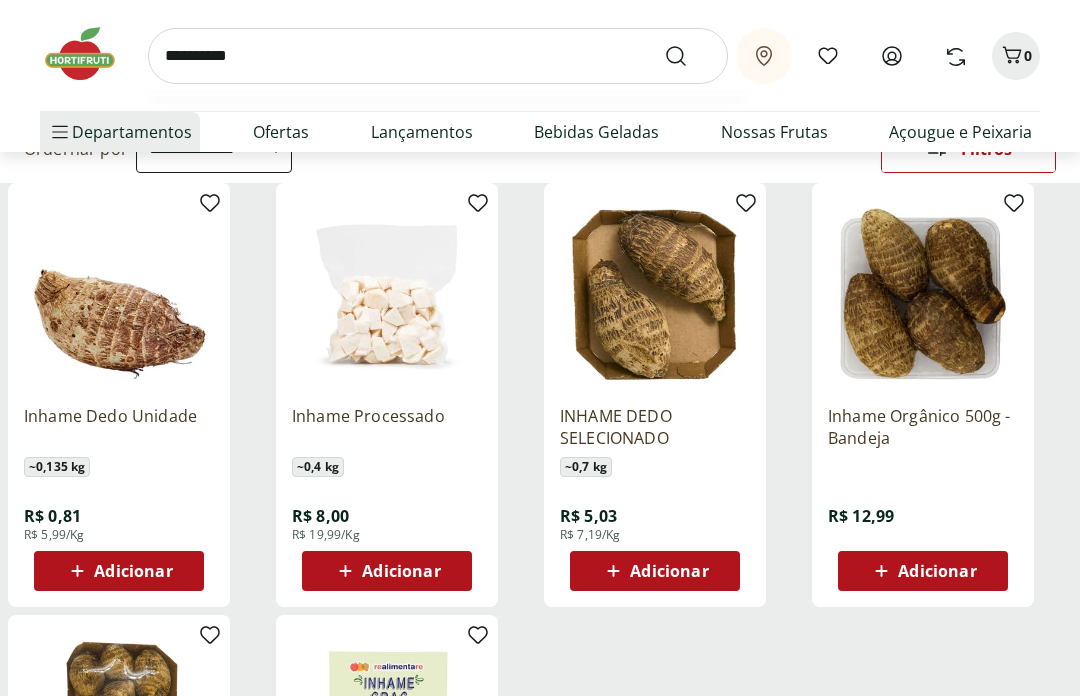 type on "*********" 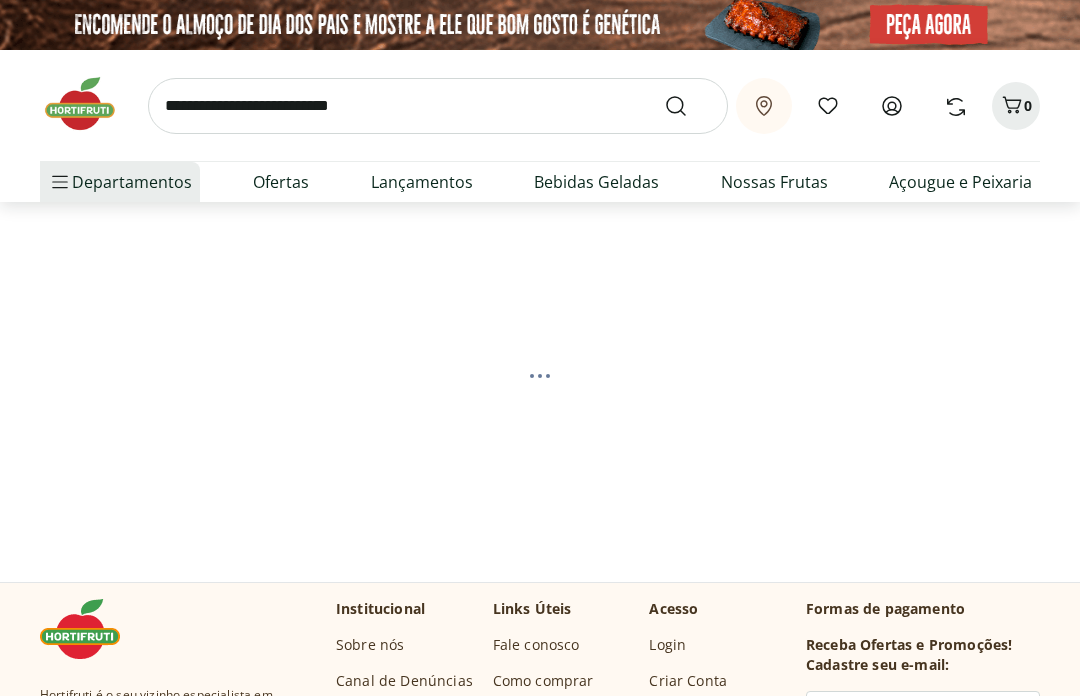 select on "**********" 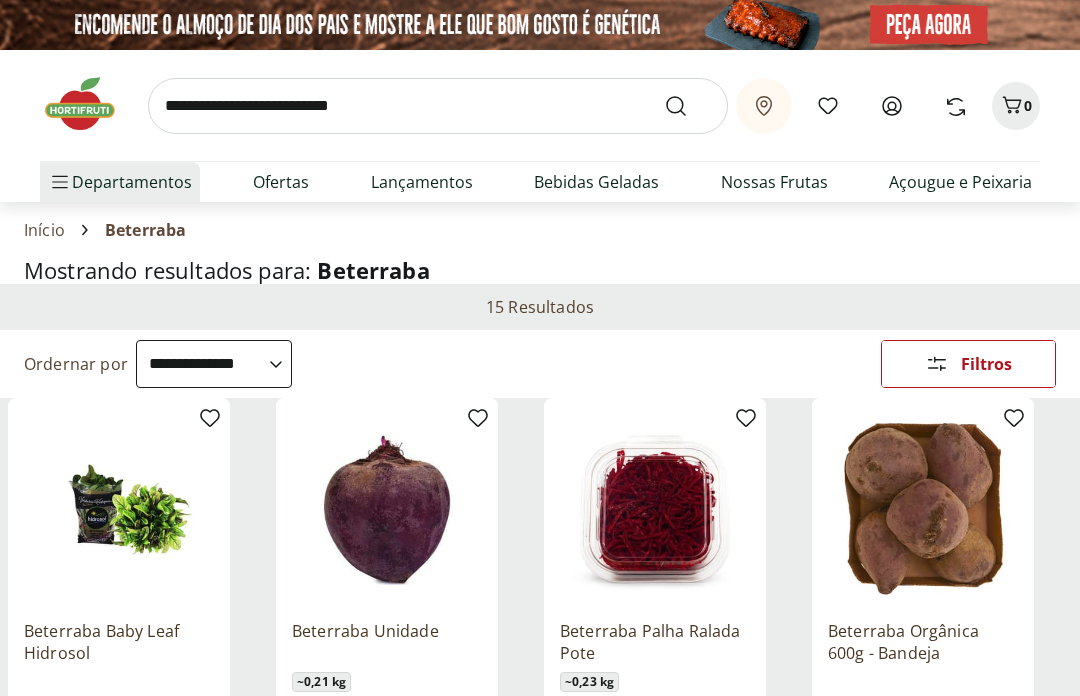click at bounding box center (438, 106) 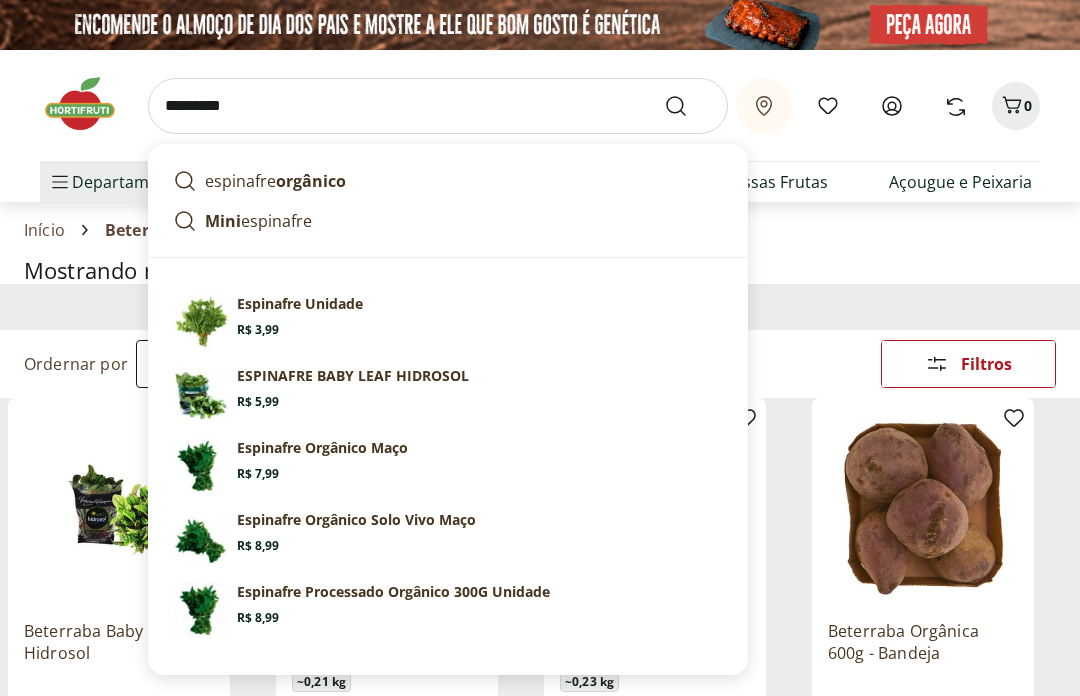click on "Espinafre Unidade Price: R$ 3,99" at bounding box center [448, 322] 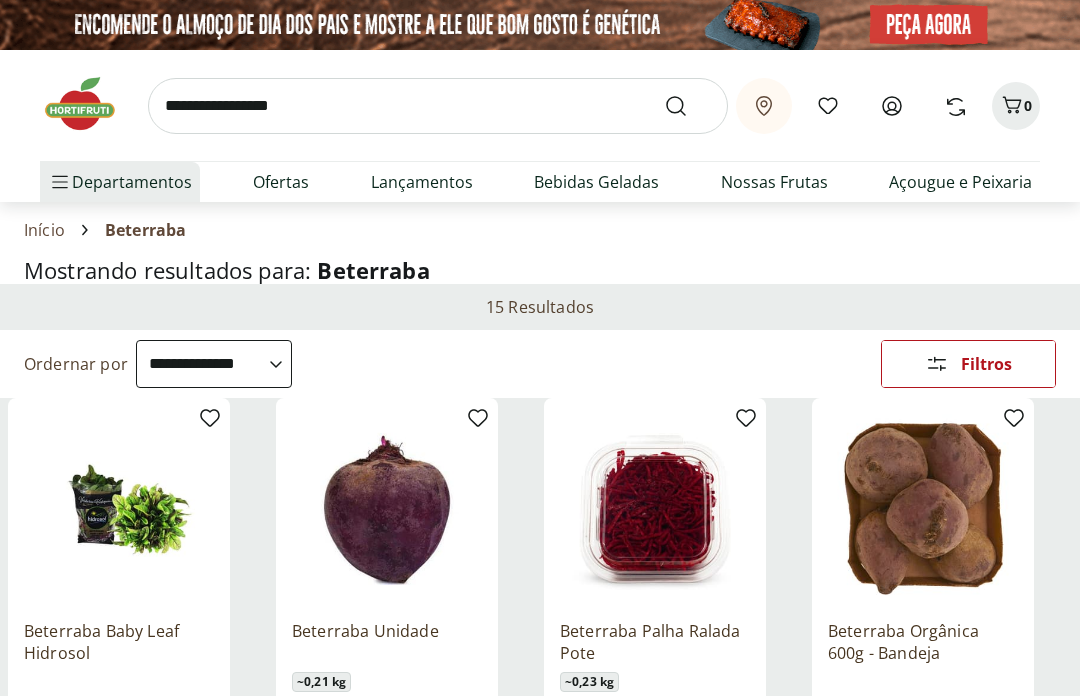 click on "**********" at bounding box center [438, 106] 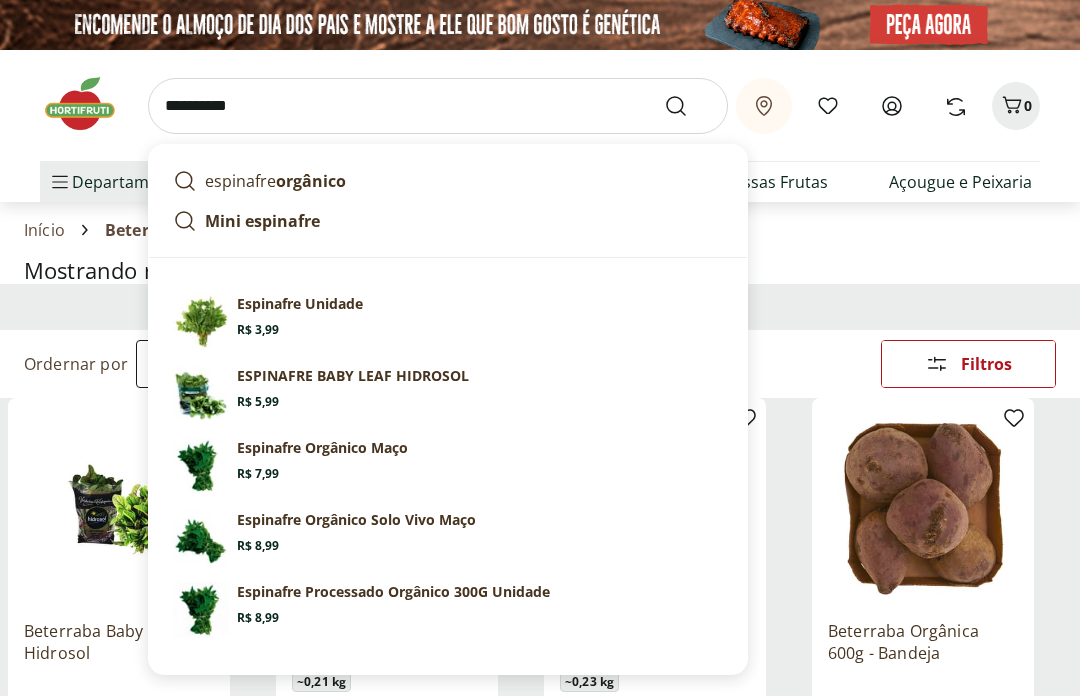 type on "*********" 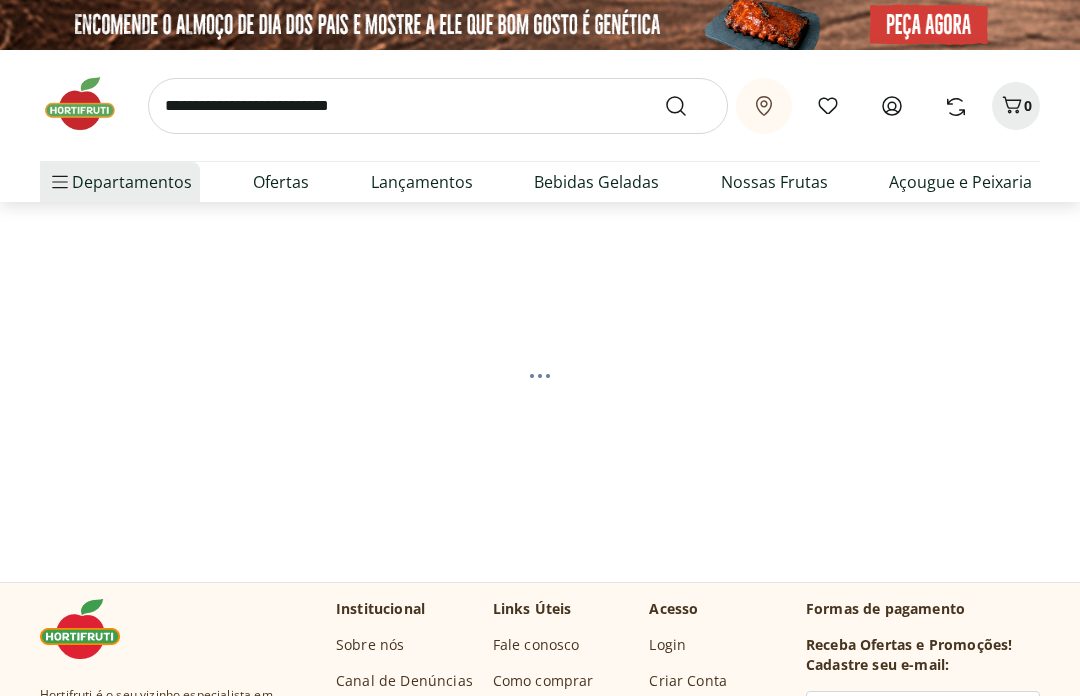 select on "**********" 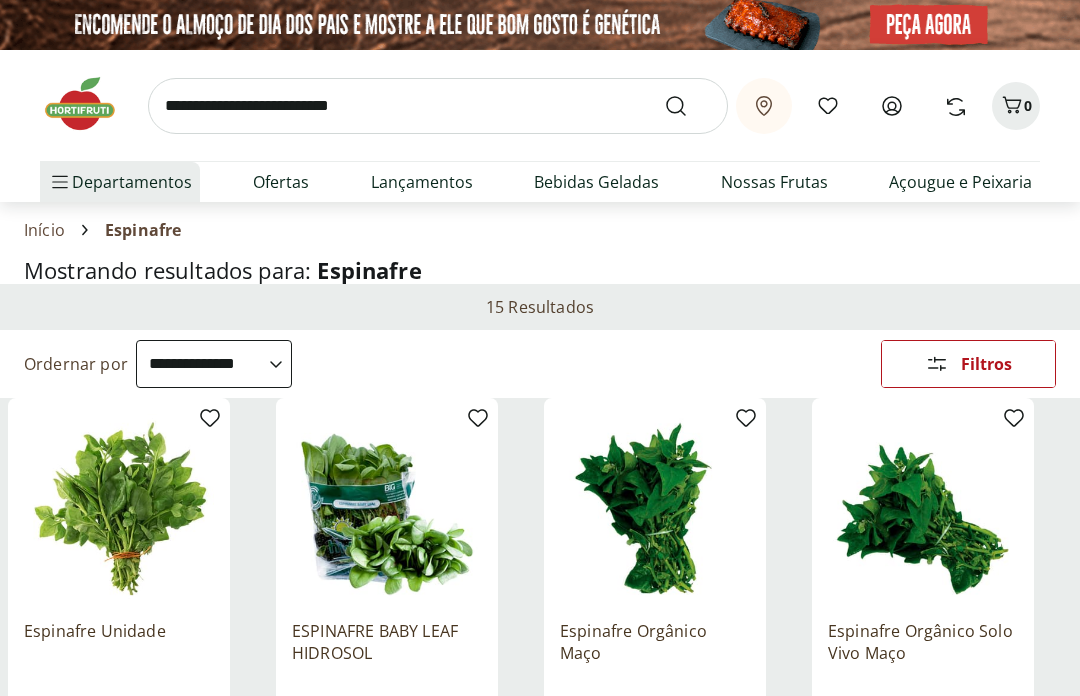 scroll, scrollTop: 129, scrollLeft: 0, axis: vertical 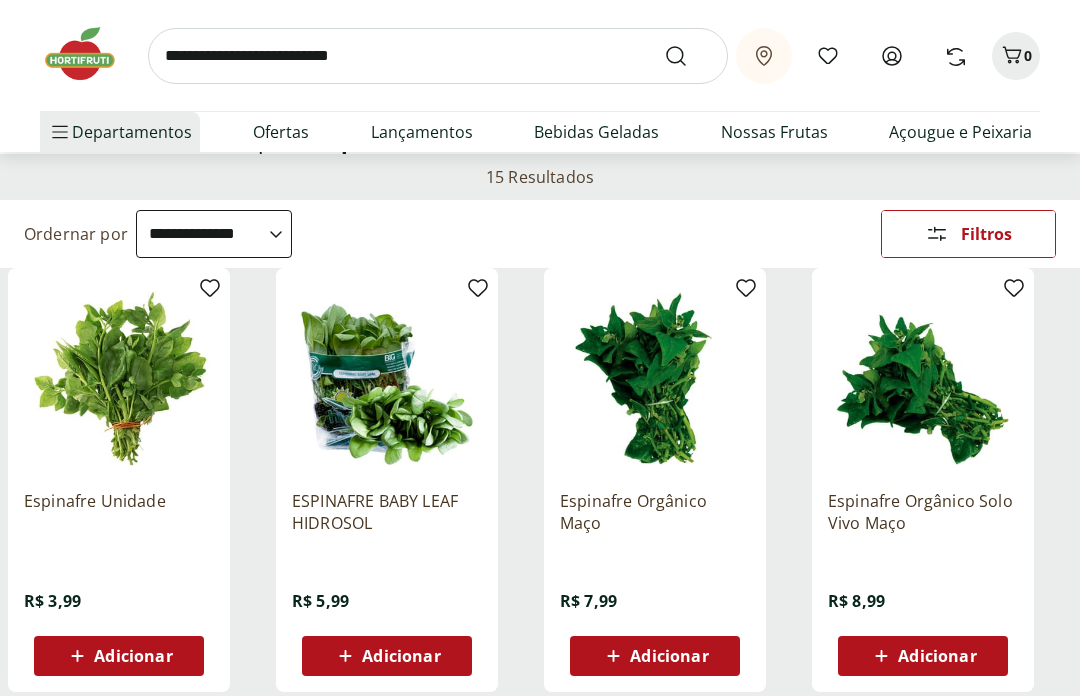 click at bounding box center [438, 56] 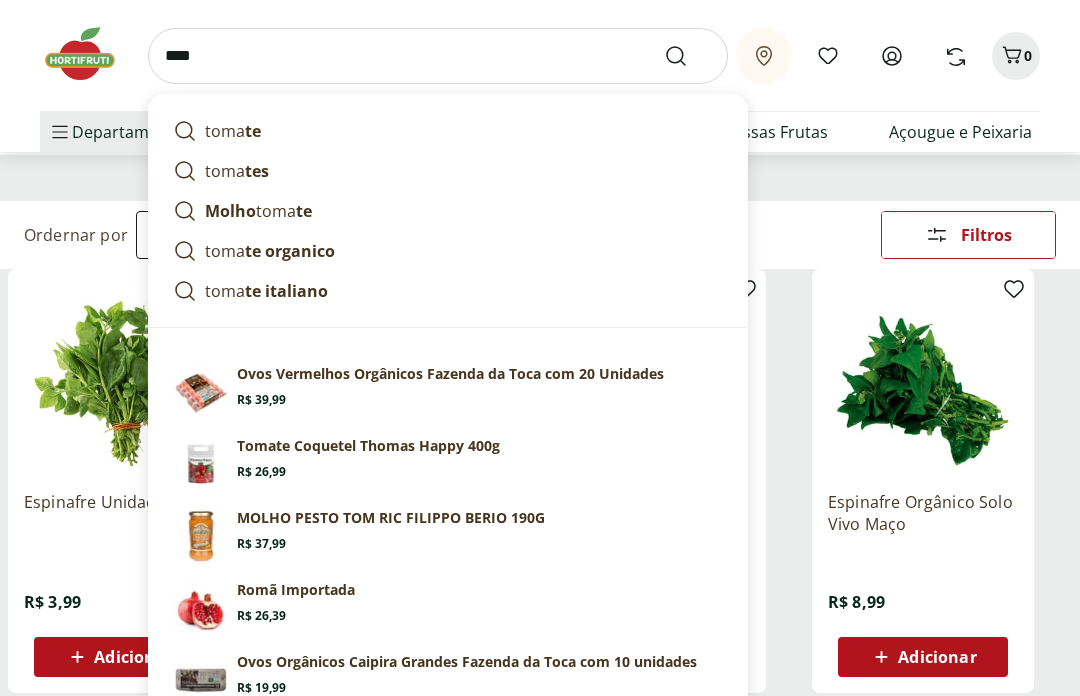 click on "te" at bounding box center [253, 131] 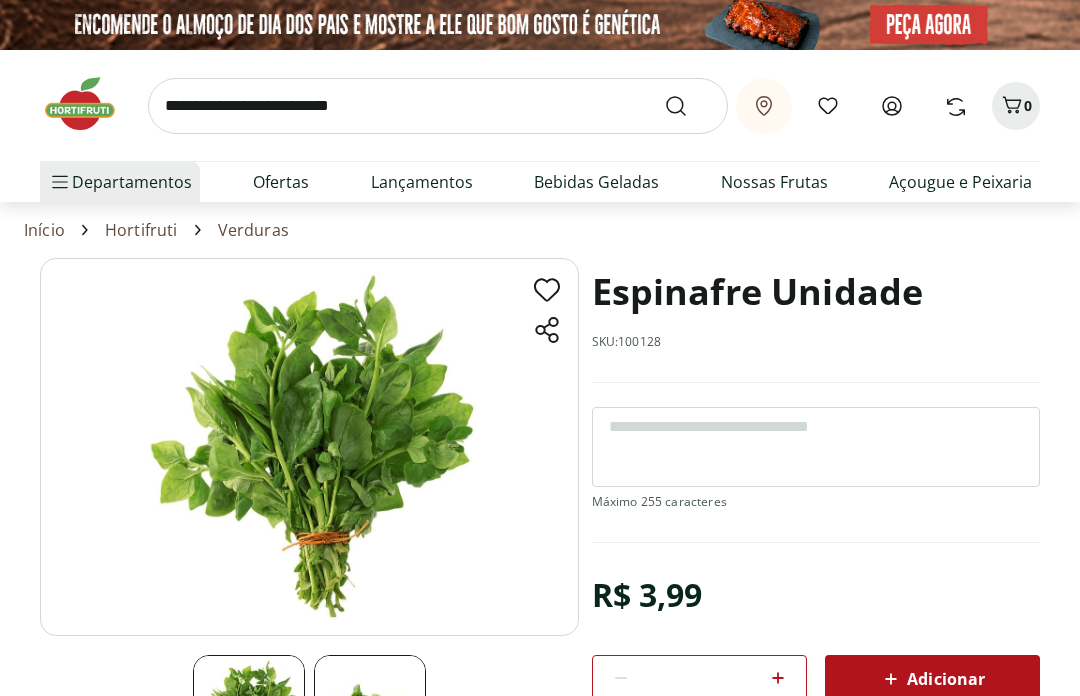 scroll, scrollTop: 0, scrollLeft: 0, axis: both 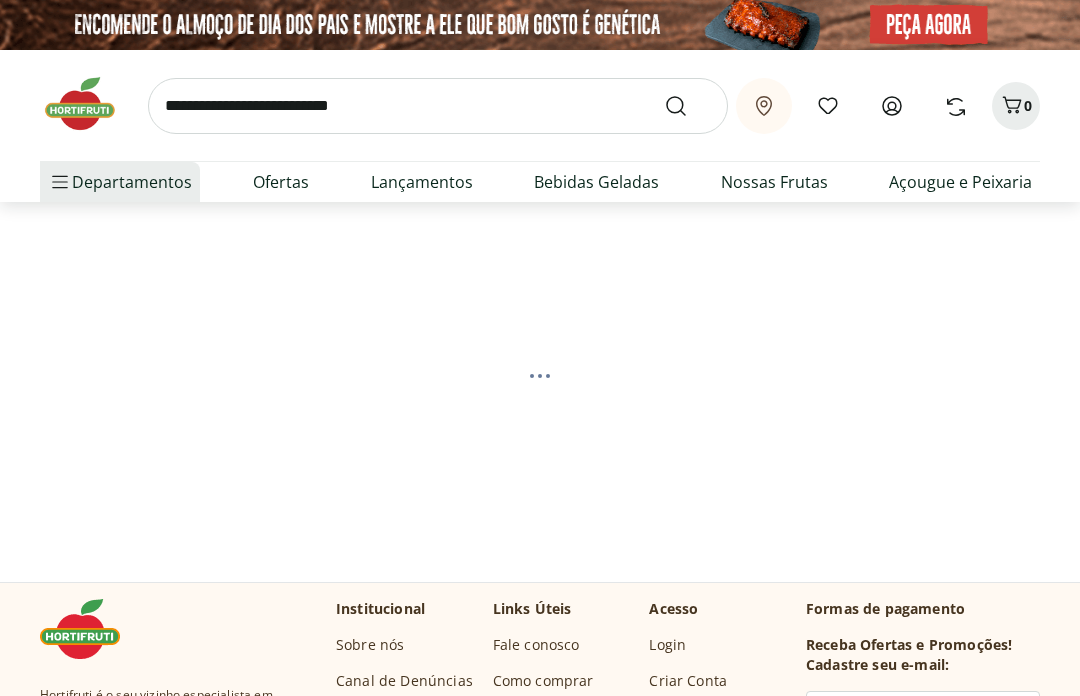 select on "**********" 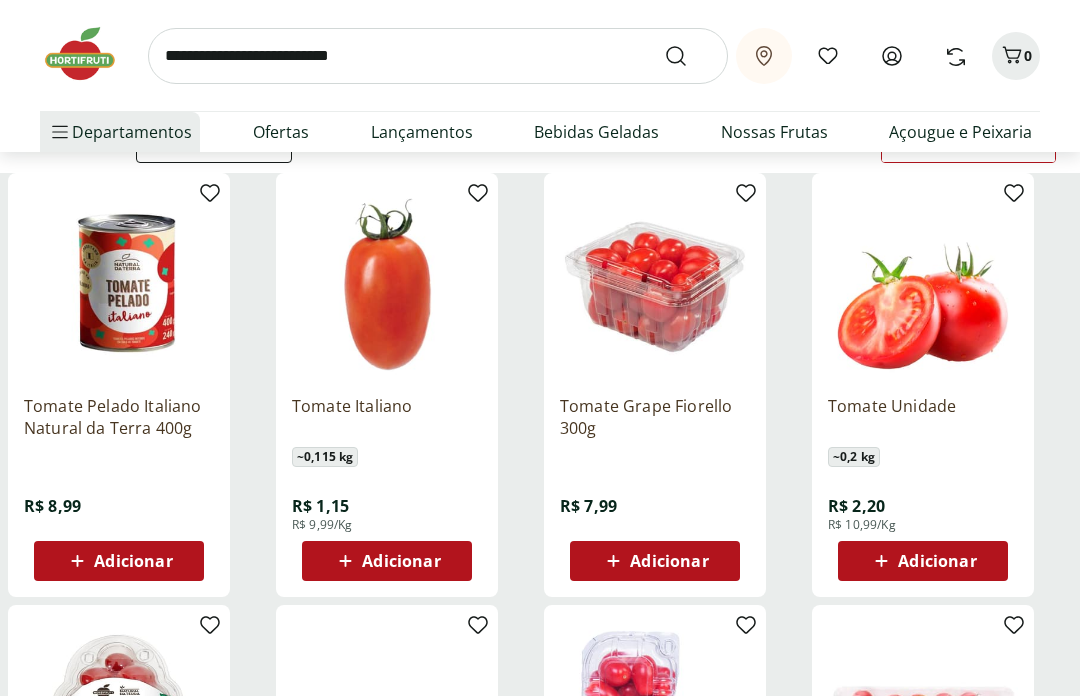 scroll, scrollTop: 225, scrollLeft: 0, axis: vertical 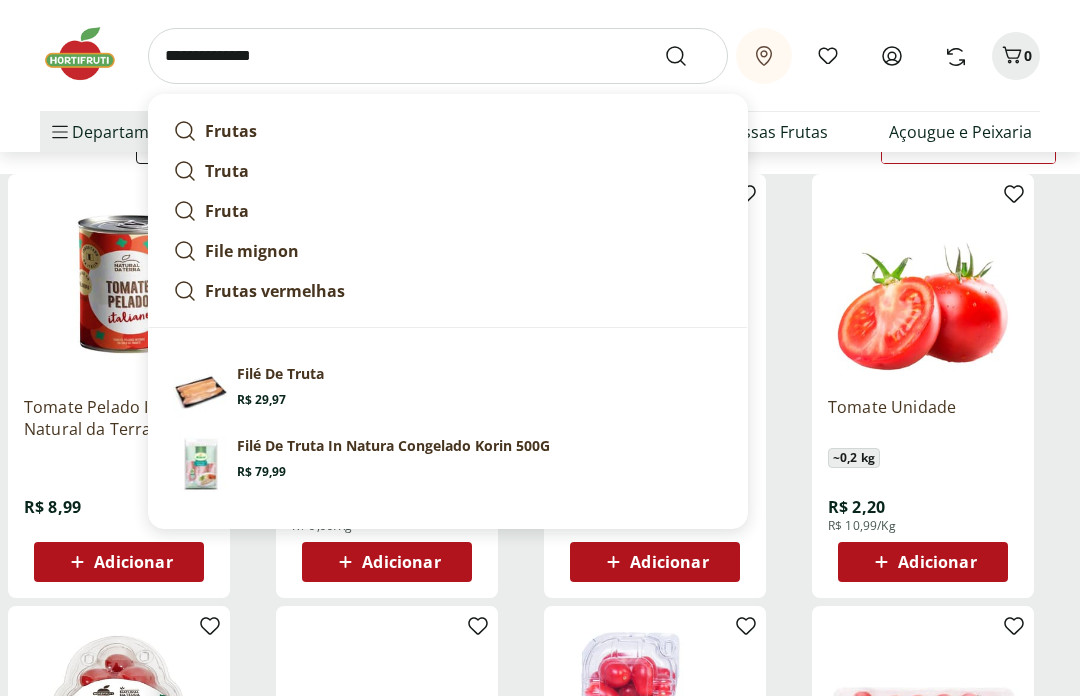 type on "**********" 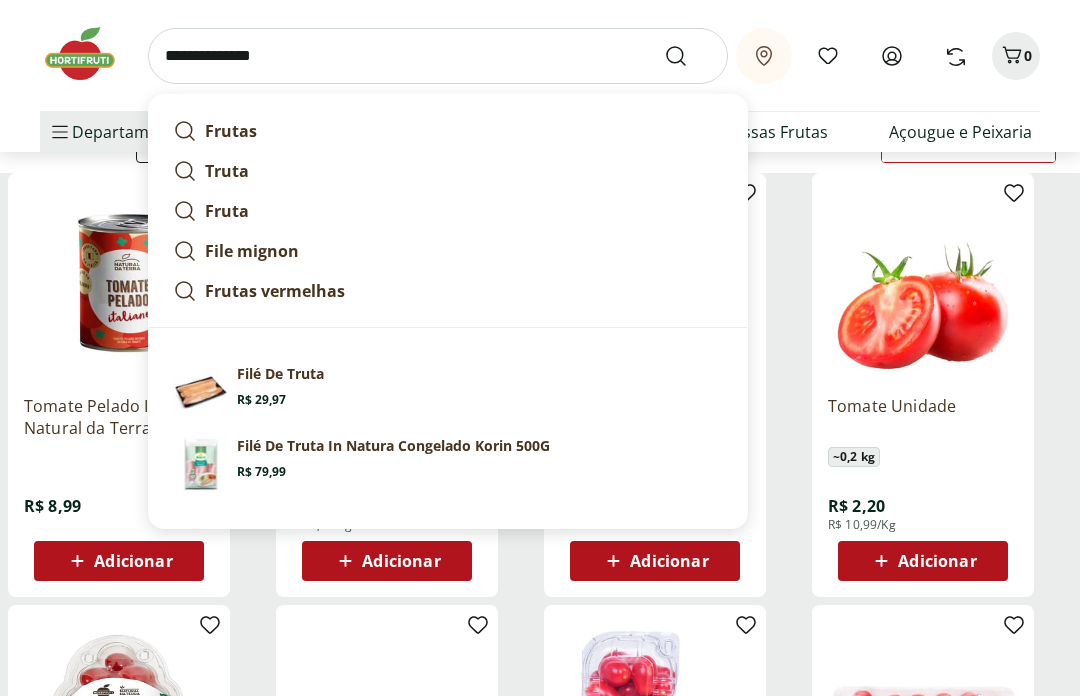 scroll, scrollTop: 0, scrollLeft: 0, axis: both 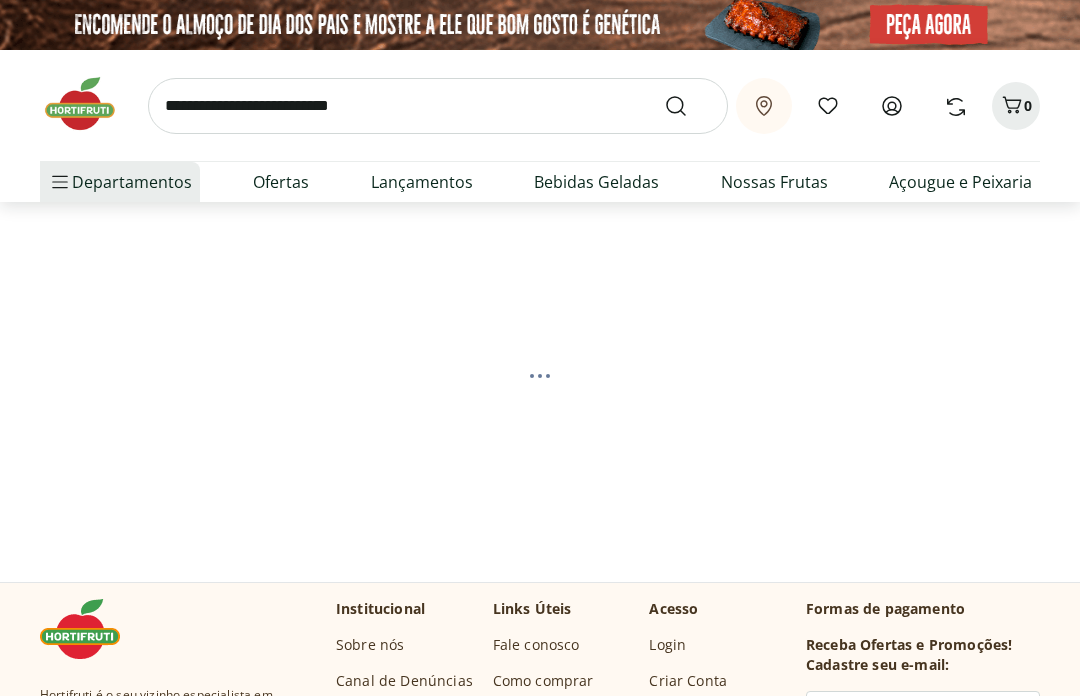 select on "**********" 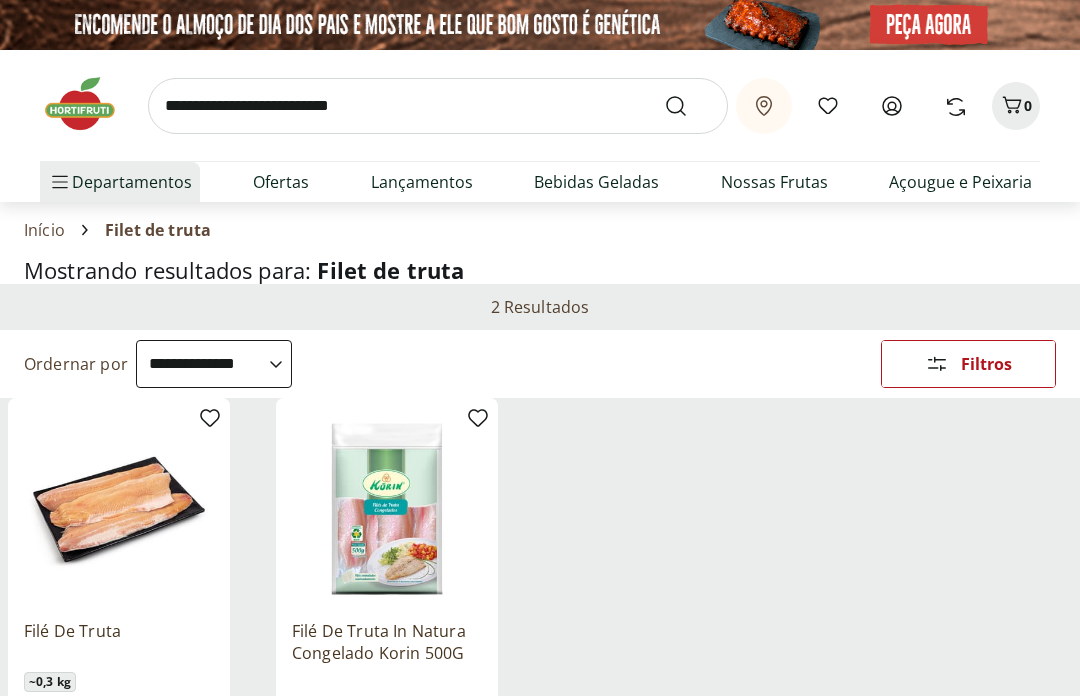 click at bounding box center [438, 106] 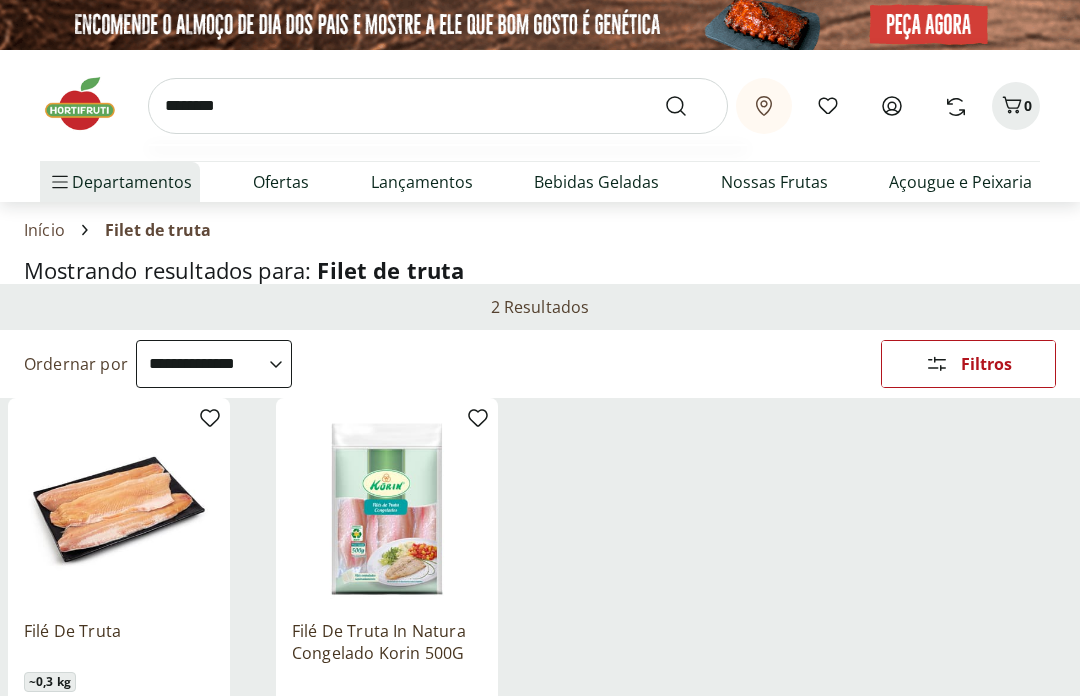 type on "*******" 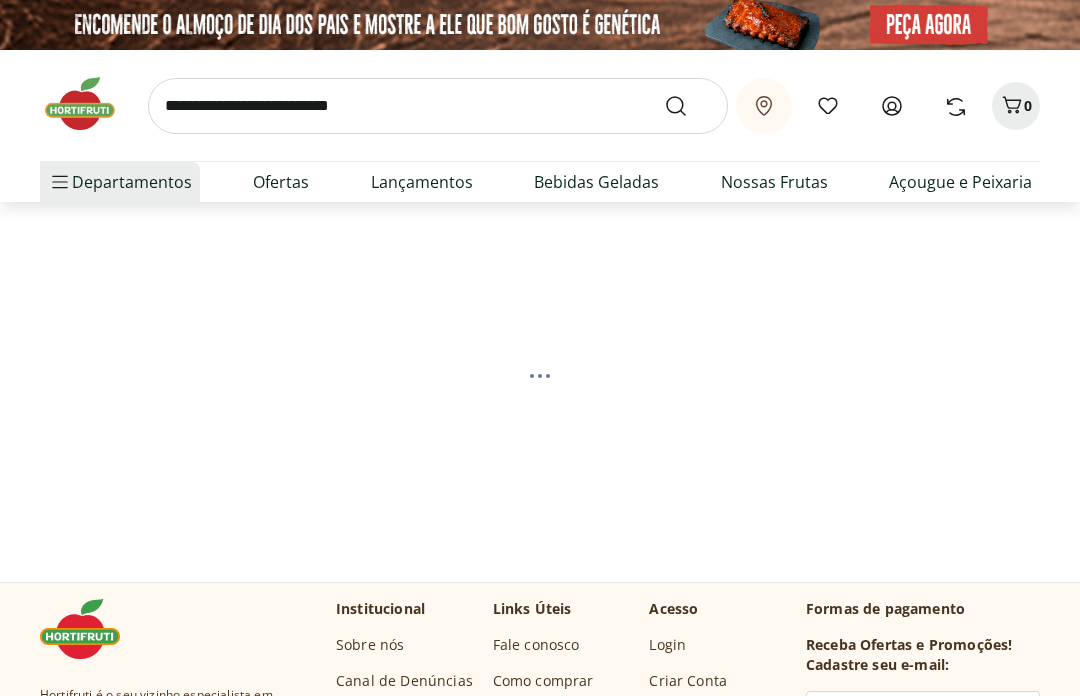 select on "**********" 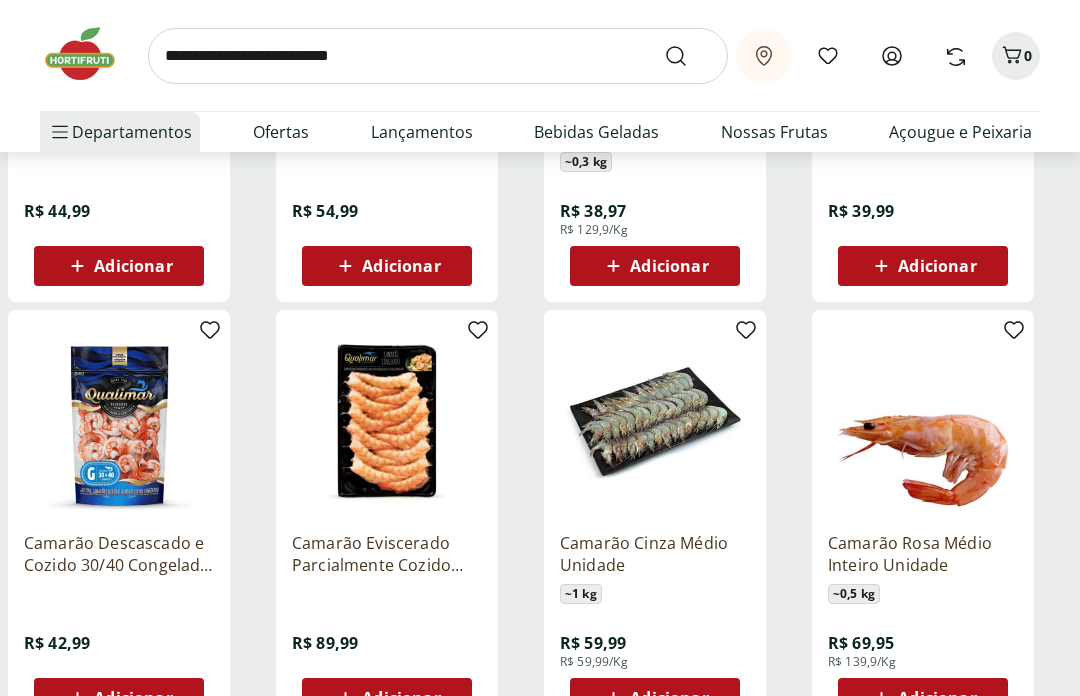 scroll, scrollTop: 956, scrollLeft: 0, axis: vertical 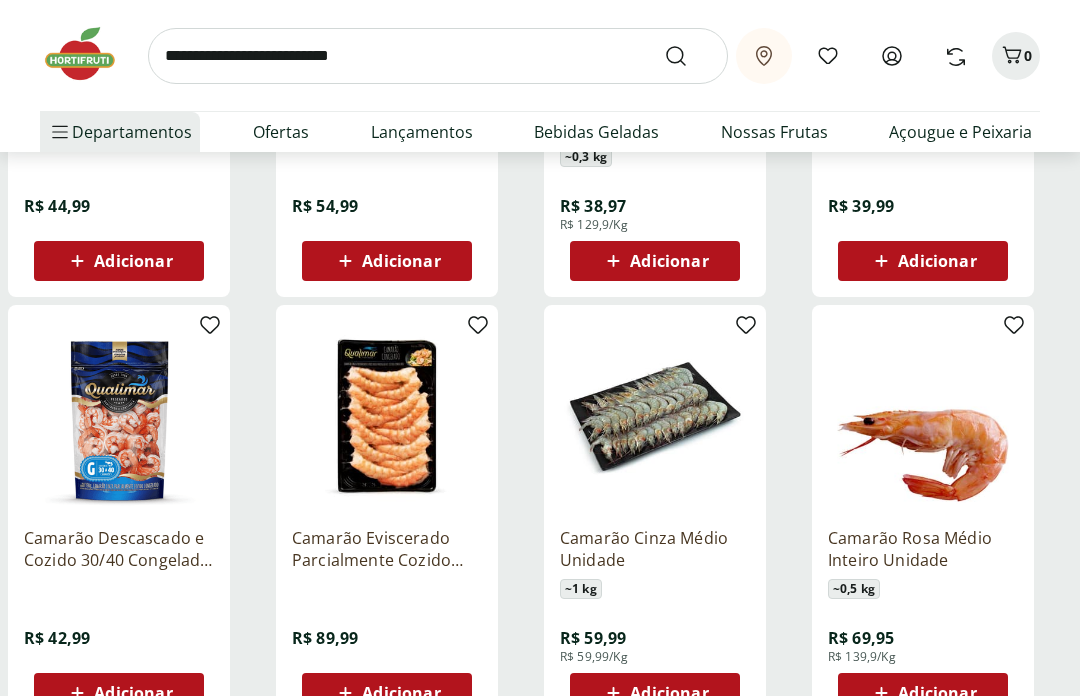 click on "Camarão Descascado e Cozido 30/40 Congelado Qualimar 350g" at bounding box center (119, 550) 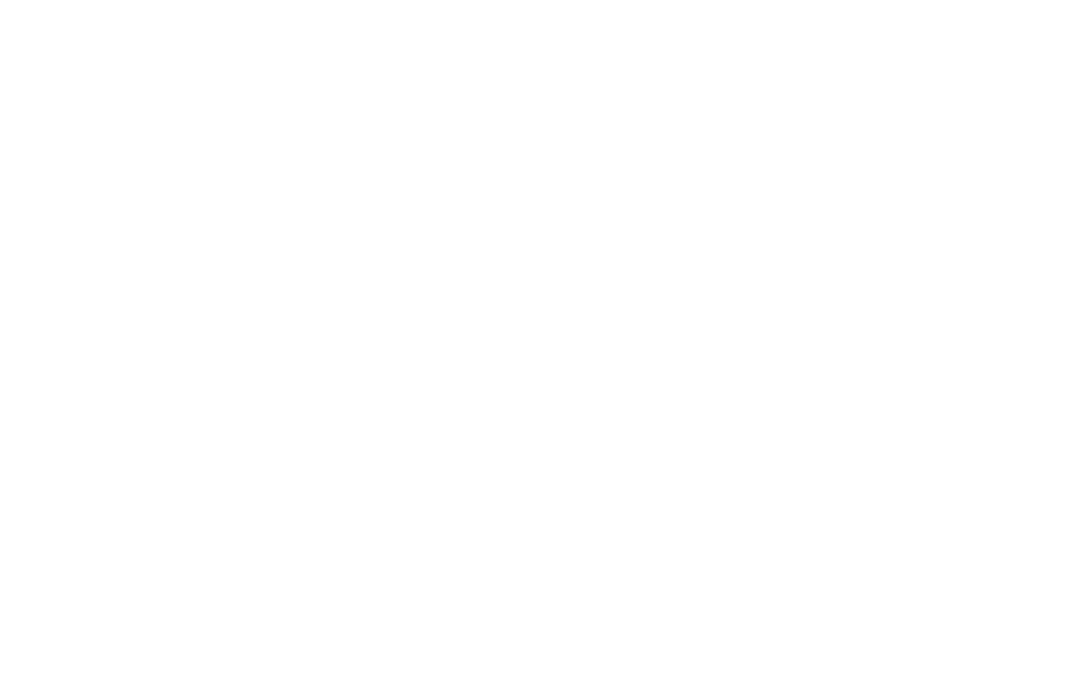 scroll, scrollTop: 0, scrollLeft: 0, axis: both 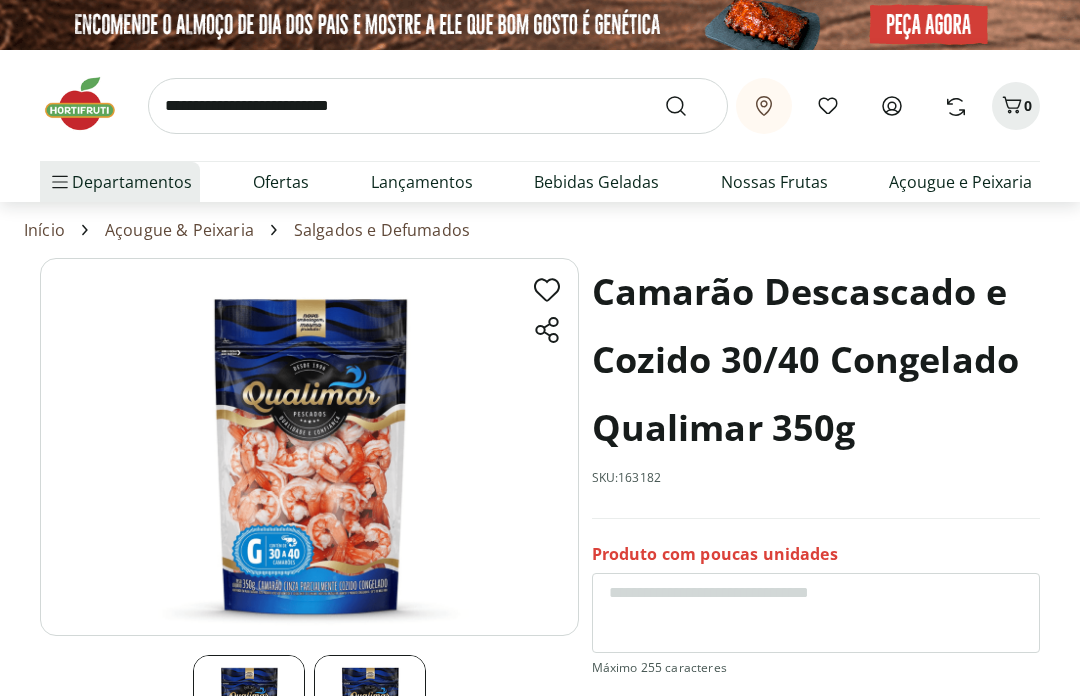 select on "**********" 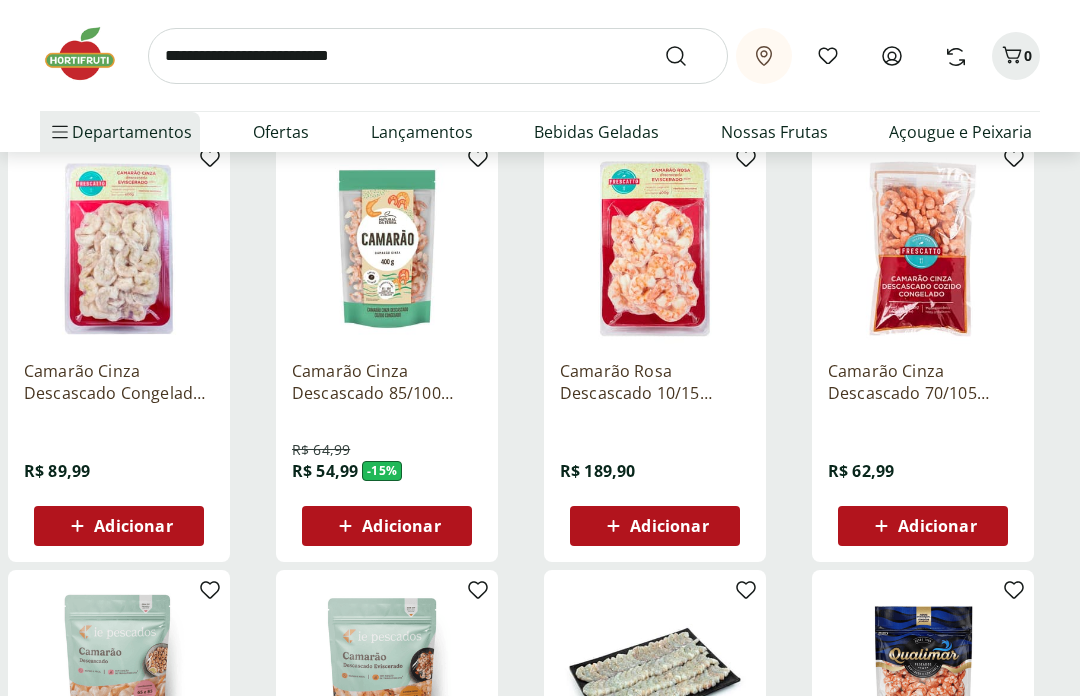 scroll, scrollTop: 253, scrollLeft: 0, axis: vertical 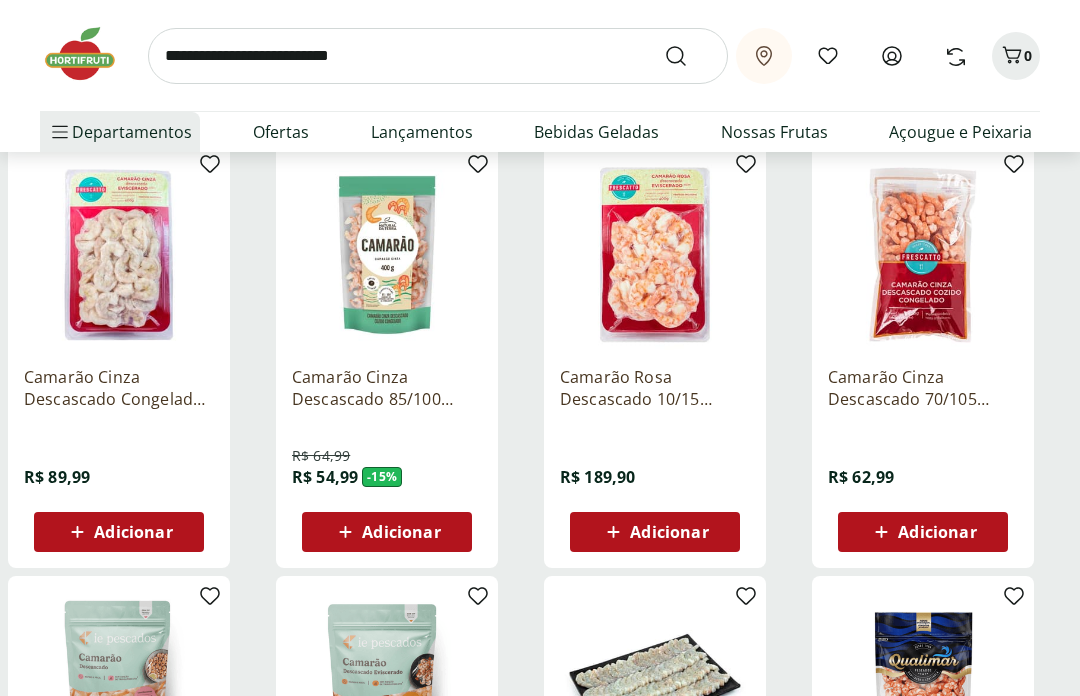 click on "Camarão Cinza Descascado 70/105 Congelado Frescatto 400g" at bounding box center (923, 389) 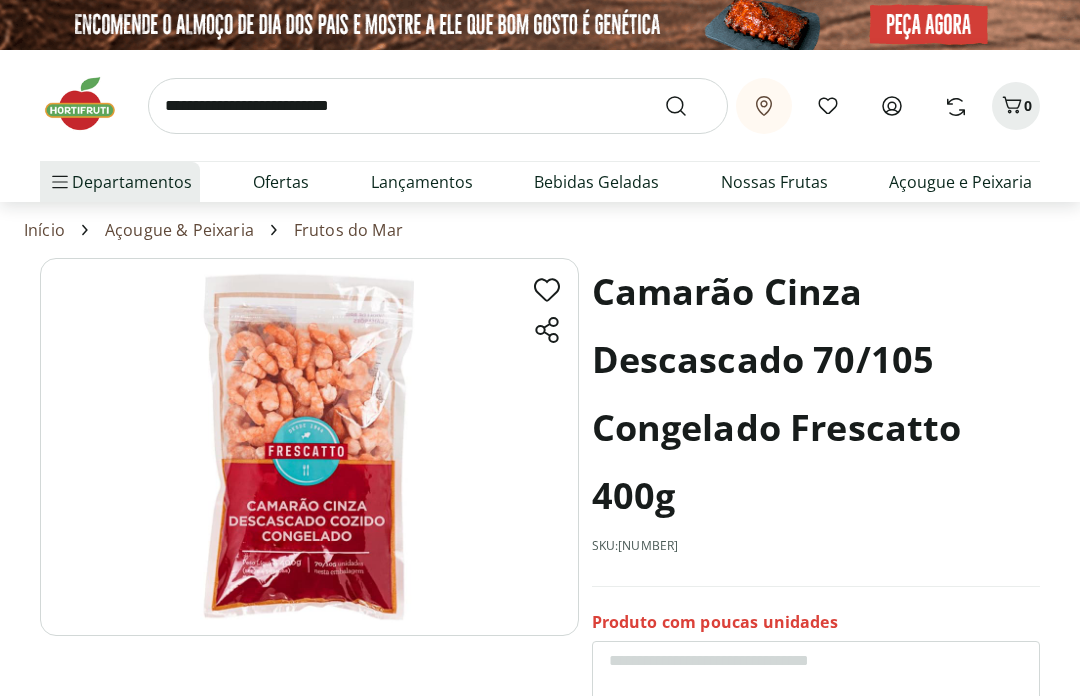 select on "**********" 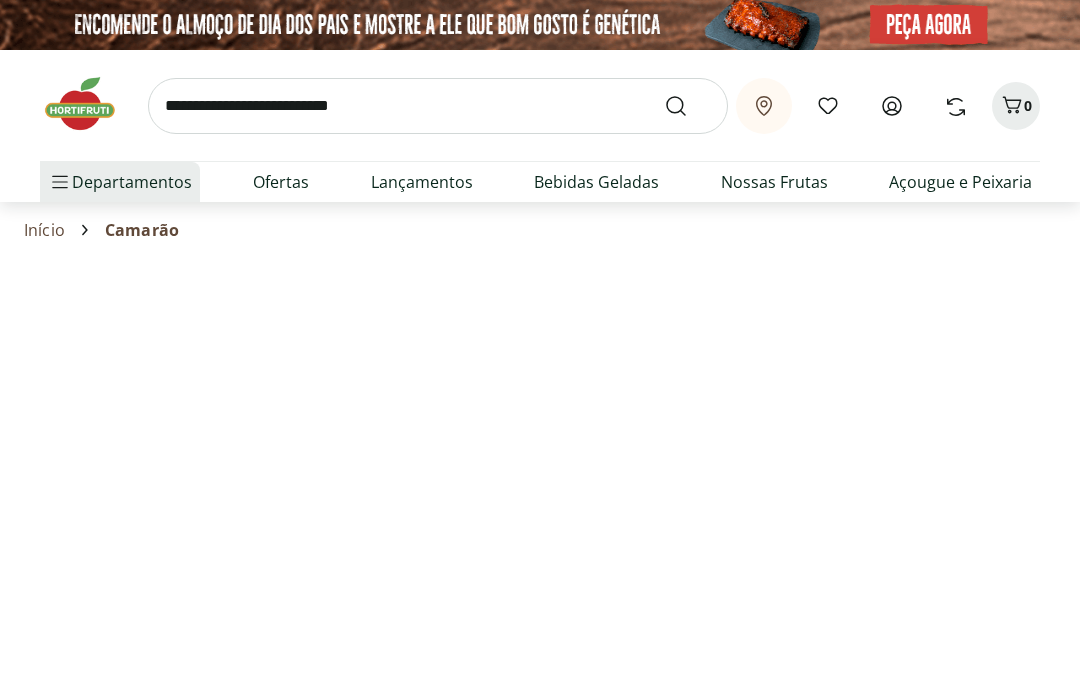 scroll, scrollTop: 254, scrollLeft: 0, axis: vertical 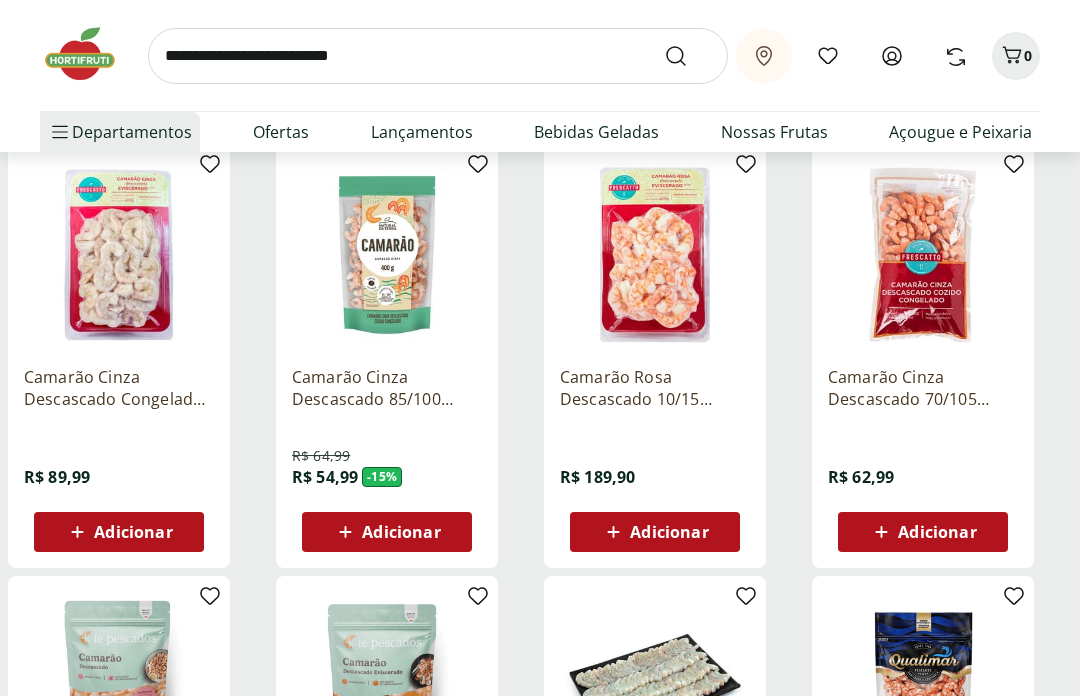 click at bounding box center (438, 56) 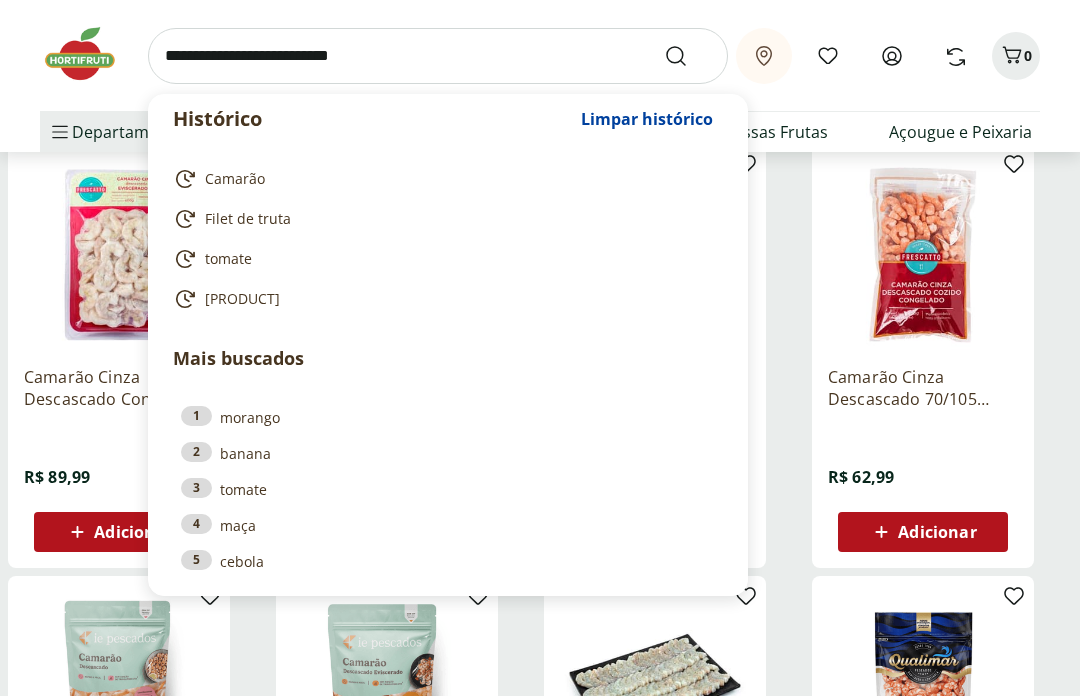 scroll, scrollTop: 253, scrollLeft: 0, axis: vertical 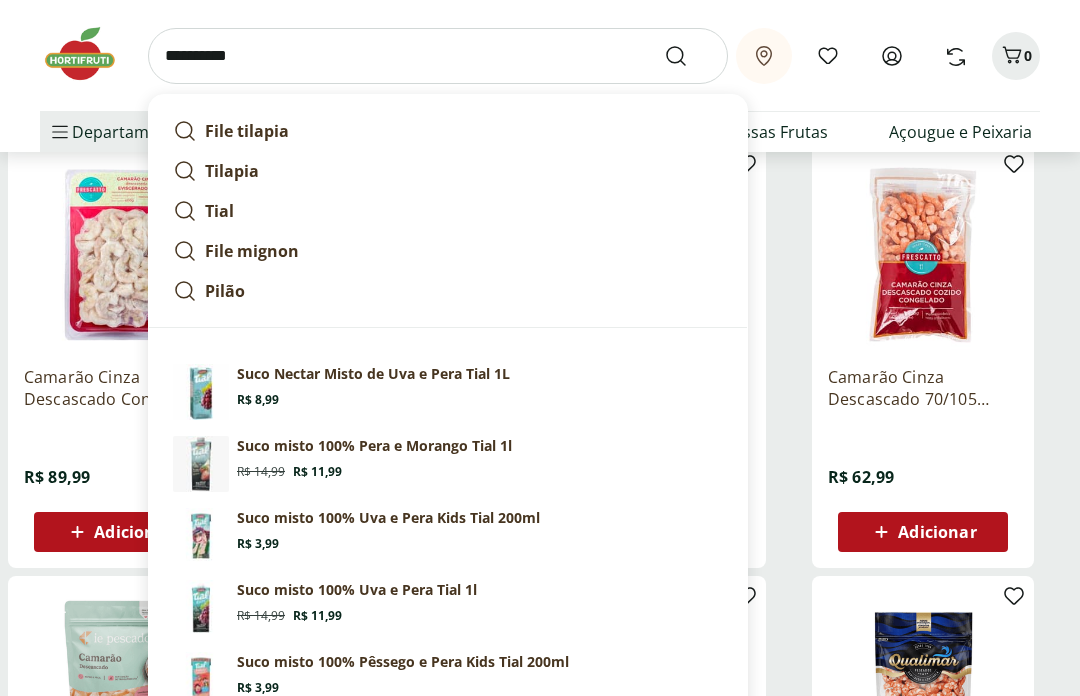 click on "File tilapia" at bounding box center [247, 131] 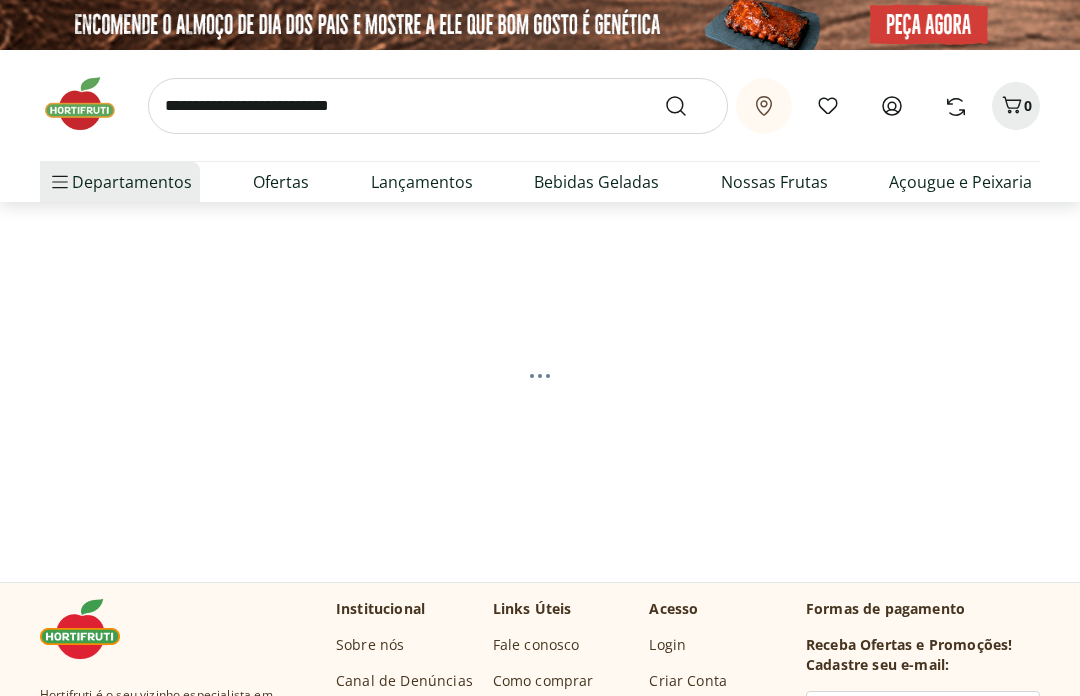 scroll, scrollTop: 0, scrollLeft: 0, axis: both 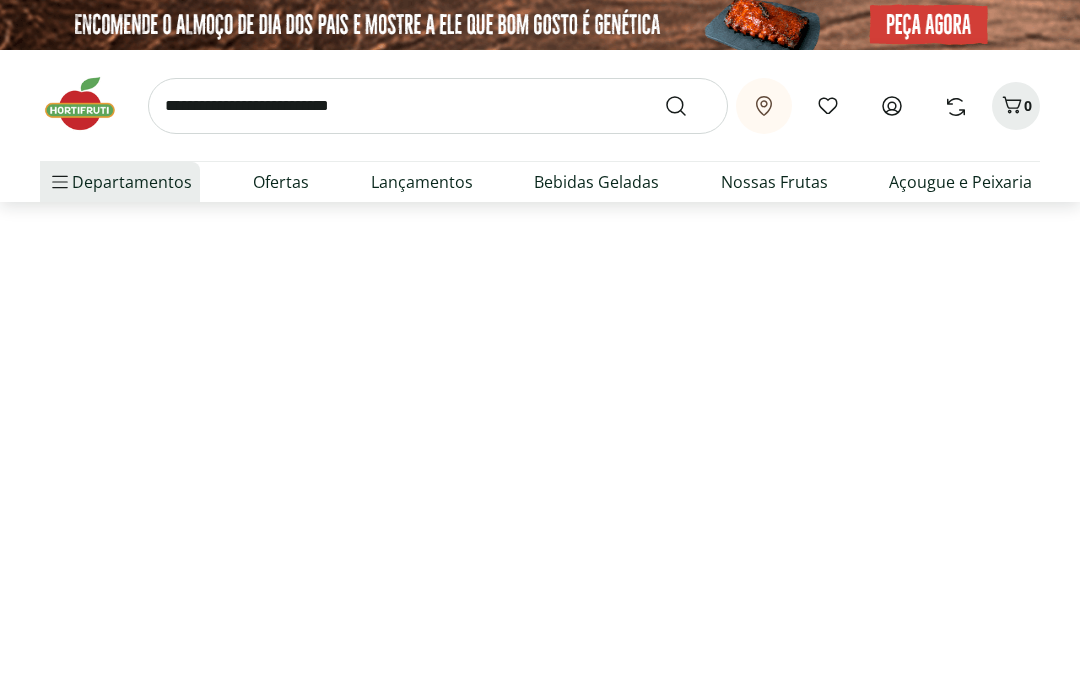 select on "**********" 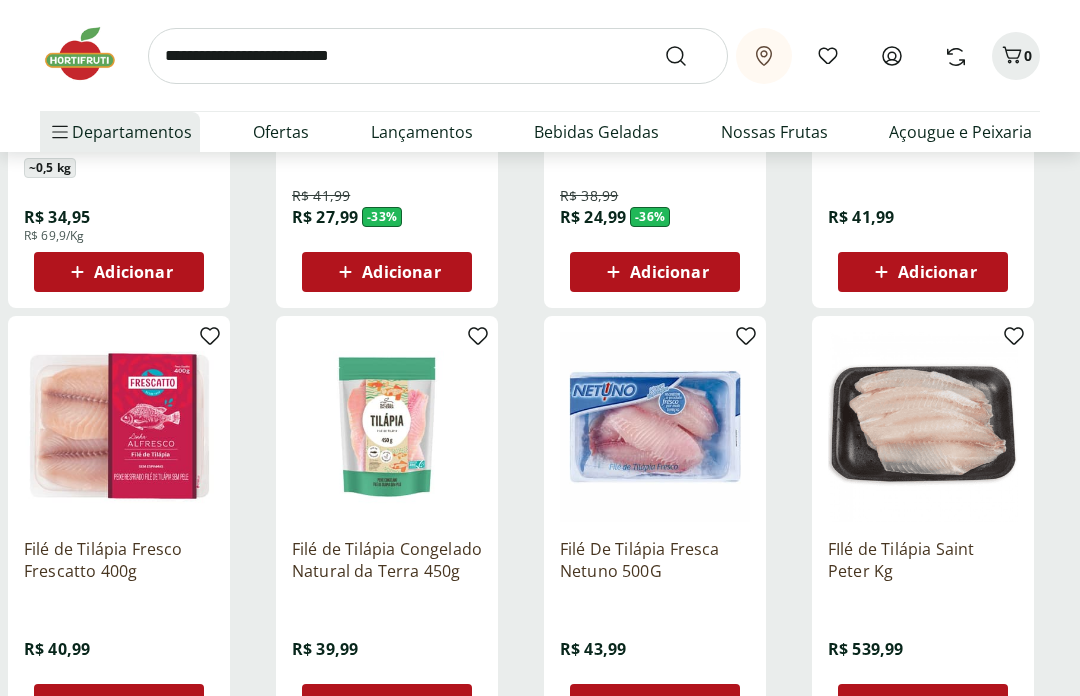 scroll, scrollTop: 506, scrollLeft: 0, axis: vertical 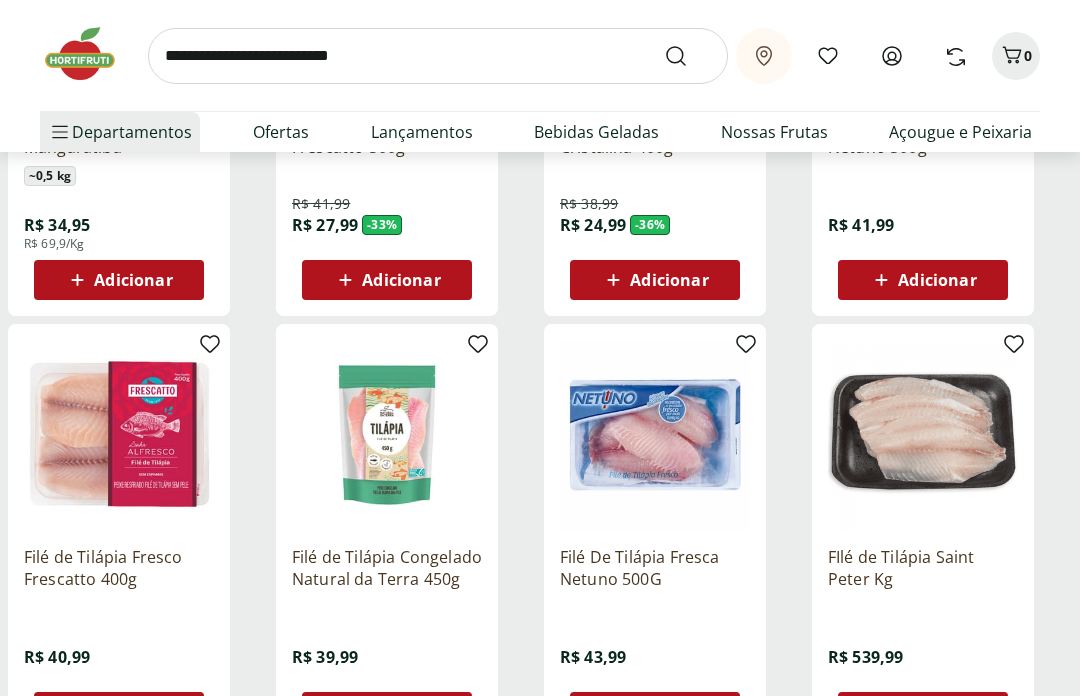 click at bounding box center (438, 56) 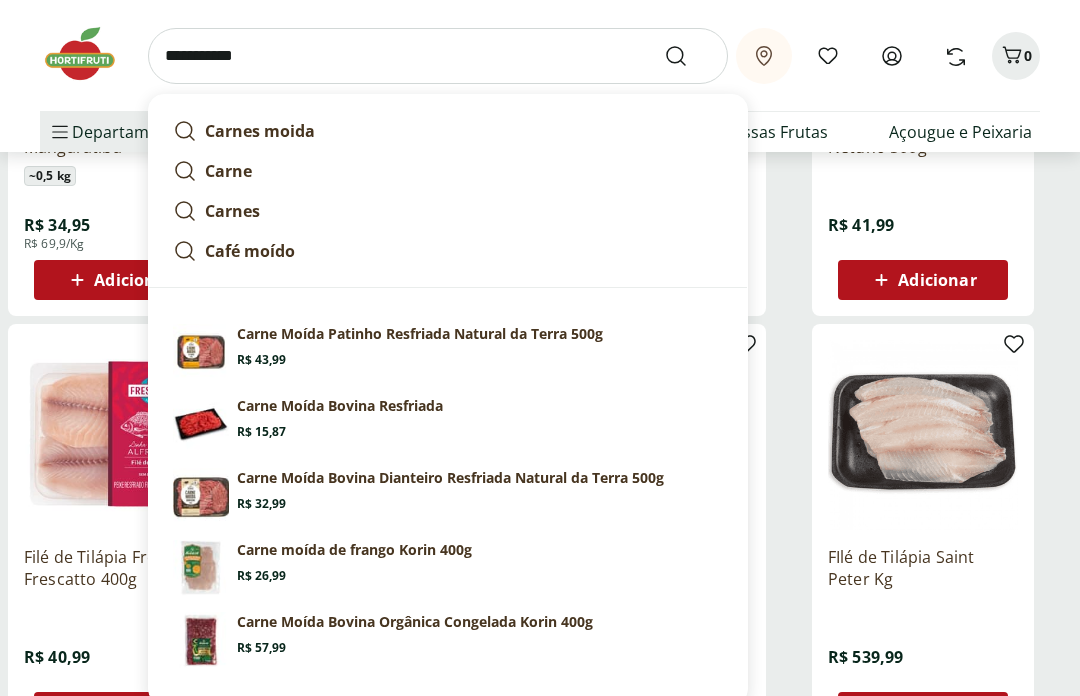 type on "**********" 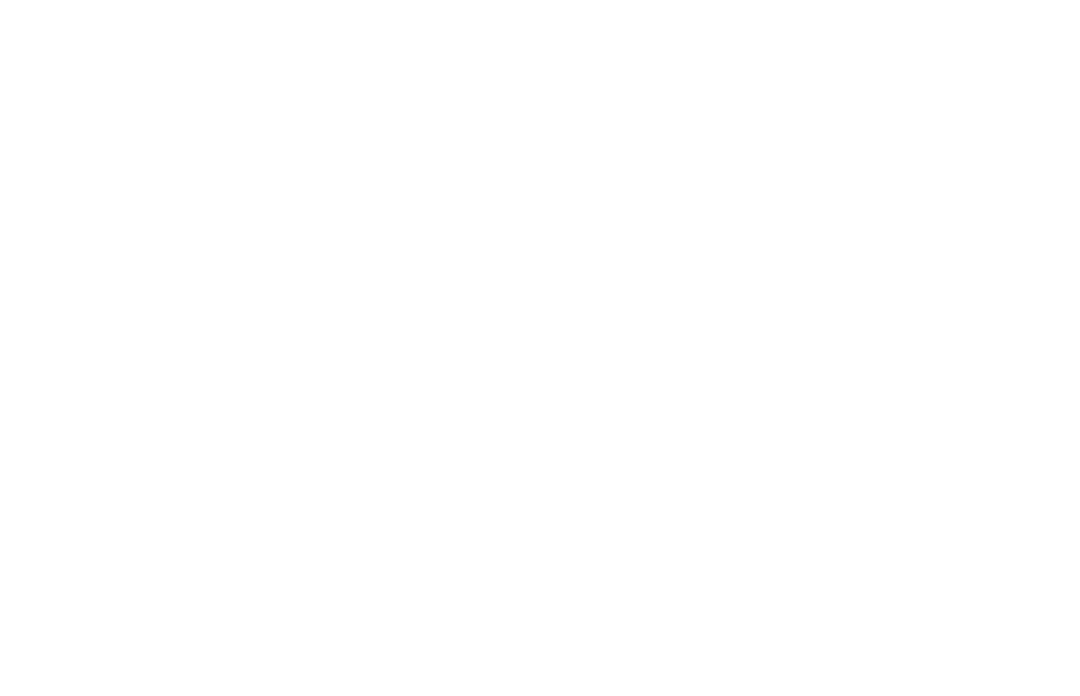 scroll, scrollTop: 0, scrollLeft: 0, axis: both 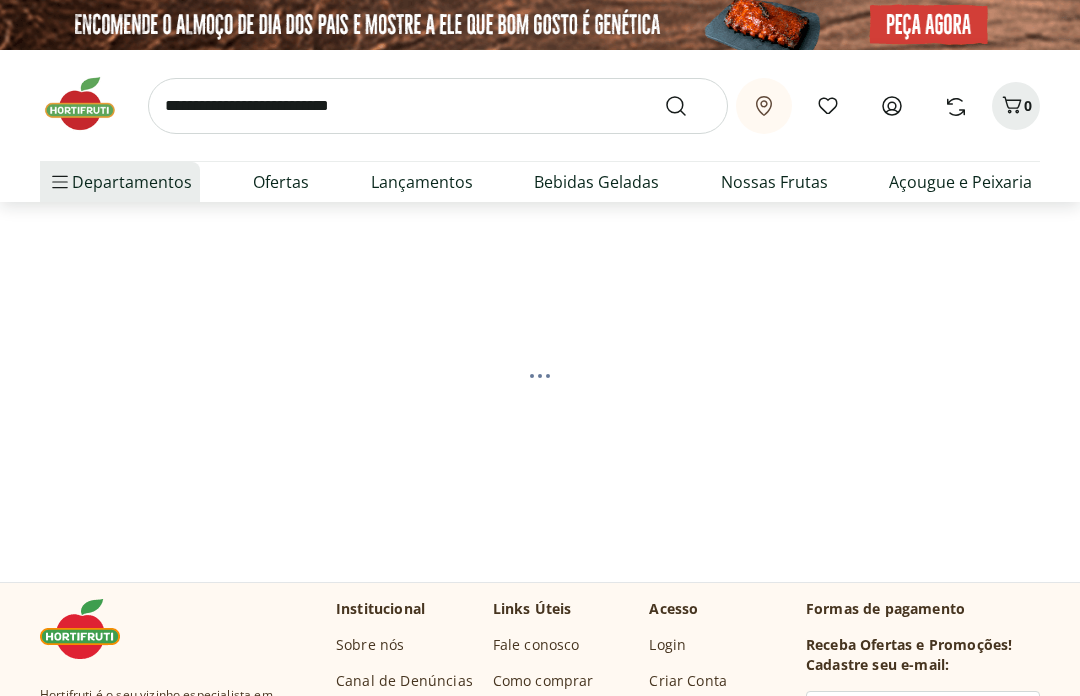 select on "**********" 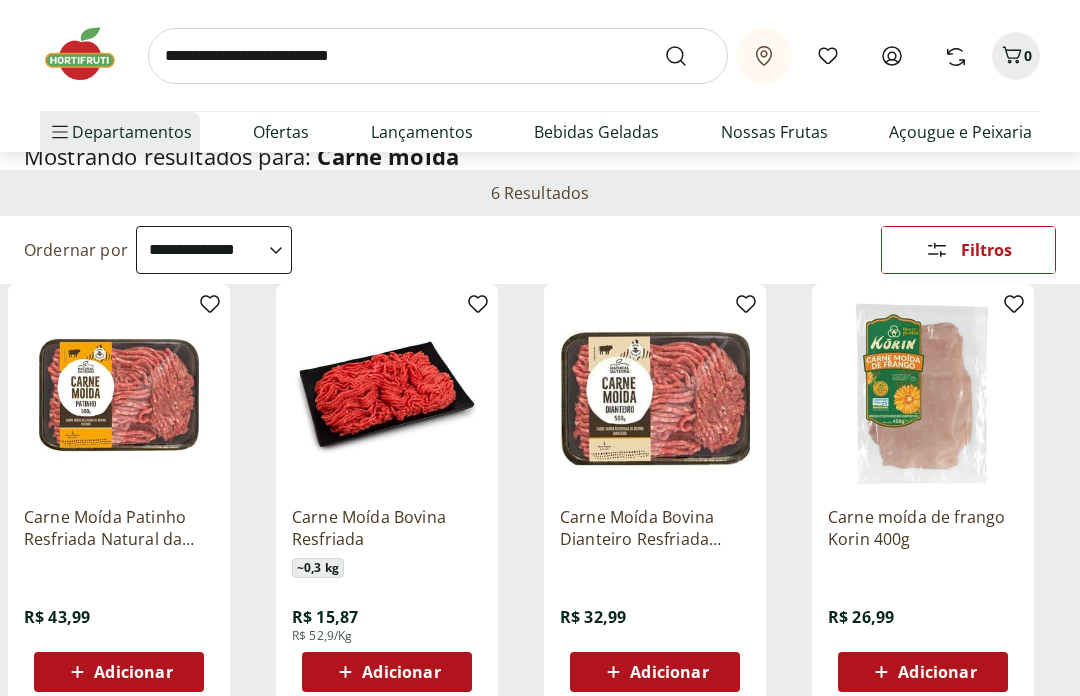 scroll, scrollTop: 115, scrollLeft: 0, axis: vertical 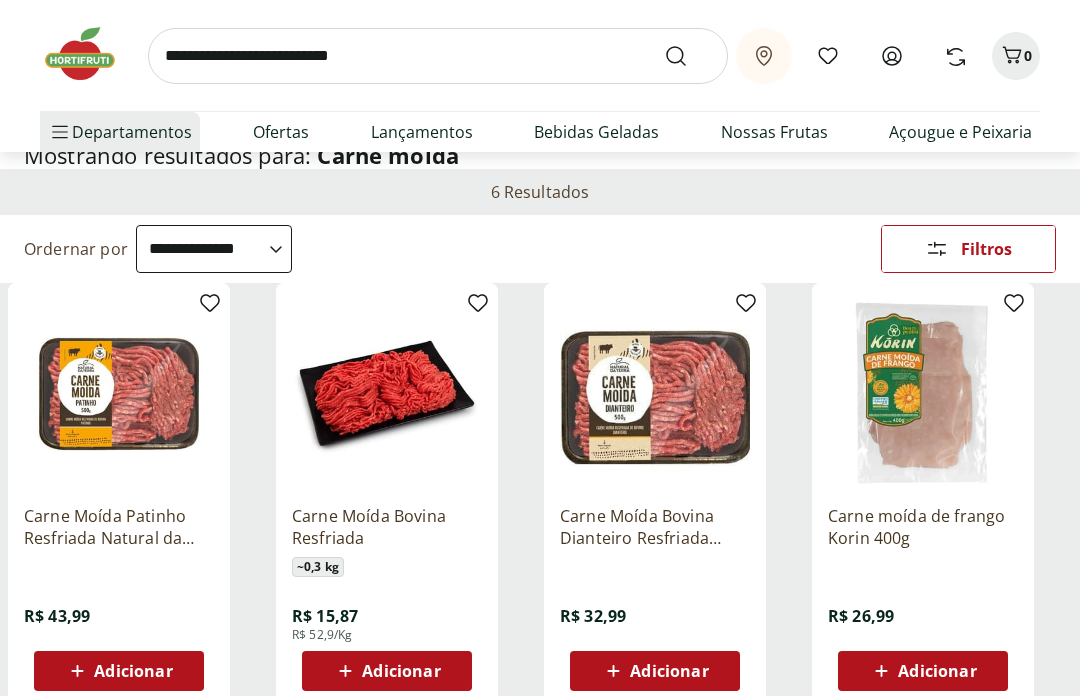 click on "Carne Moída Patinho Resfriada Natural da Terra 500g" at bounding box center [119, 527] 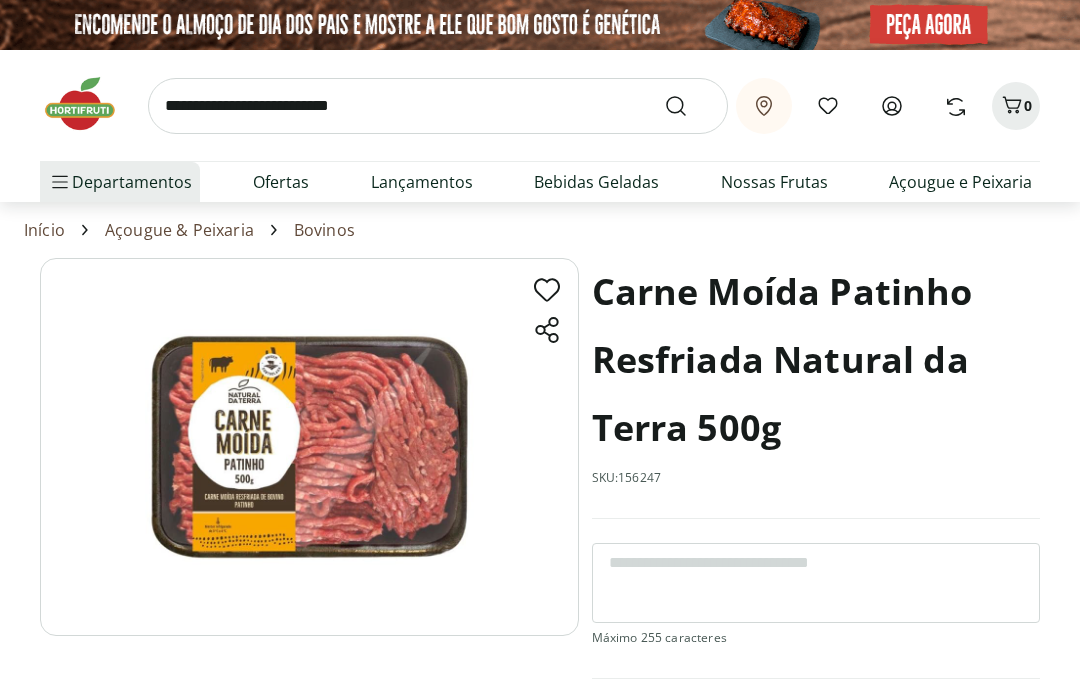 click at bounding box center [438, 106] 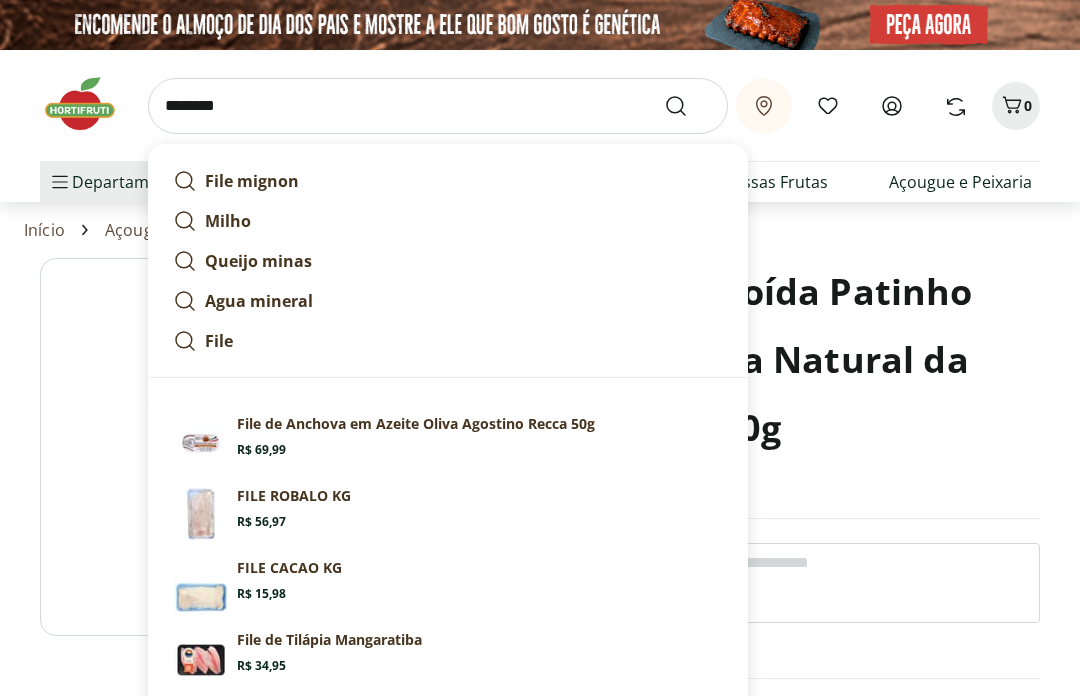 click on "File mignon" at bounding box center (252, 181) 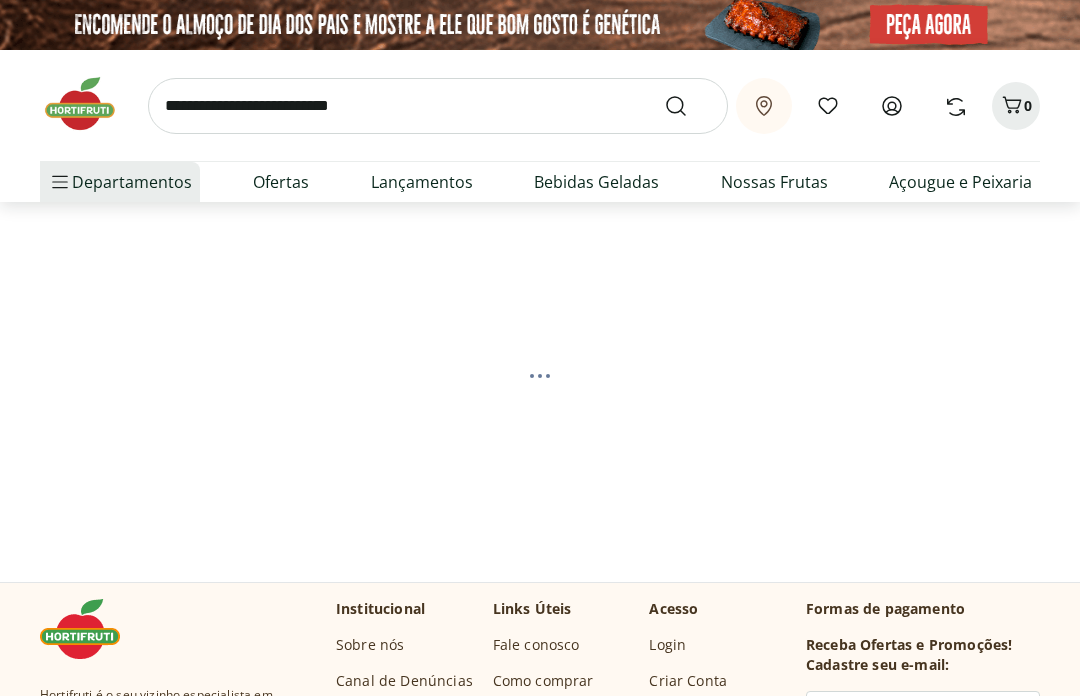 scroll, scrollTop: 0, scrollLeft: 0, axis: both 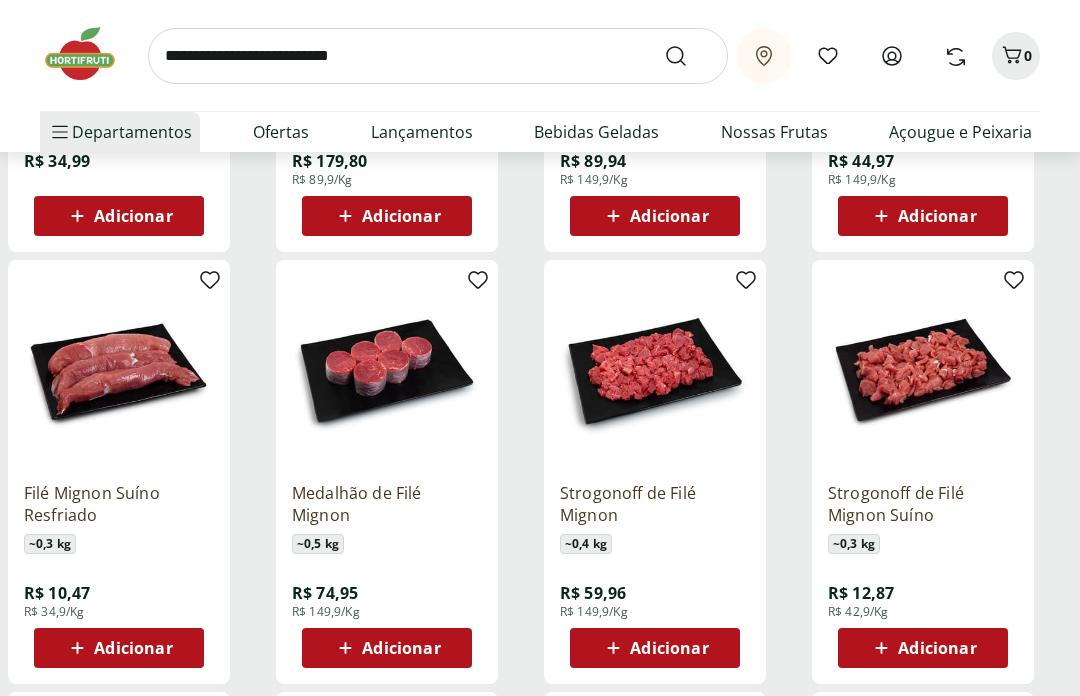 click at bounding box center [438, 56] 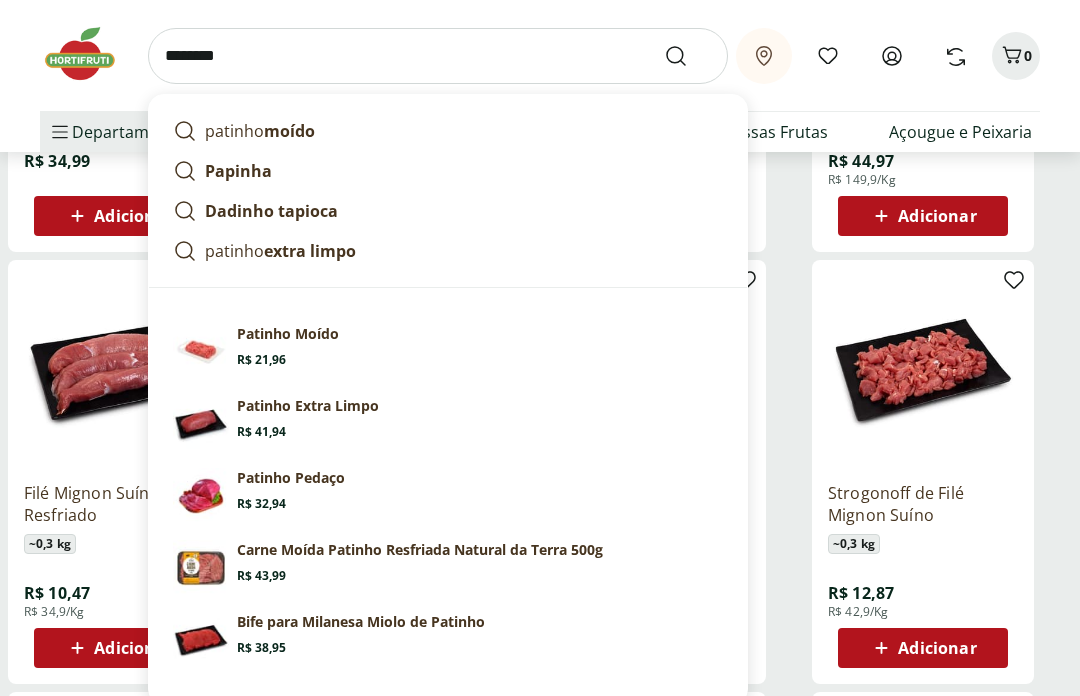 type on "*******" 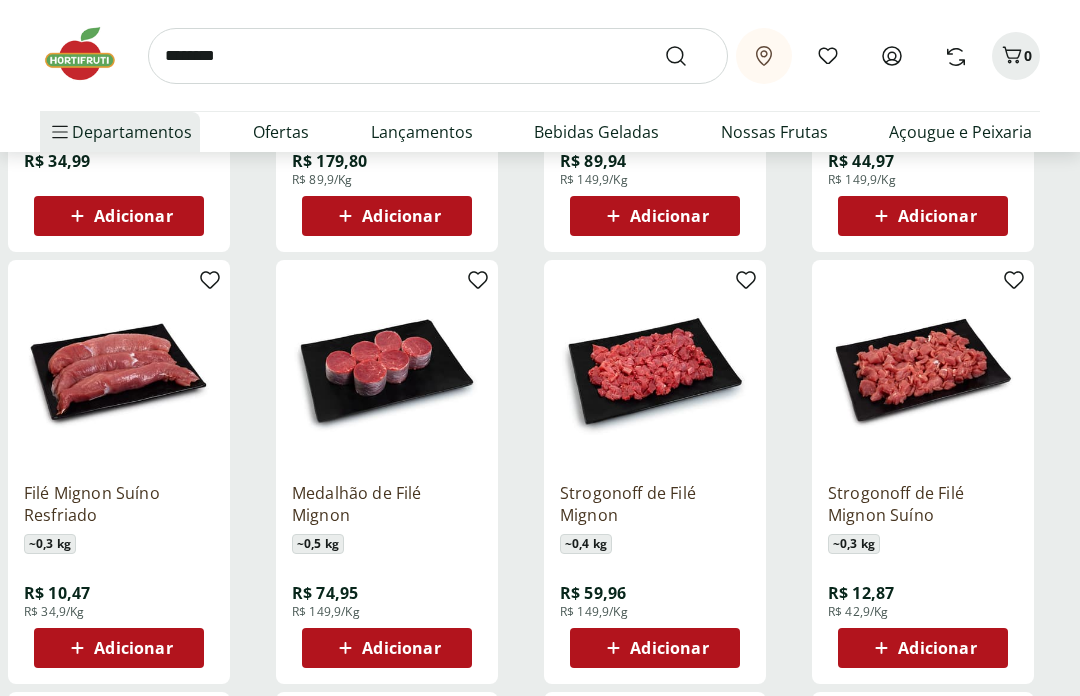 scroll, scrollTop: 0, scrollLeft: 0, axis: both 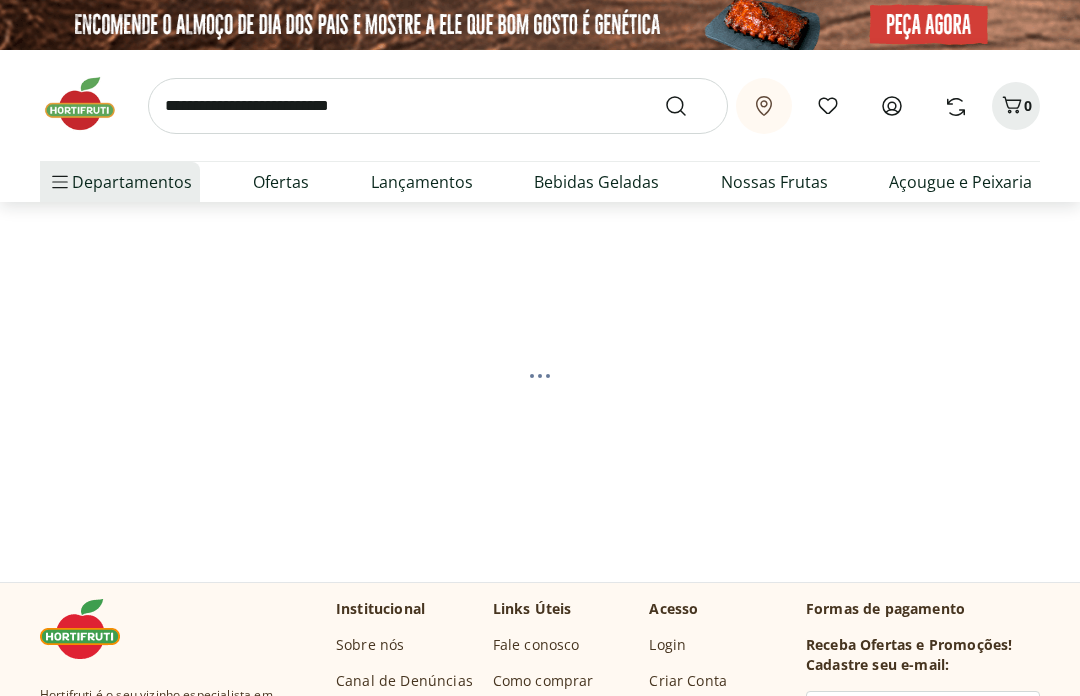 select on "**********" 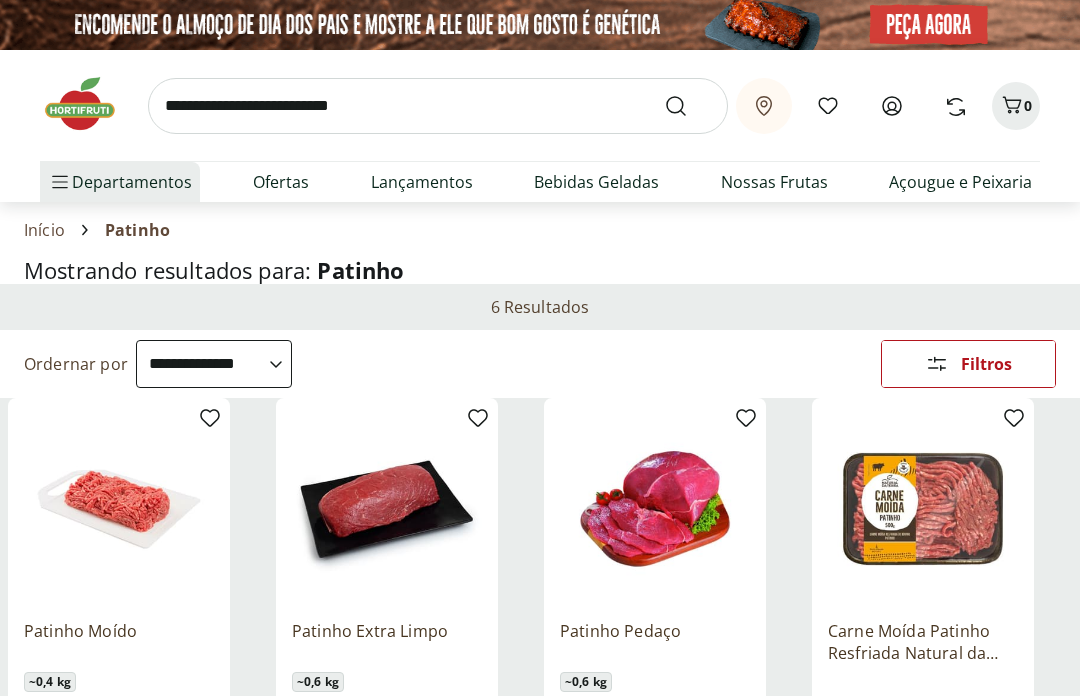 click at bounding box center [438, 106] 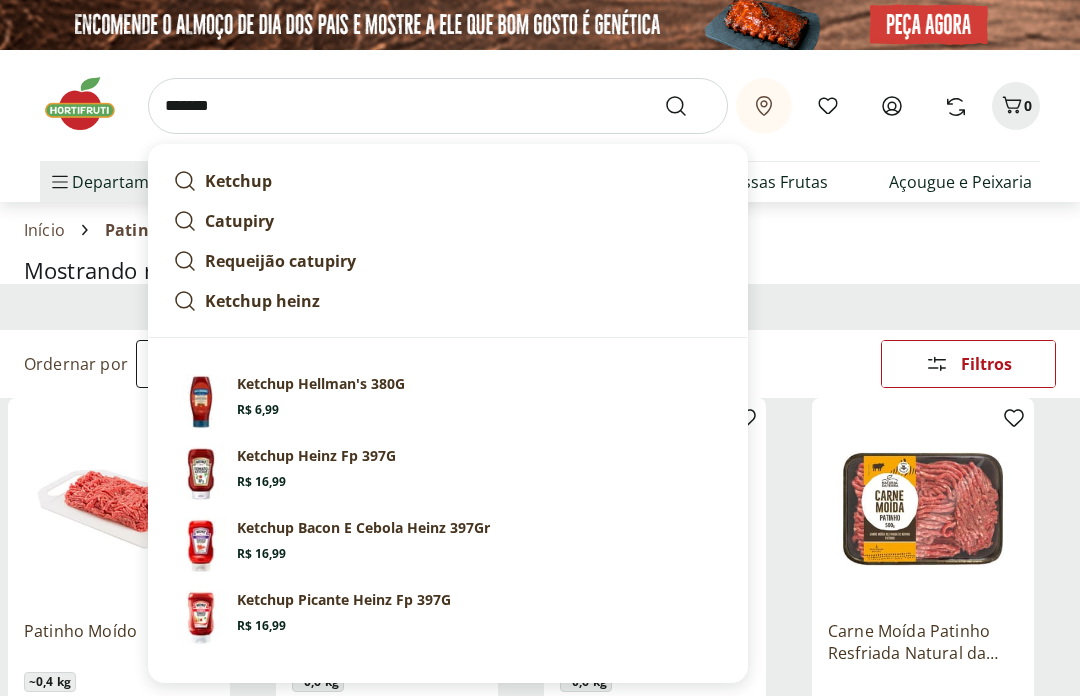 click on "Ketchup" at bounding box center [238, 181] 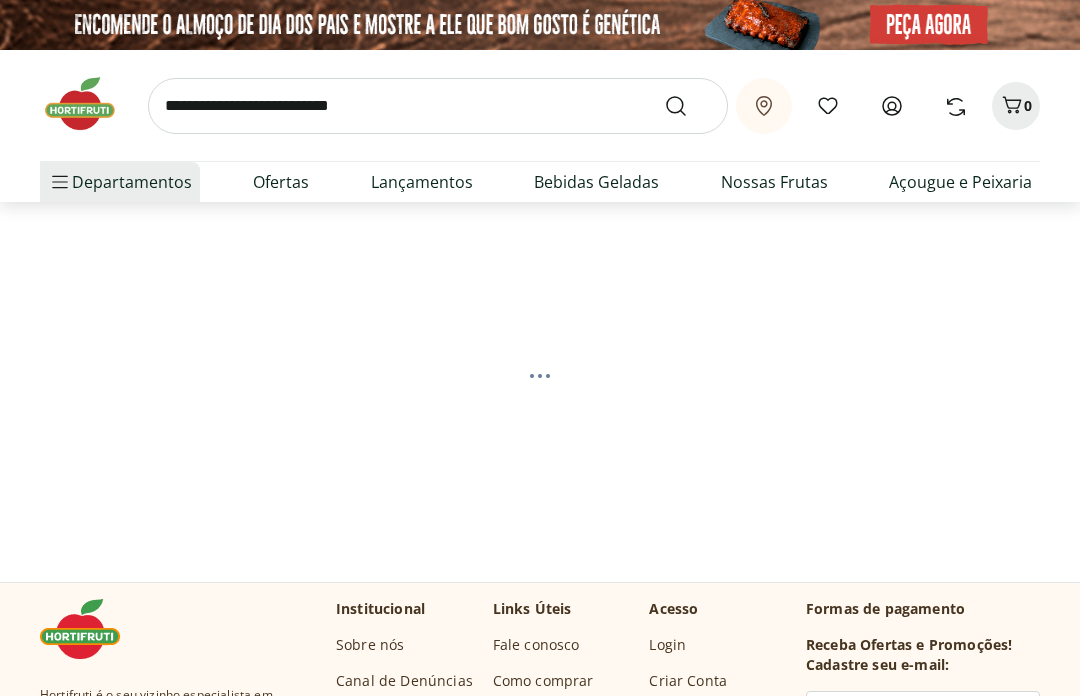 scroll, scrollTop: 0, scrollLeft: 0, axis: both 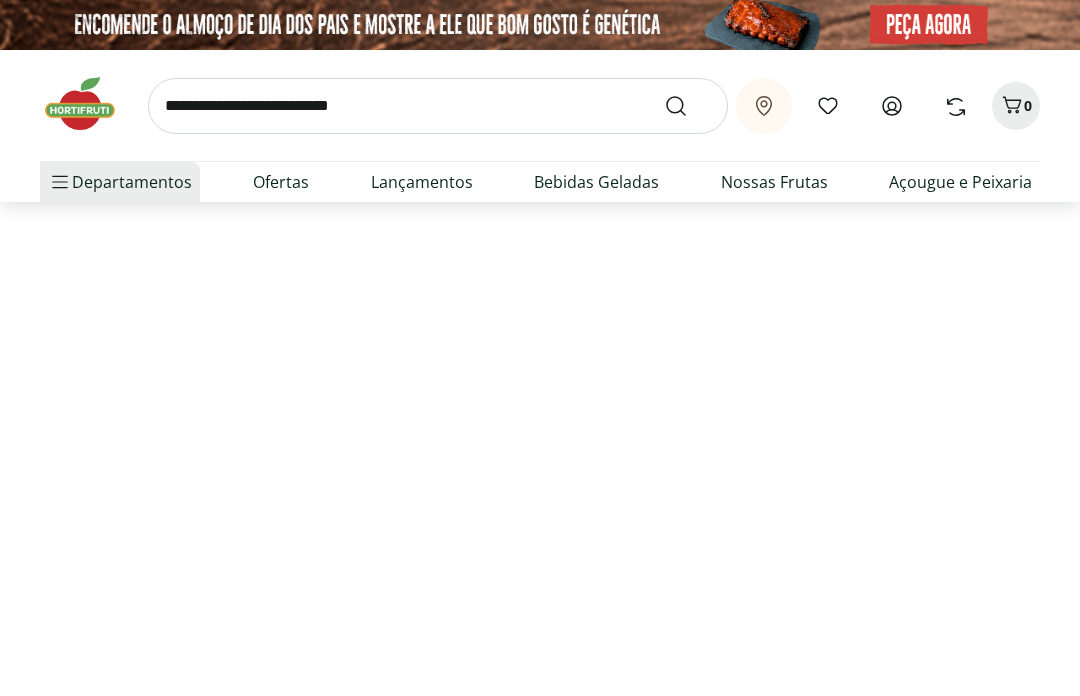 select on "**********" 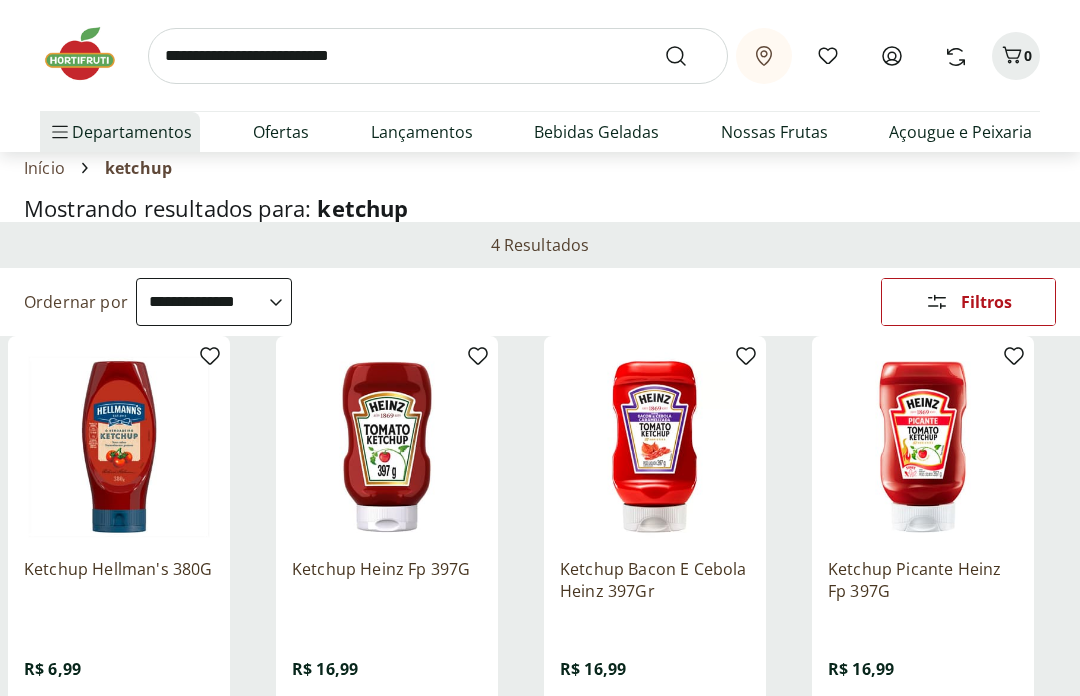 scroll, scrollTop: 56, scrollLeft: 0, axis: vertical 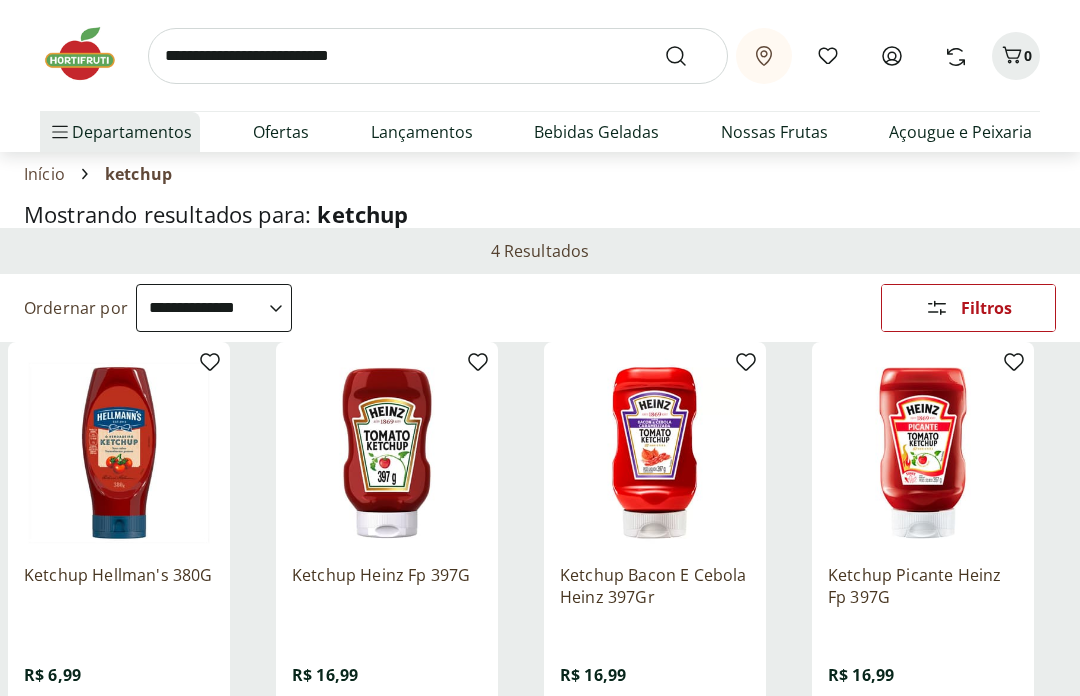 click on "Filtros" at bounding box center [968, 308] 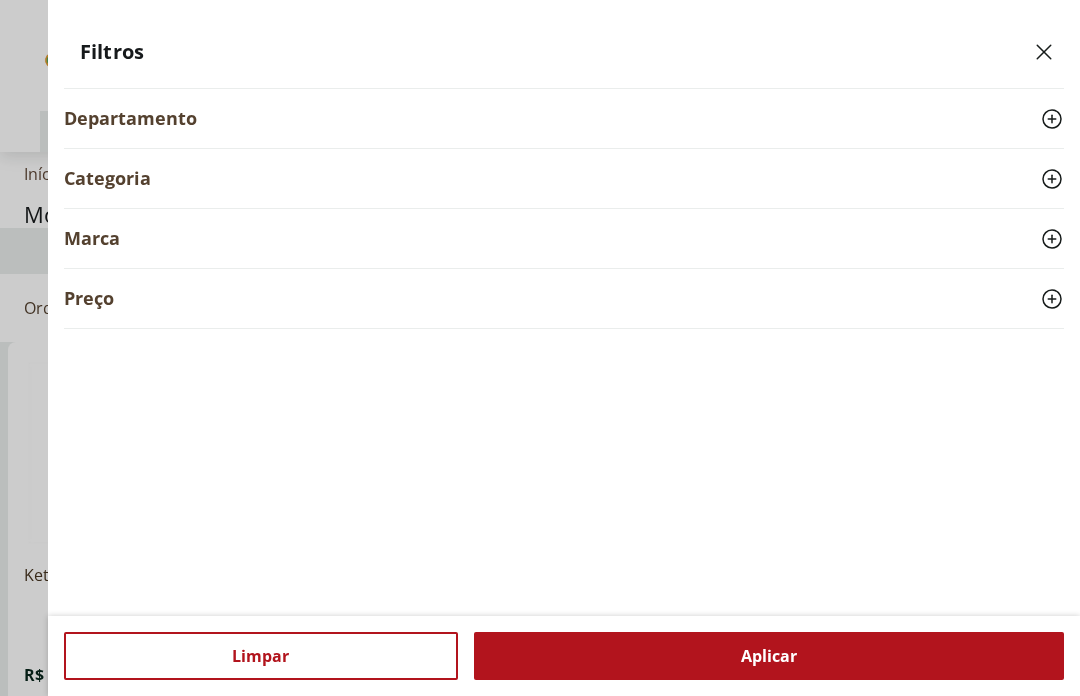click on "Limpar" at bounding box center [261, 656] 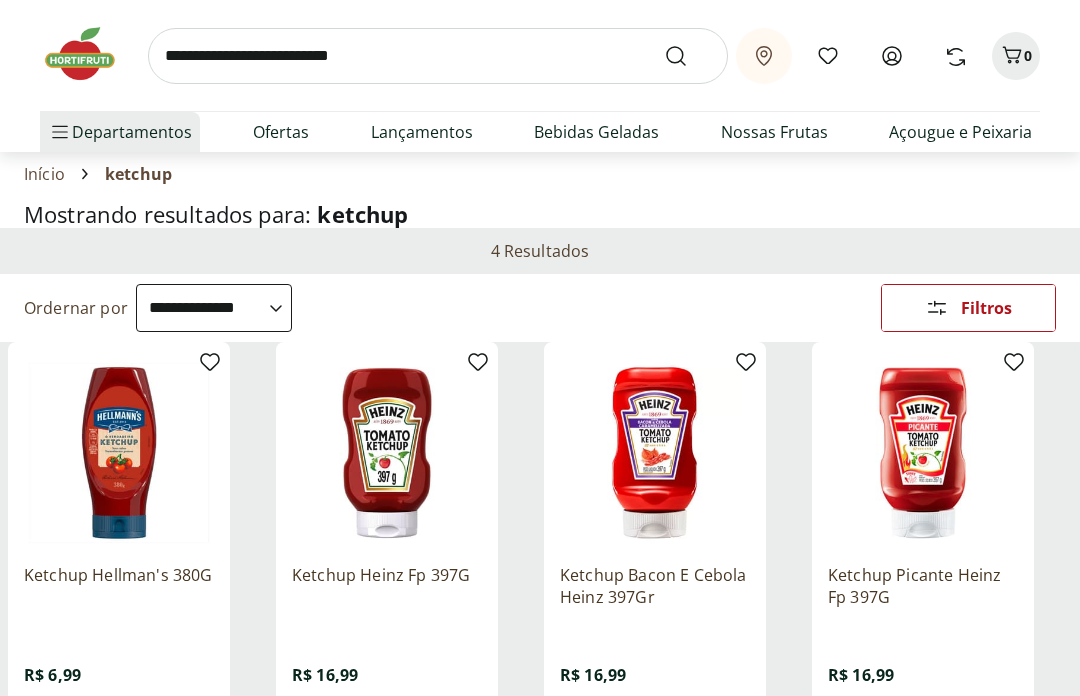 click at bounding box center (438, 56) 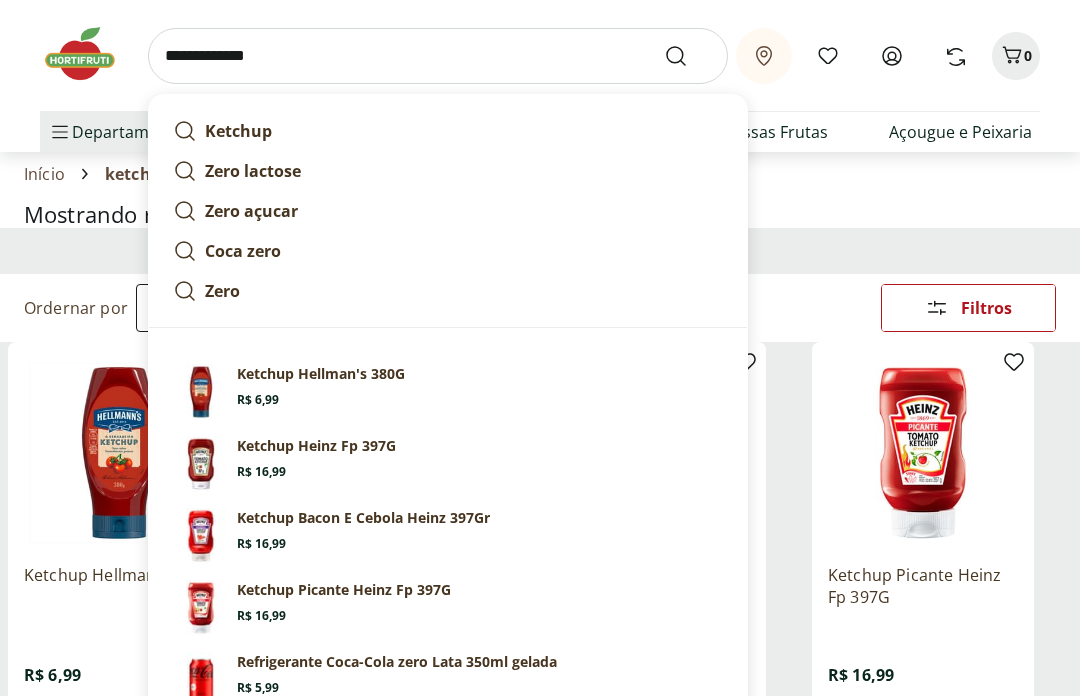 click on "Zero açucar" at bounding box center [251, 211] 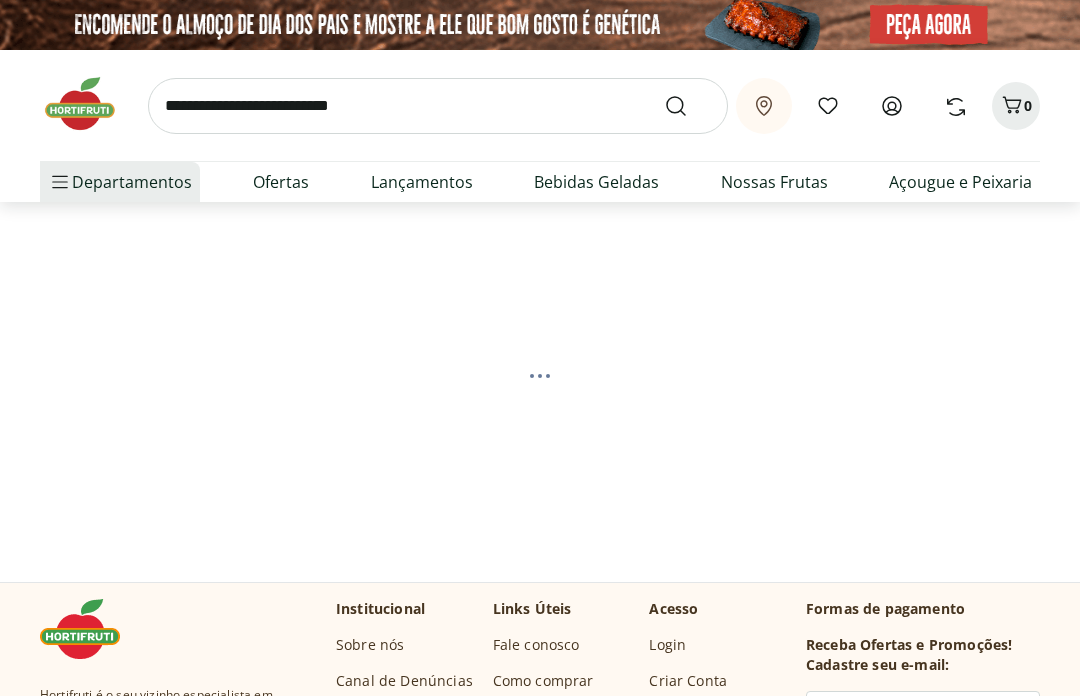 scroll, scrollTop: 0, scrollLeft: 0, axis: both 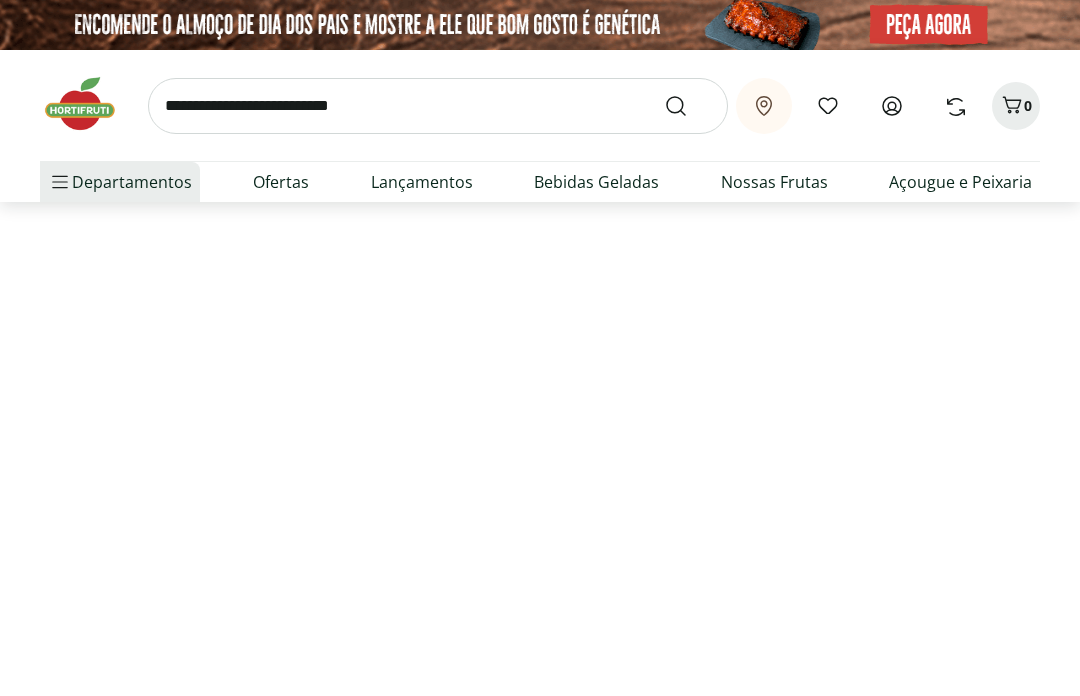 select on "**********" 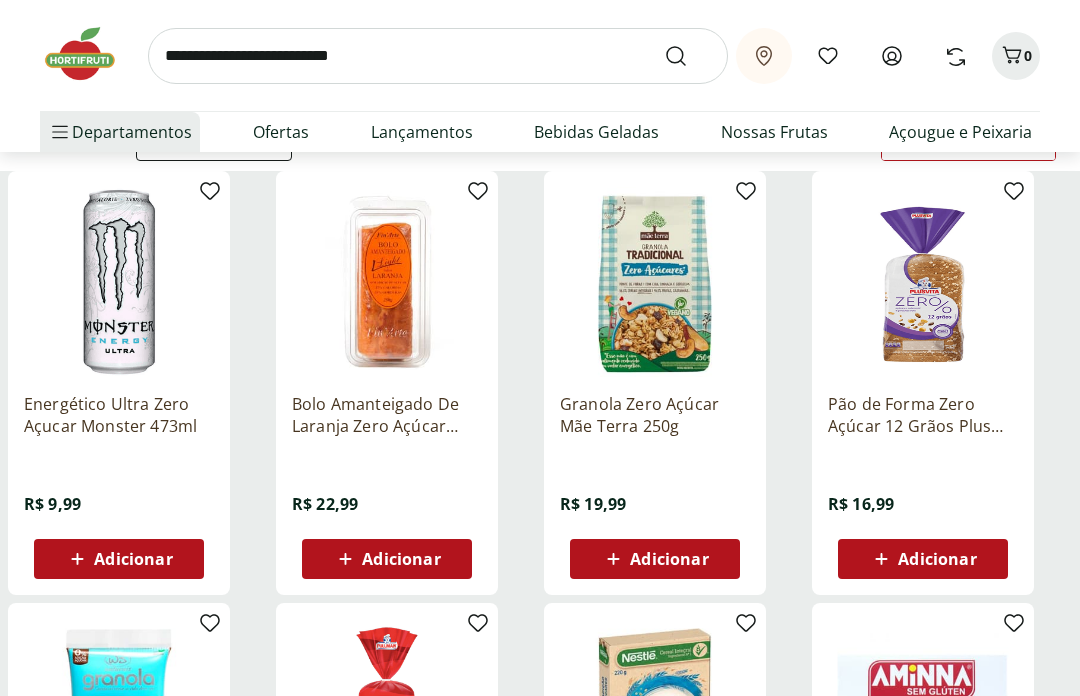 scroll, scrollTop: 0, scrollLeft: 0, axis: both 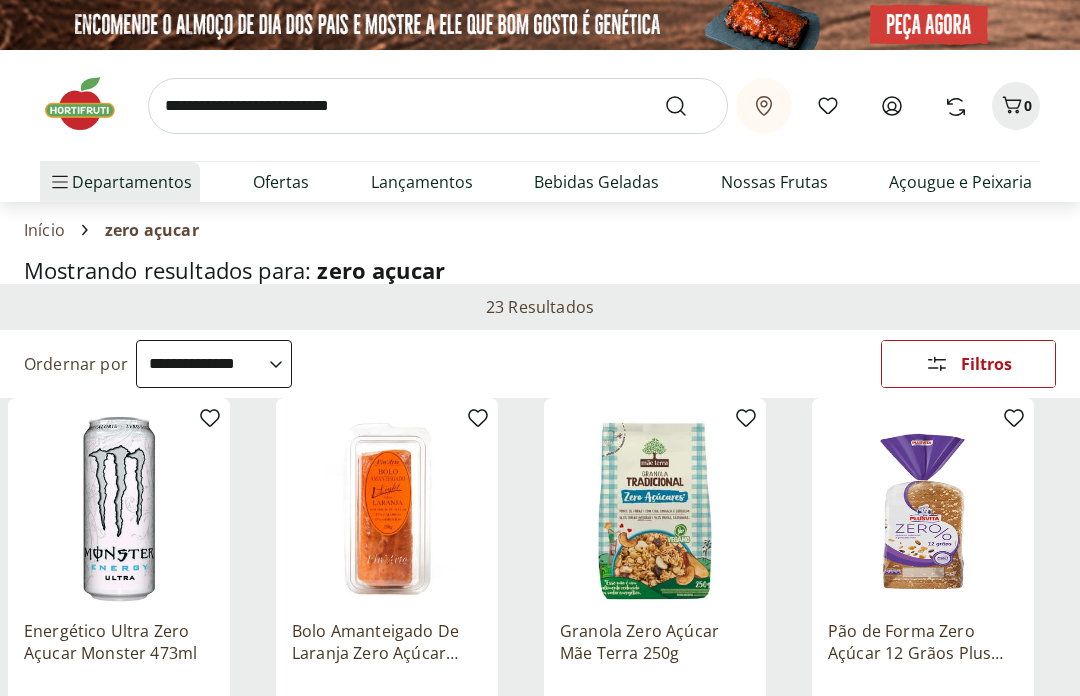 click at bounding box center [438, 106] 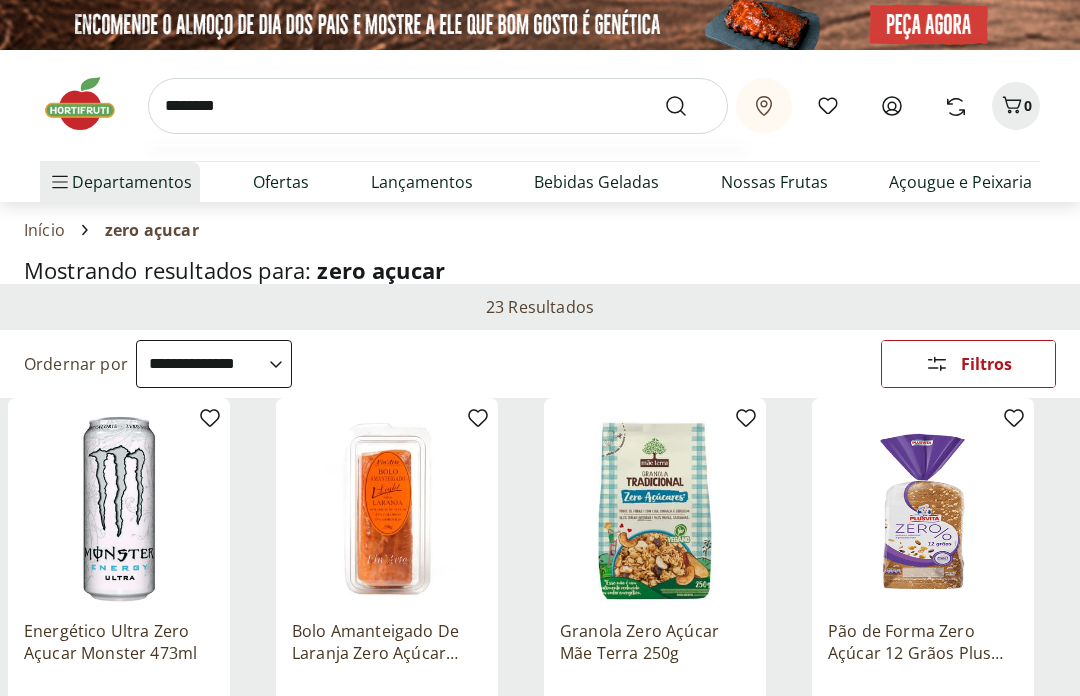 type on "*******" 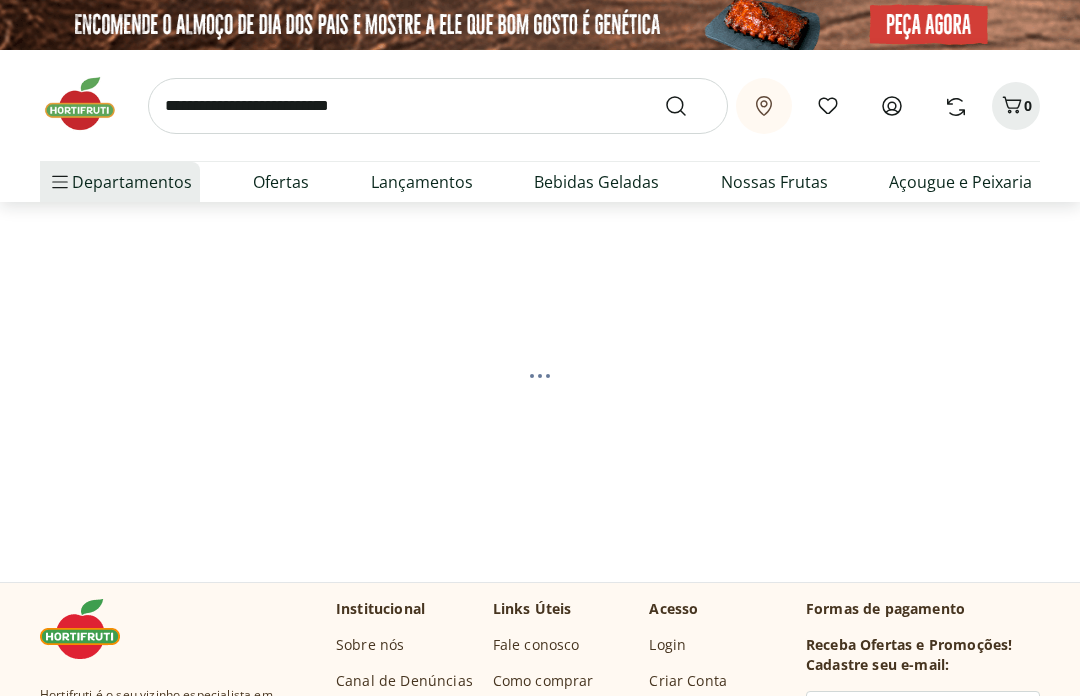 select on "**********" 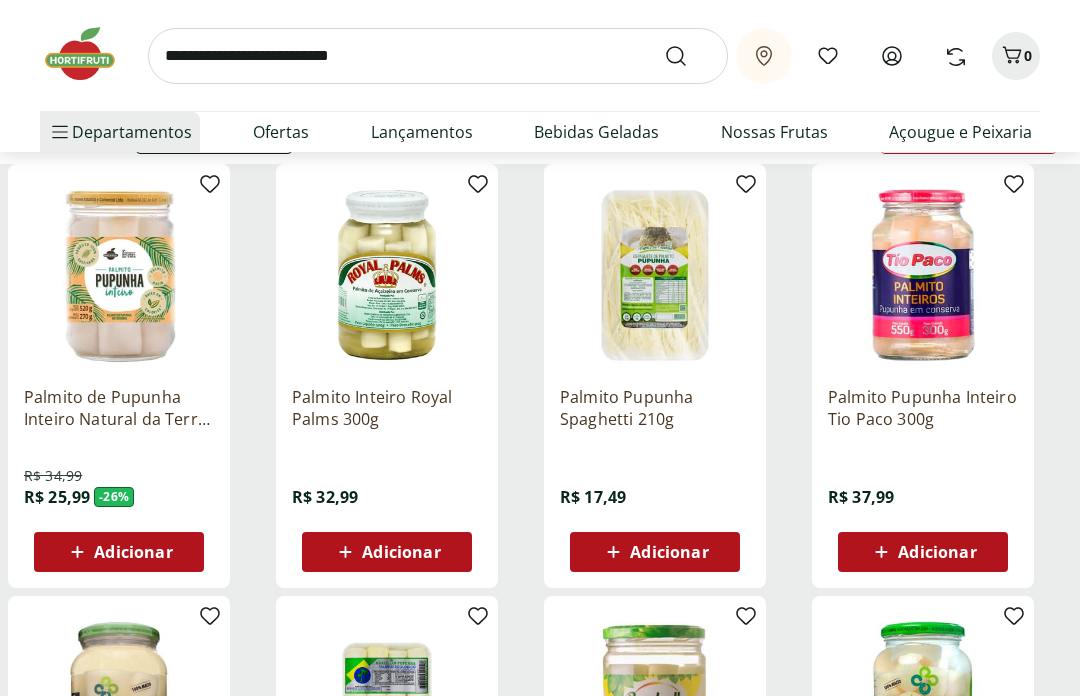 scroll, scrollTop: 232, scrollLeft: 0, axis: vertical 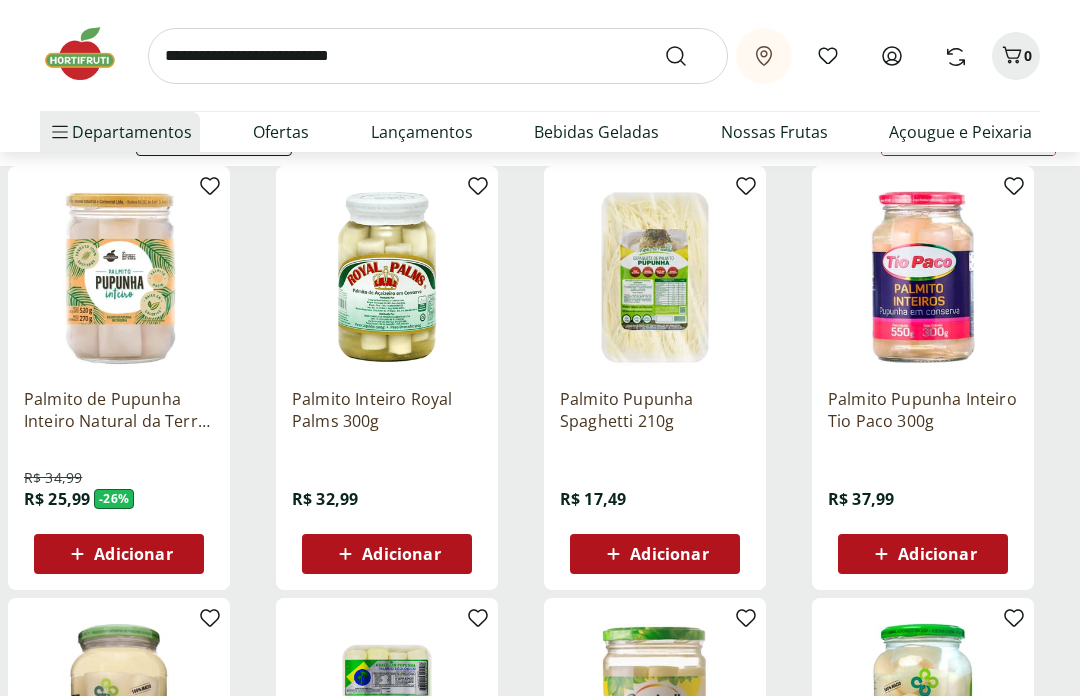 click at bounding box center (438, 56) 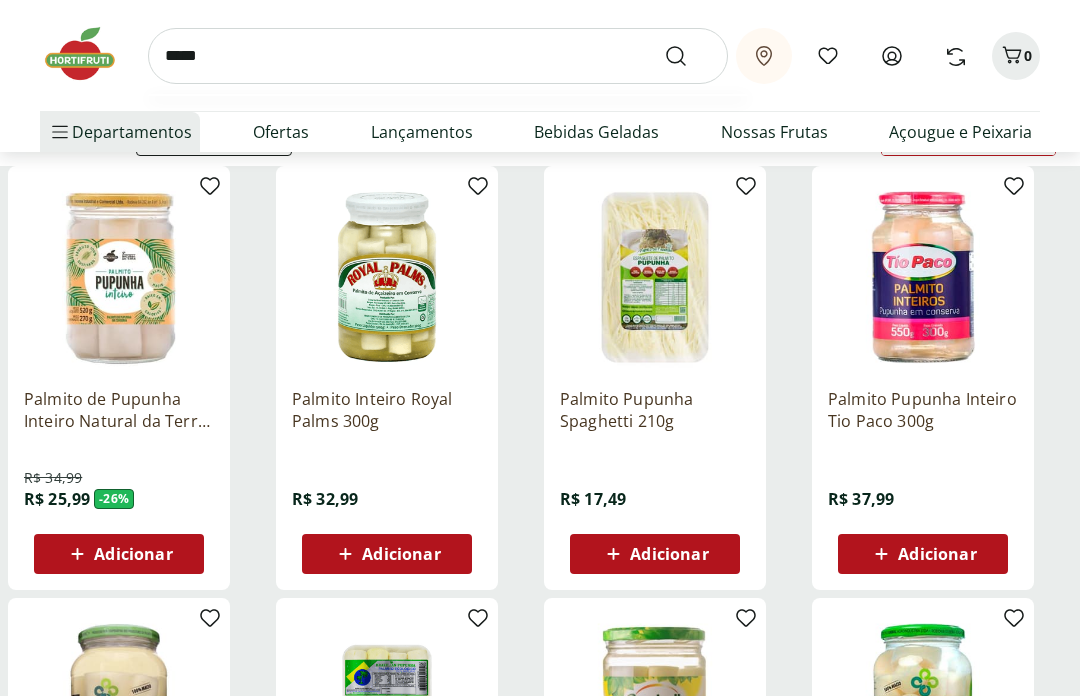type on "******" 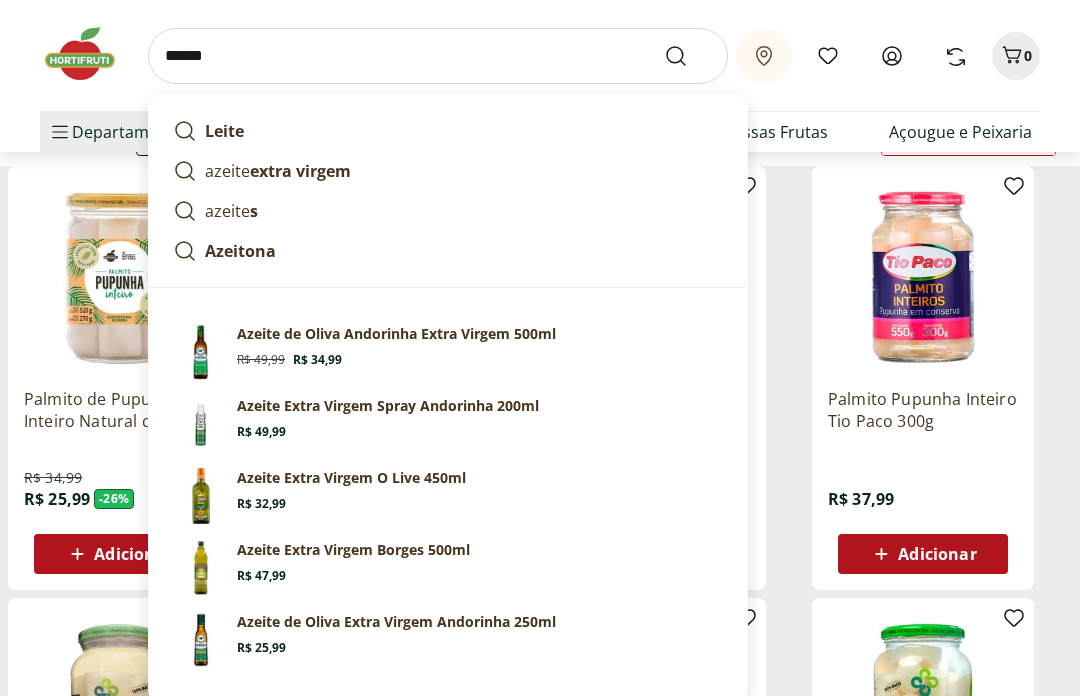 click 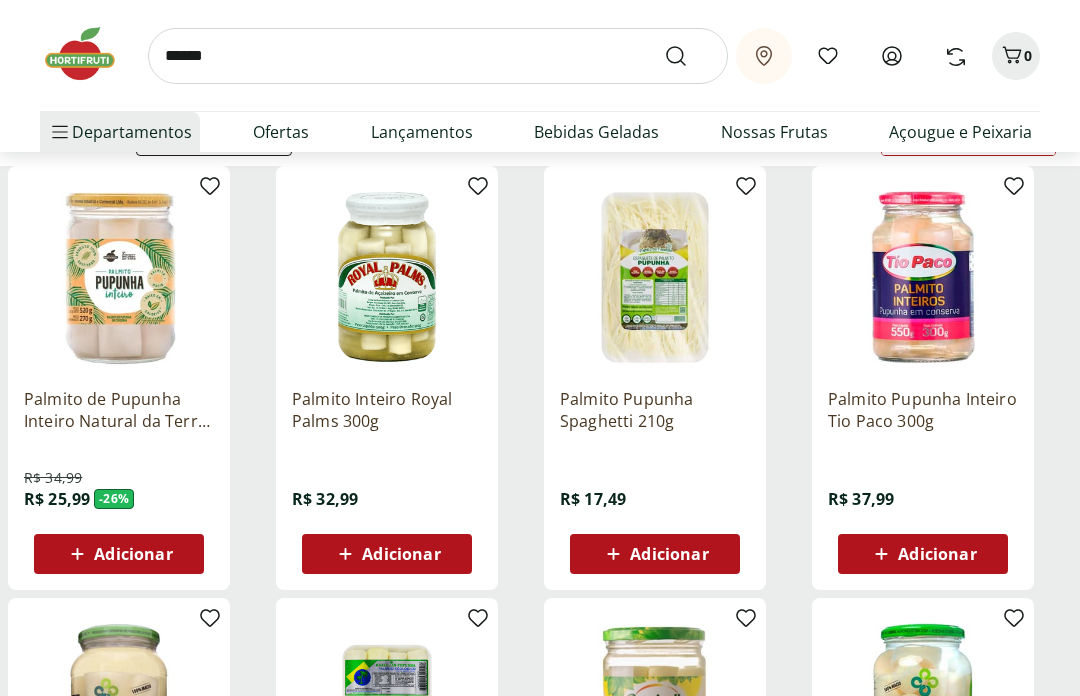 scroll, scrollTop: 0, scrollLeft: 0, axis: both 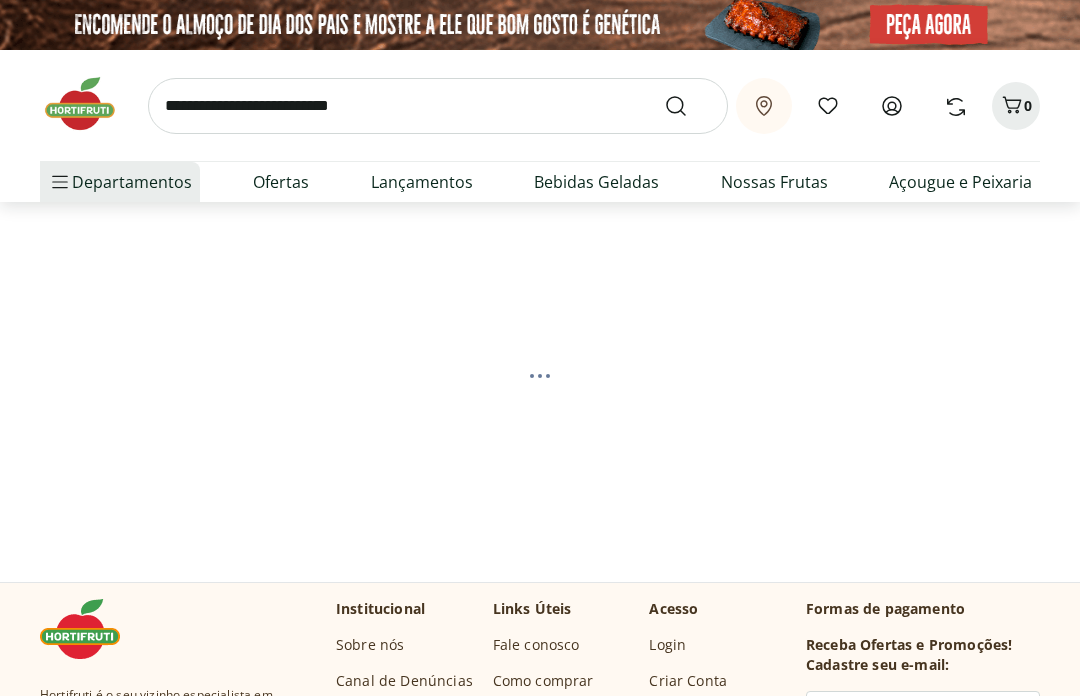 select on "**********" 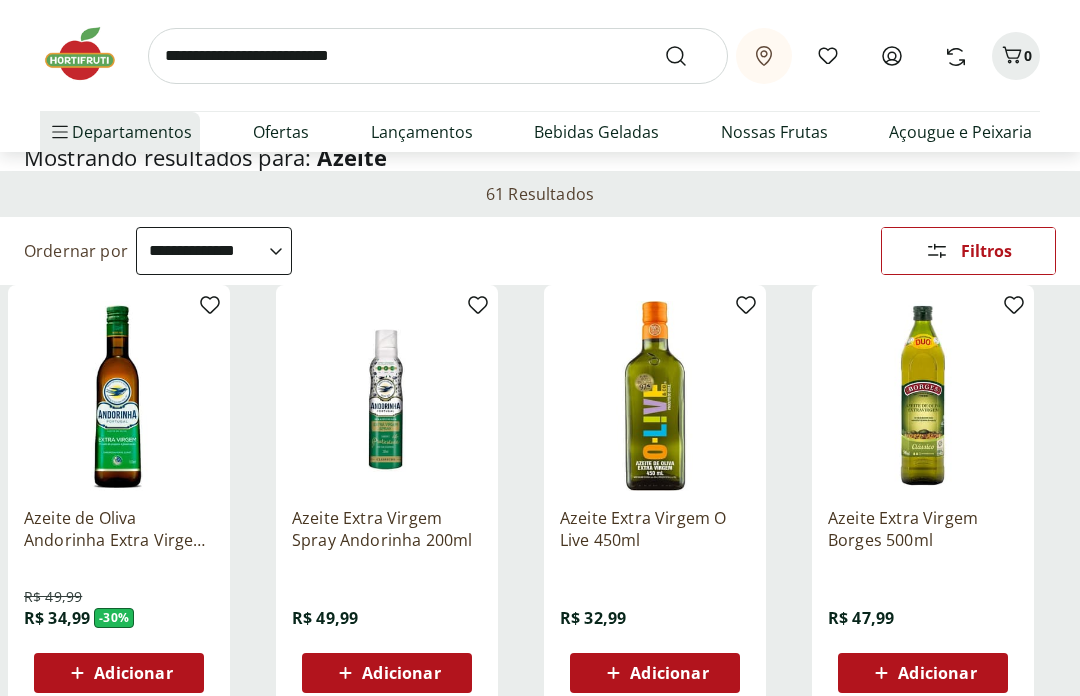 scroll, scrollTop: 0, scrollLeft: 0, axis: both 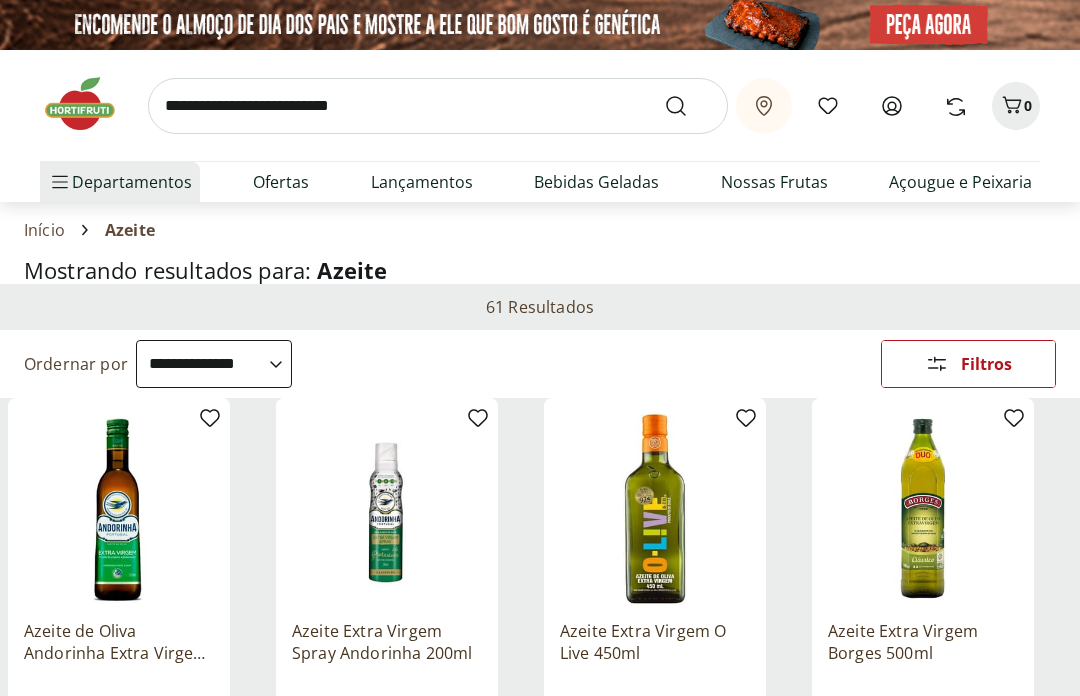 click at bounding box center [438, 106] 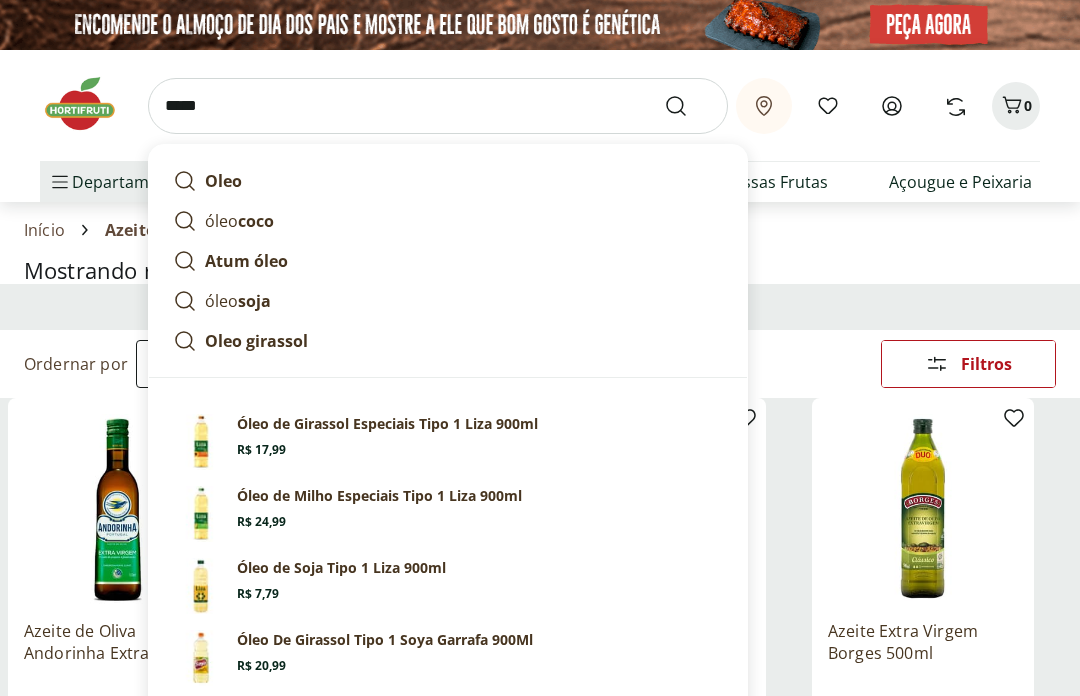 click on "Oleo" at bounding box center [223, 181] 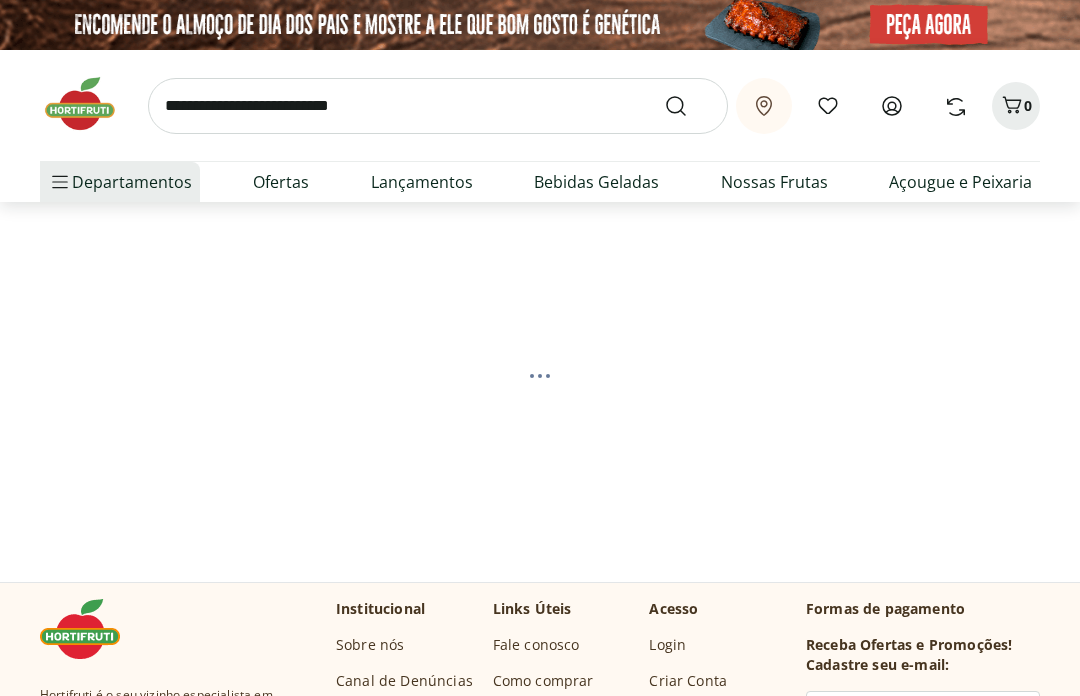 scroll, scrollTop: 0, scrollLeft: 0, axis: both 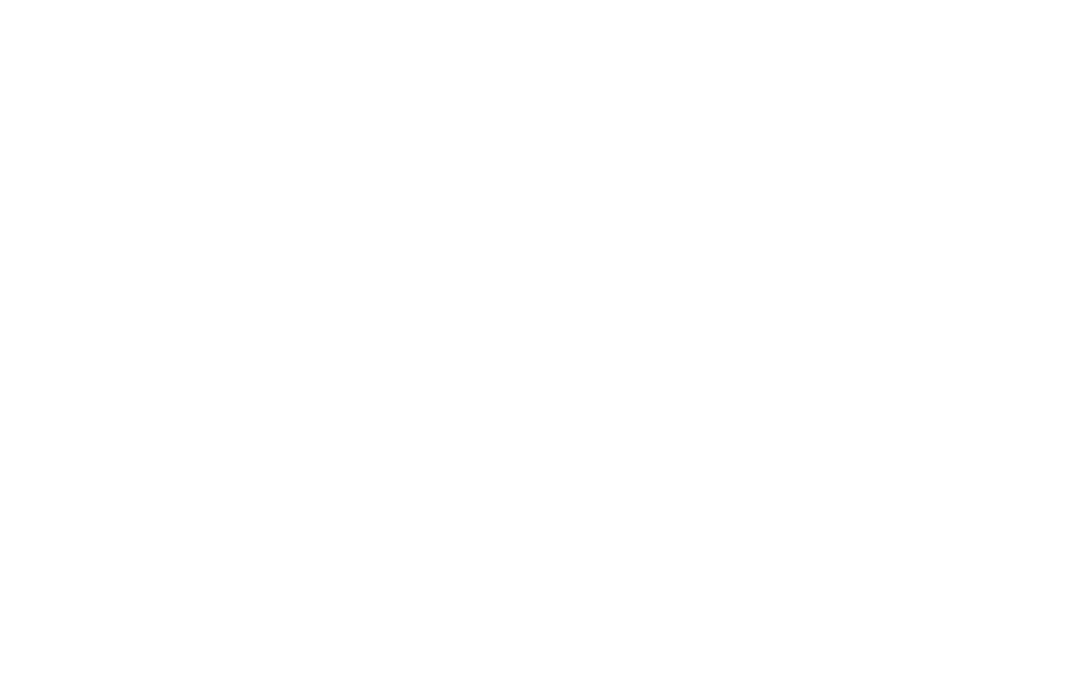 select on "**********" 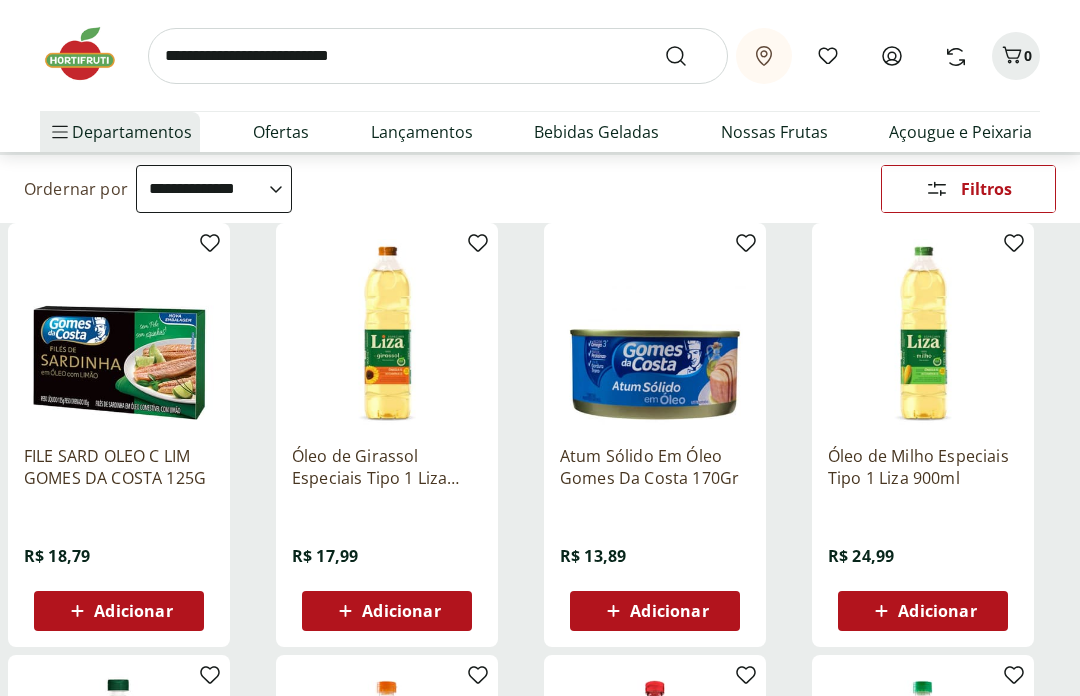 scroll, scrollTop: 169, scrollLeft: 0, axis: vertical 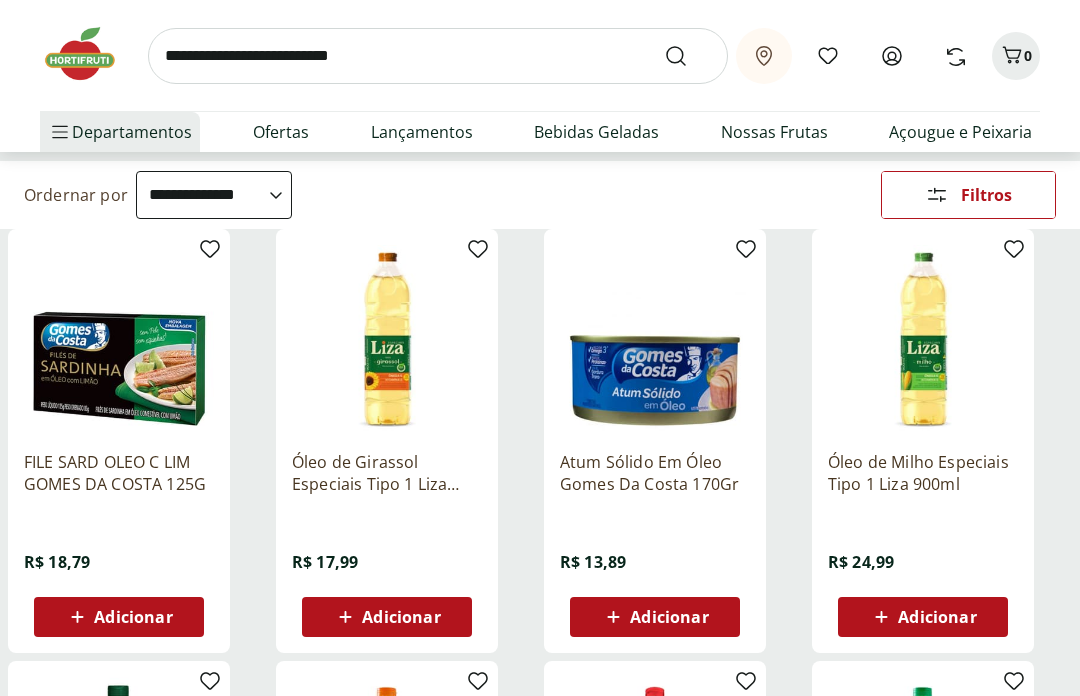 click at bounding box center (438, 56) 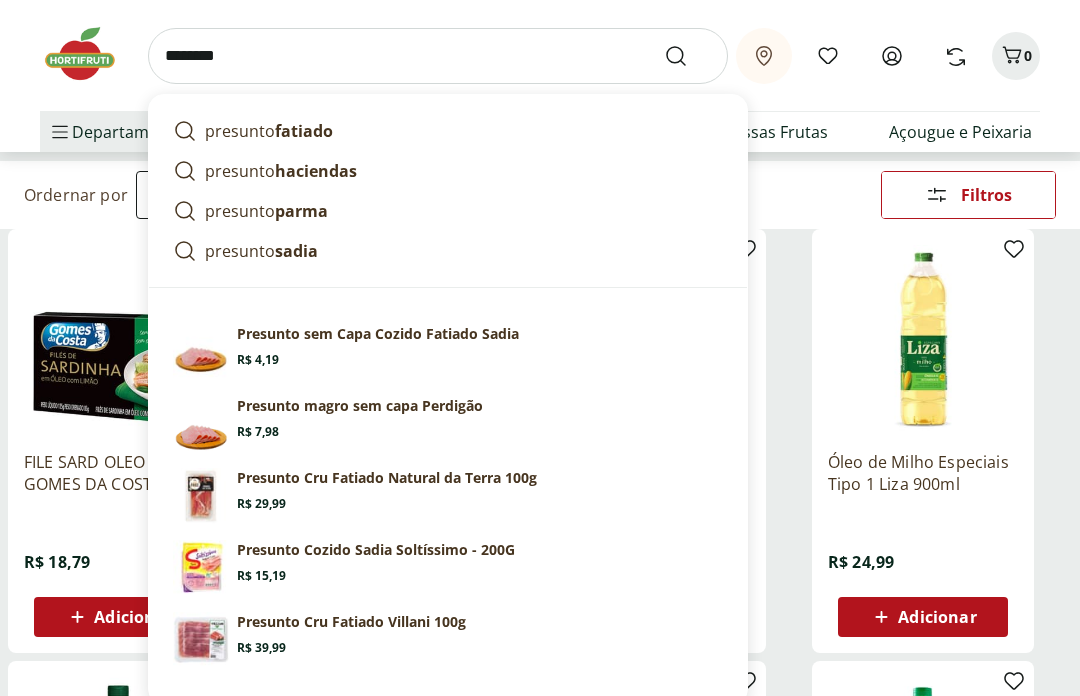 type on "********" 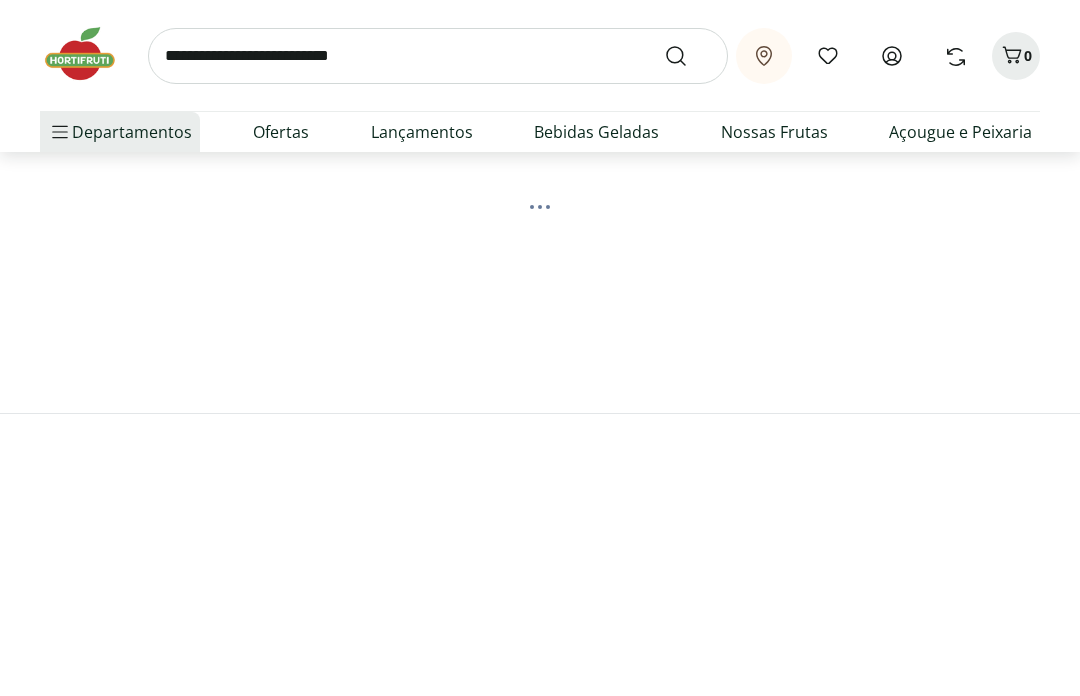 scroll, scrollTop: 0, scrollLeft: 0, axis: both 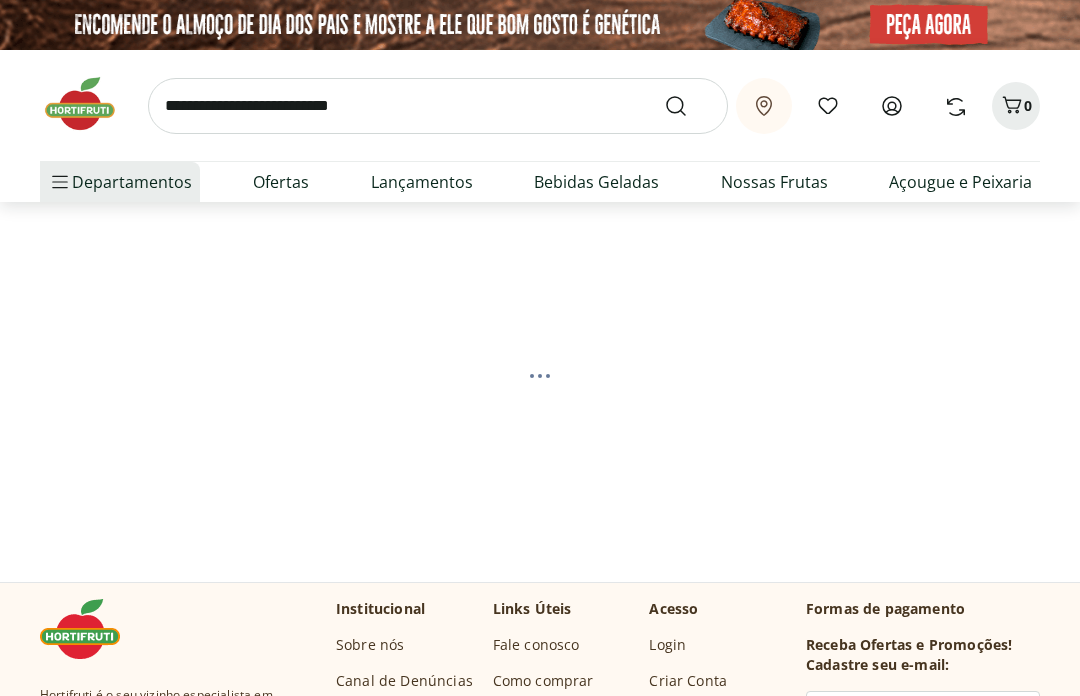 select on "**********" 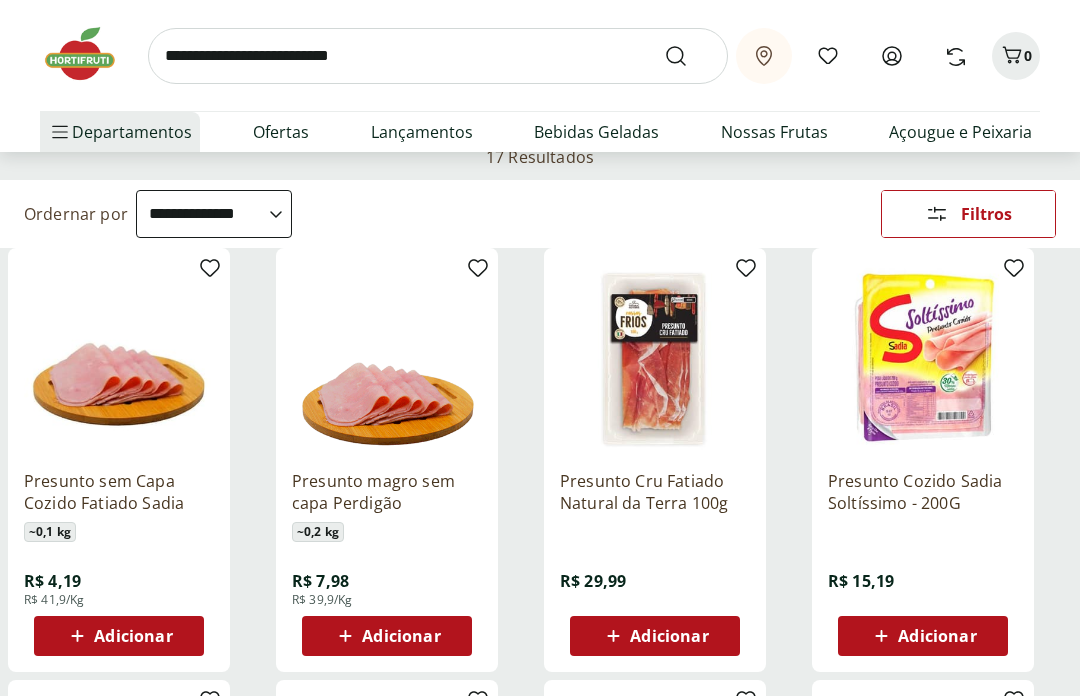 scroll, scrollTop: 0, scrollLeft: 0, axis: both 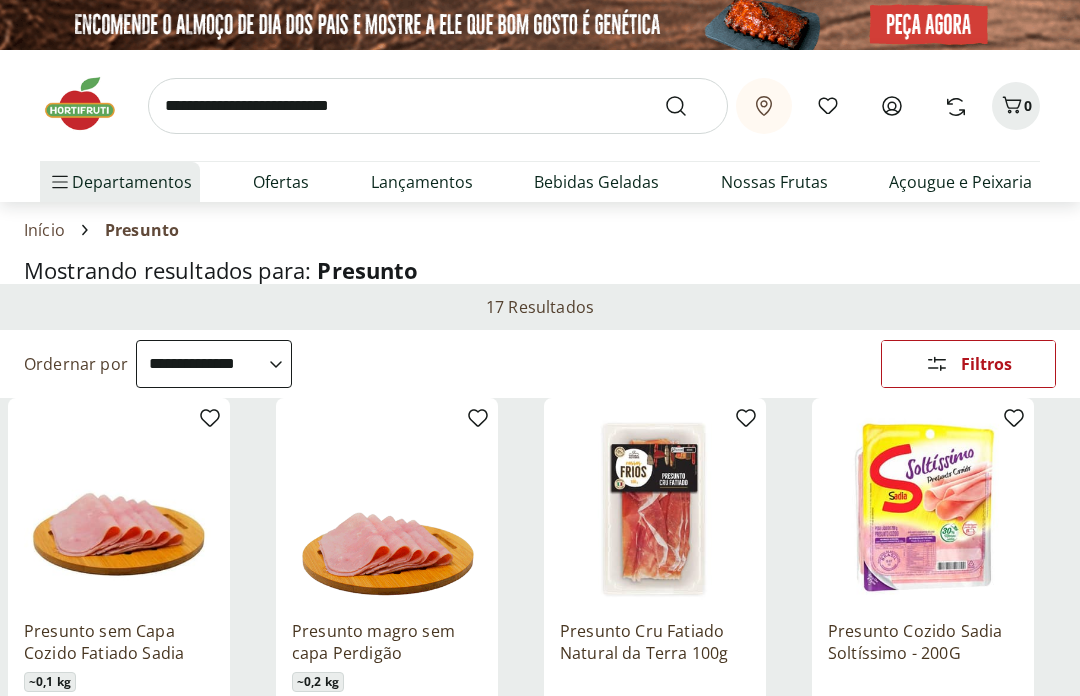 click at bounding box center [438, 106] 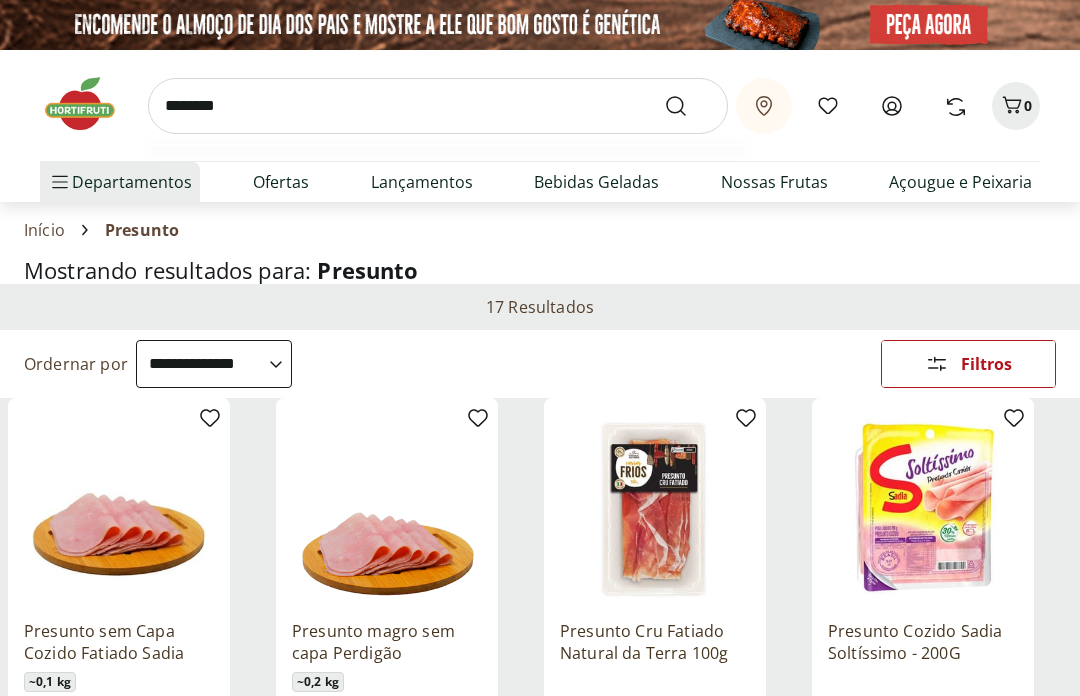 type on "*********" 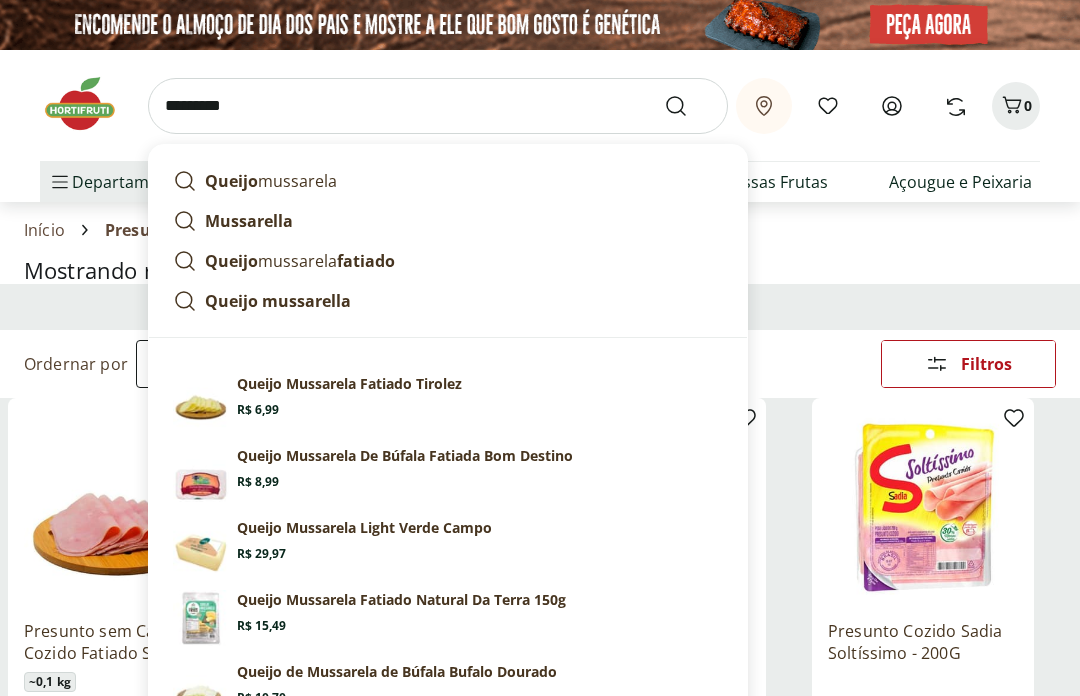 click 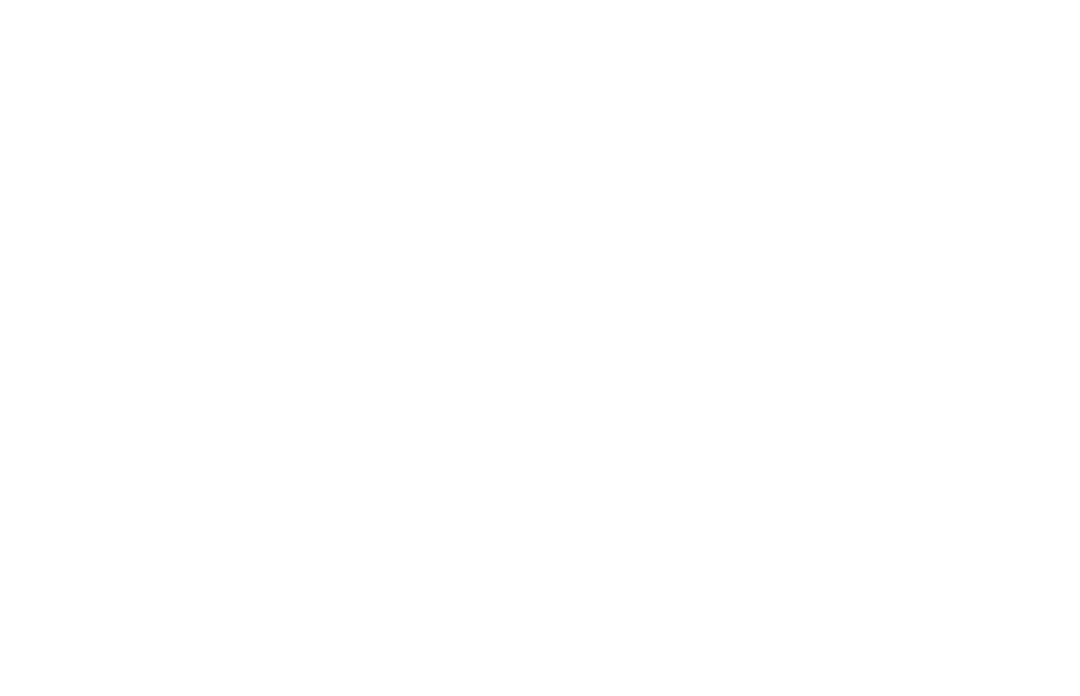 select on "**********" 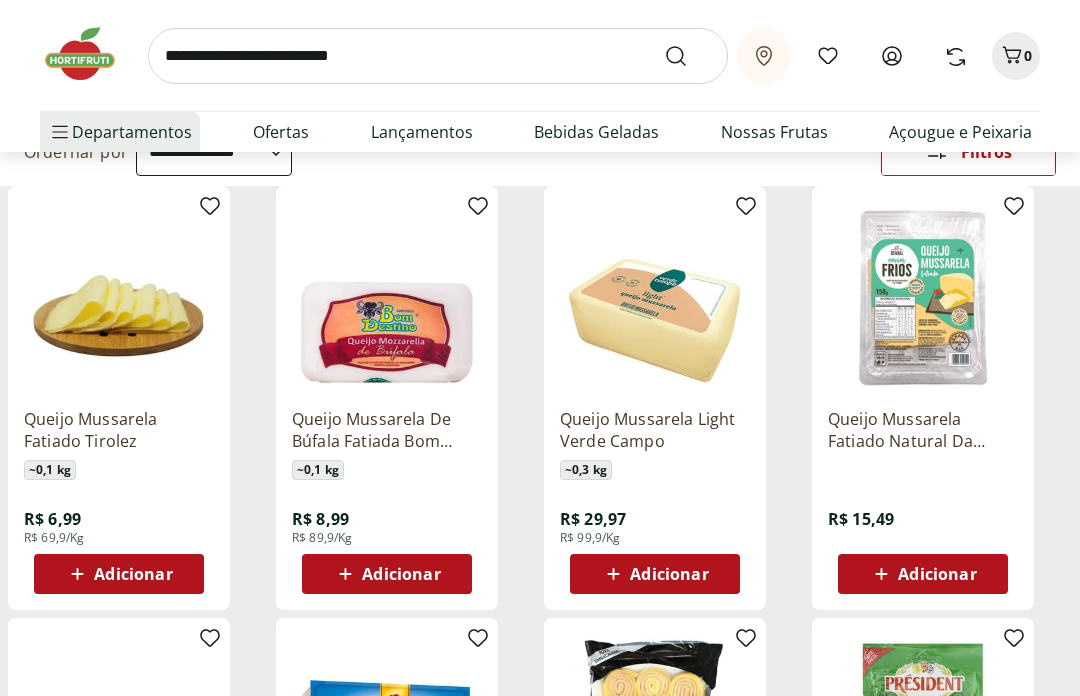 scroll, scrollTop: 211, scrollLeft: 0, axis: vertical 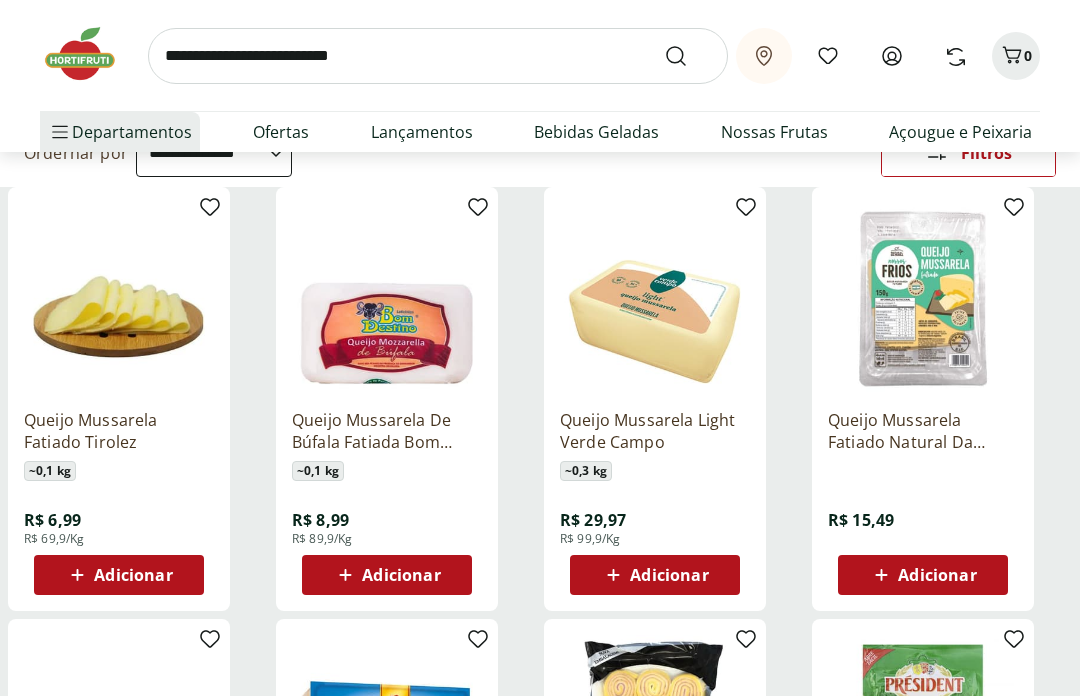 click on "Queijo Mussarela Fatiado Natural Da Terra 150g" at bounding box center [923, 431] 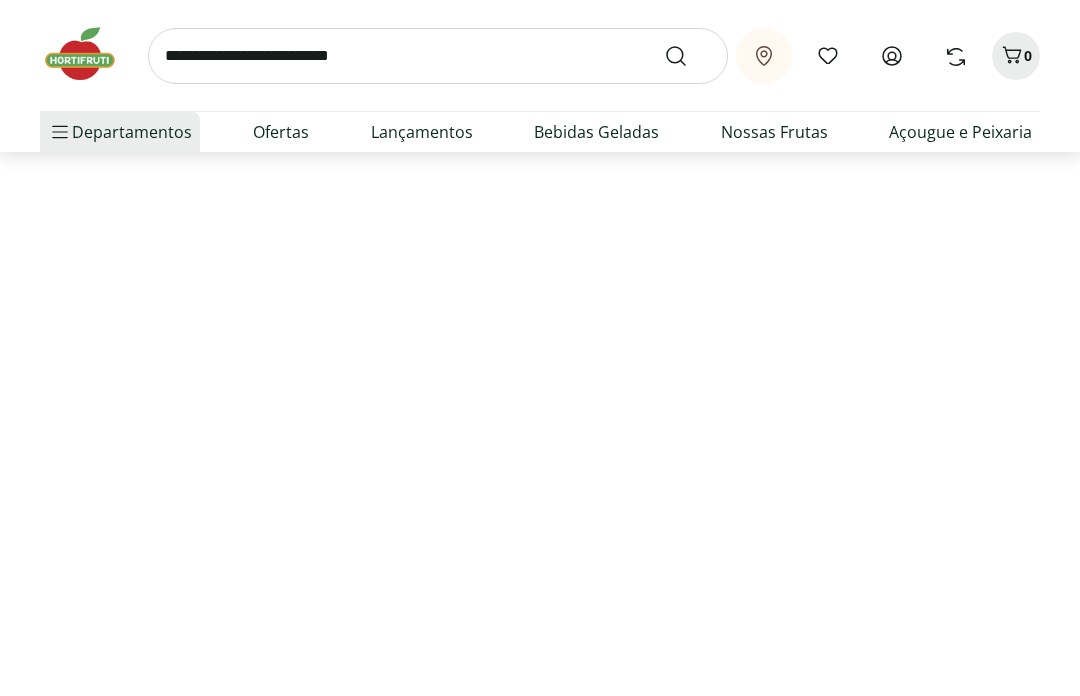 scroll, scrollTop: 0, scrollLeft: 0, axis: both 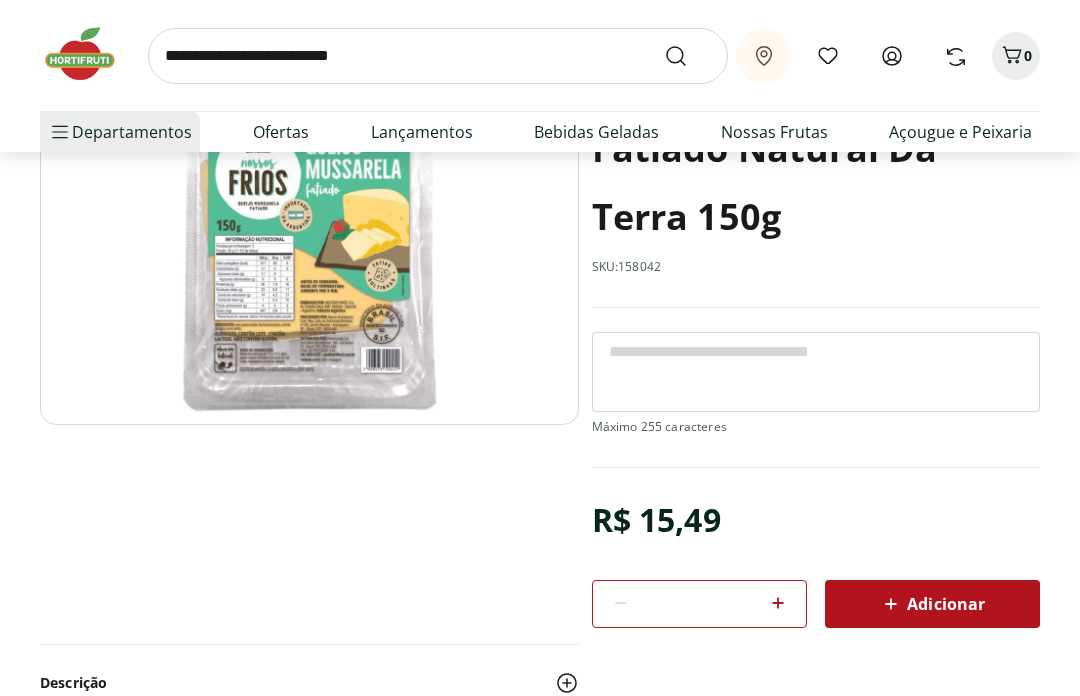 select on "**********" 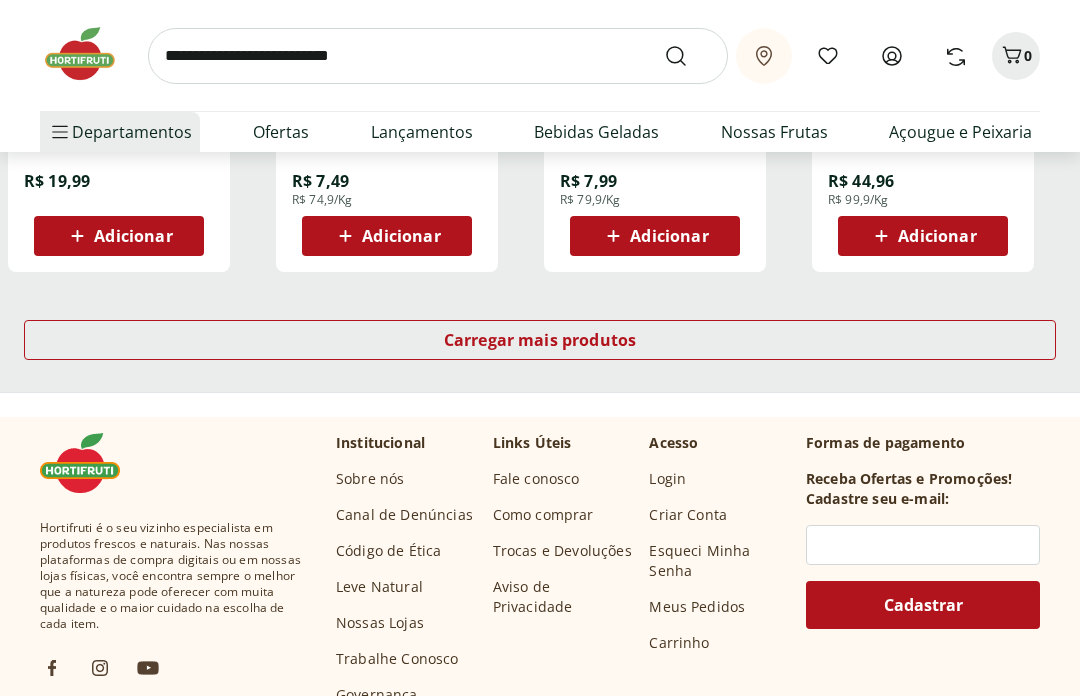 scroll, scrollTop: 1413, scrollLeft: 0, axis: vertical 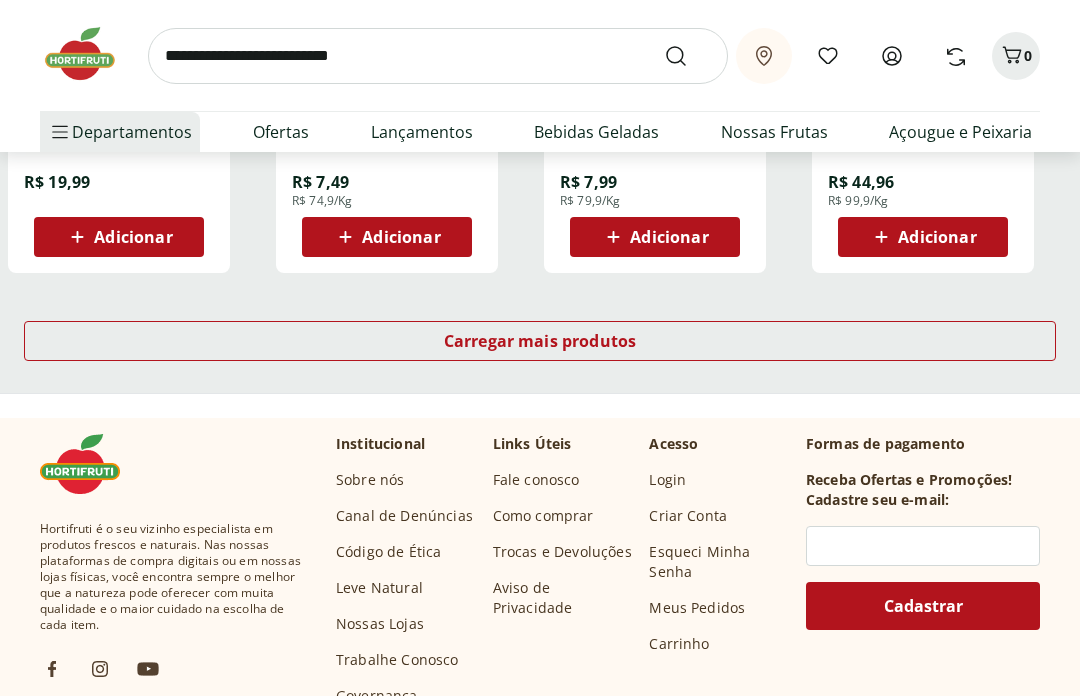 click at bounding box center (438, 56) 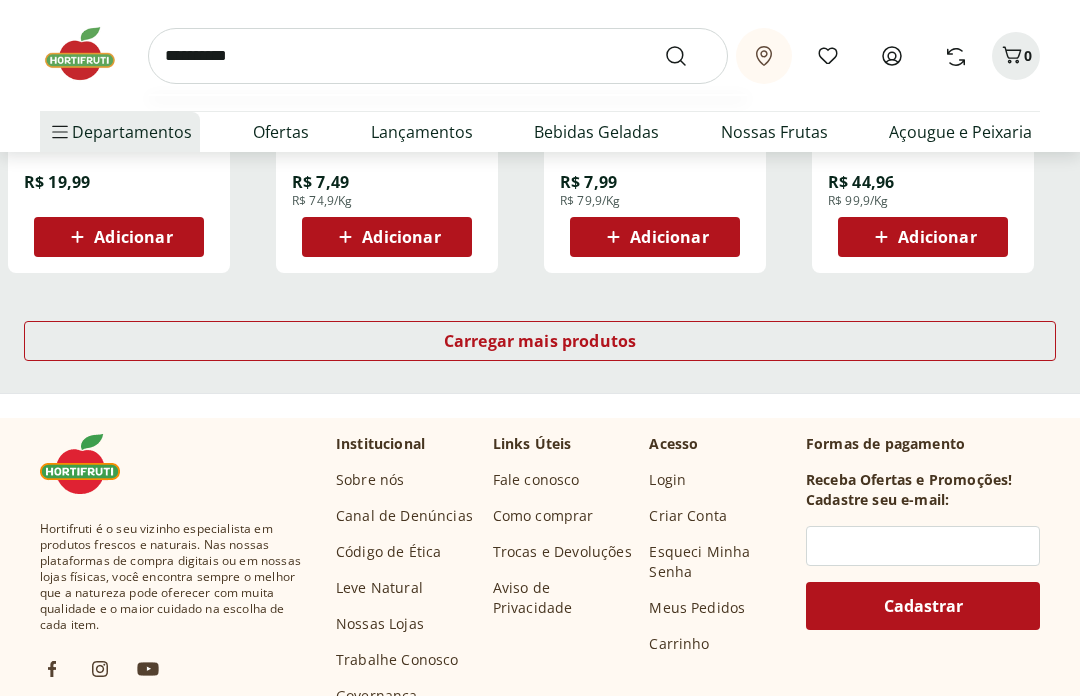 type on "*********" 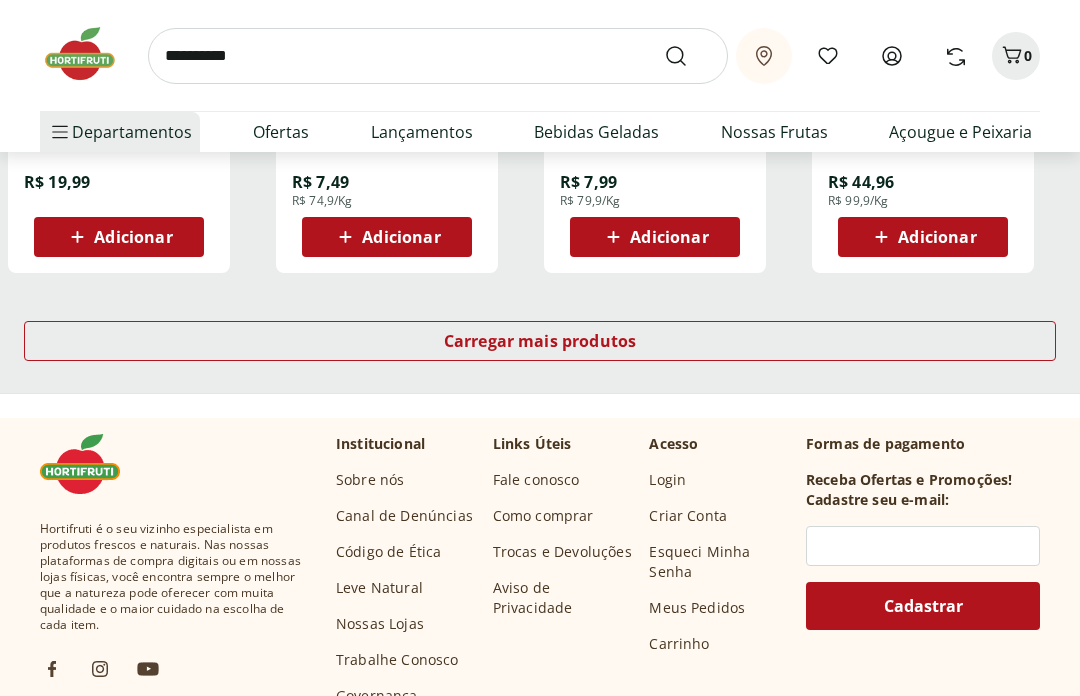 scroll, scrollTop: 0, scrollLeft: 0, axis: both 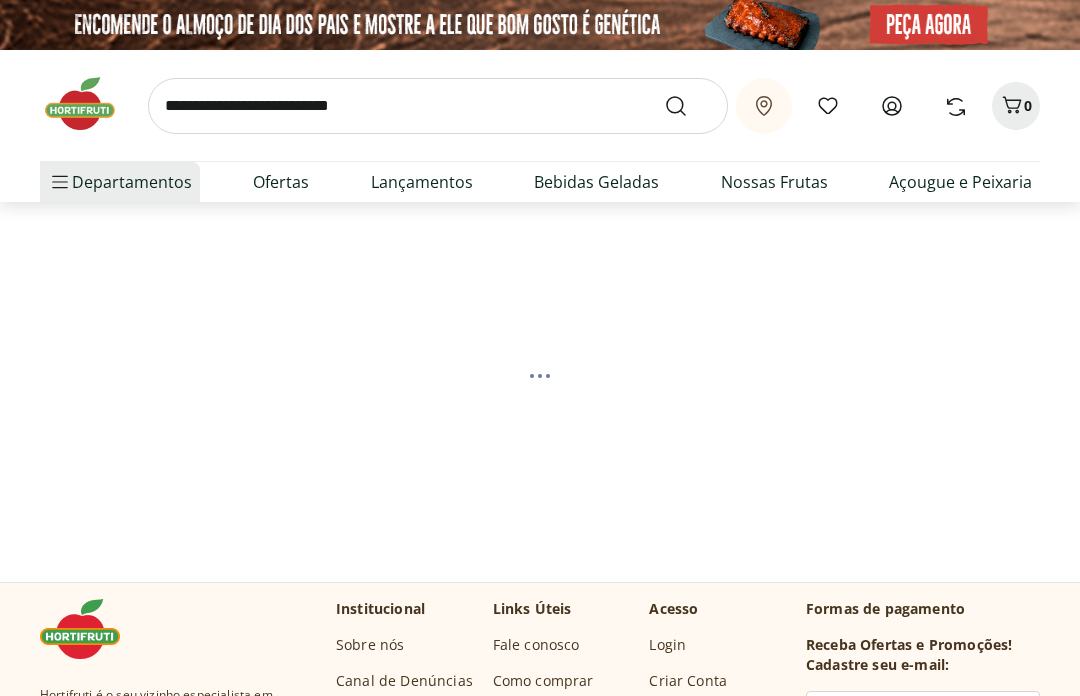 select on "**********" 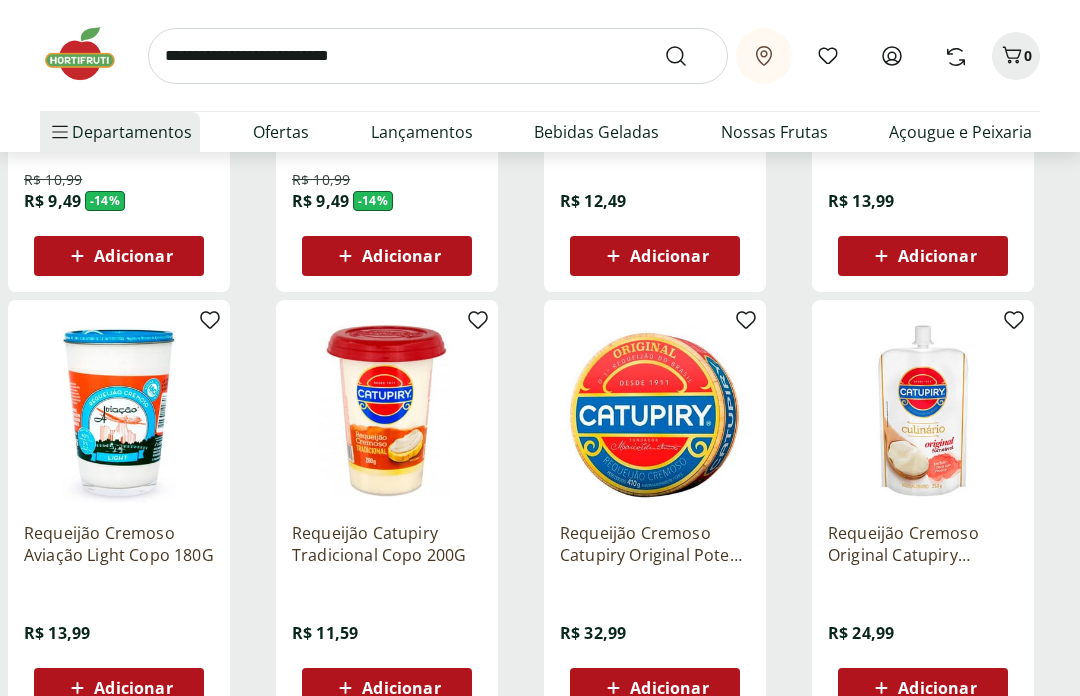 scroll, scrollTop: 529, scrollLeft: 0, axis: vertical 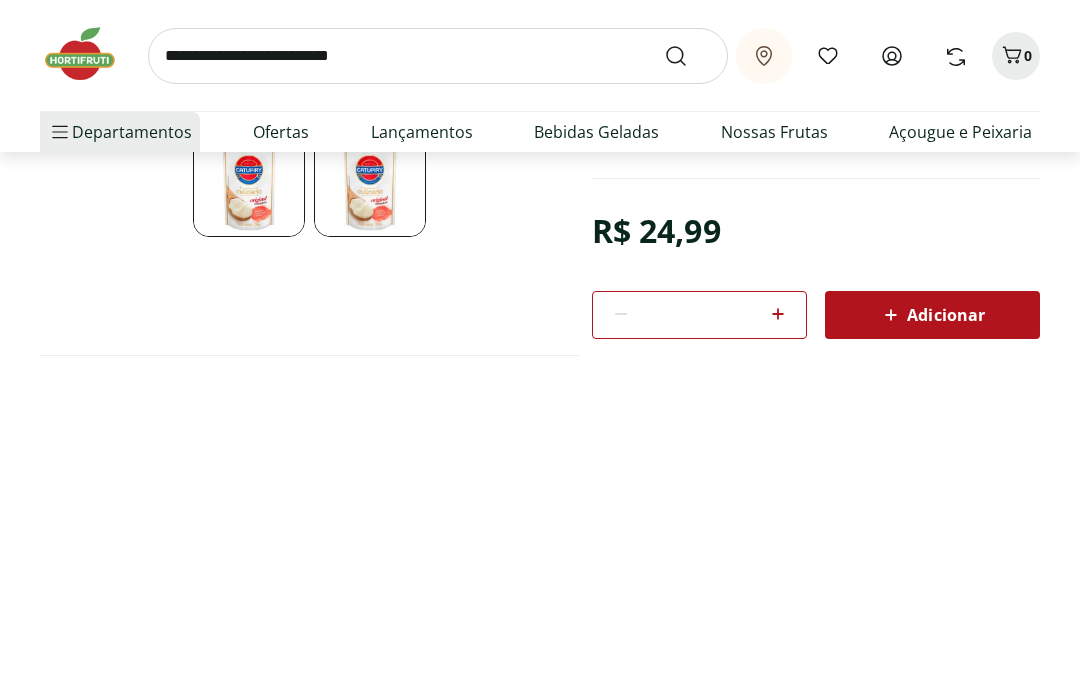 select on "**********" 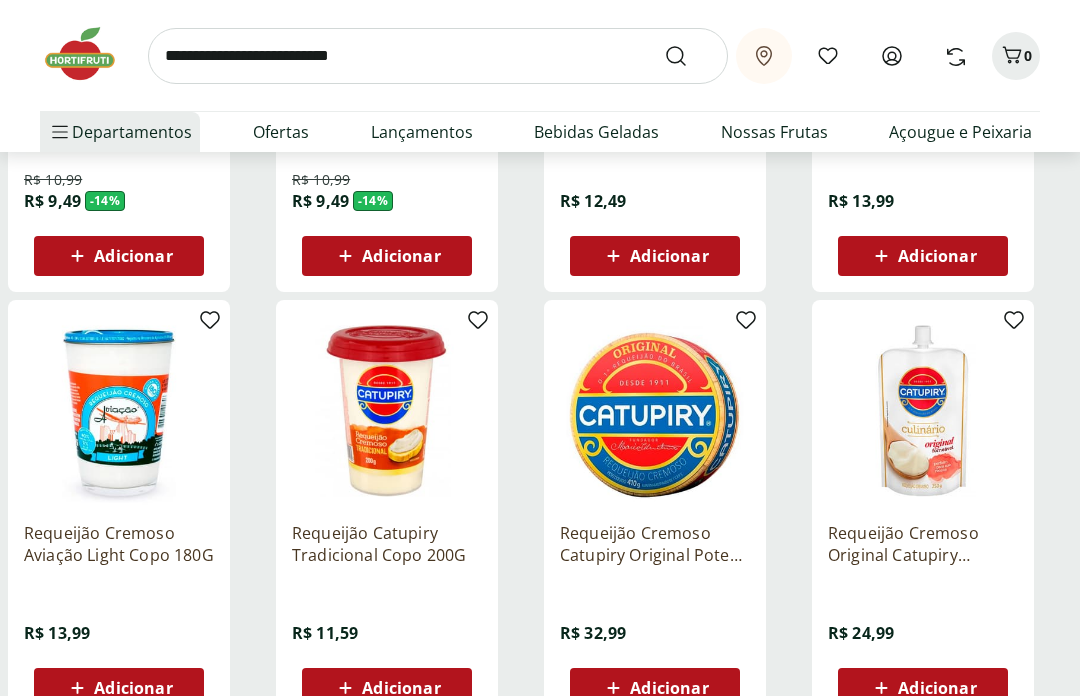 click at bounding box center [655, 411] 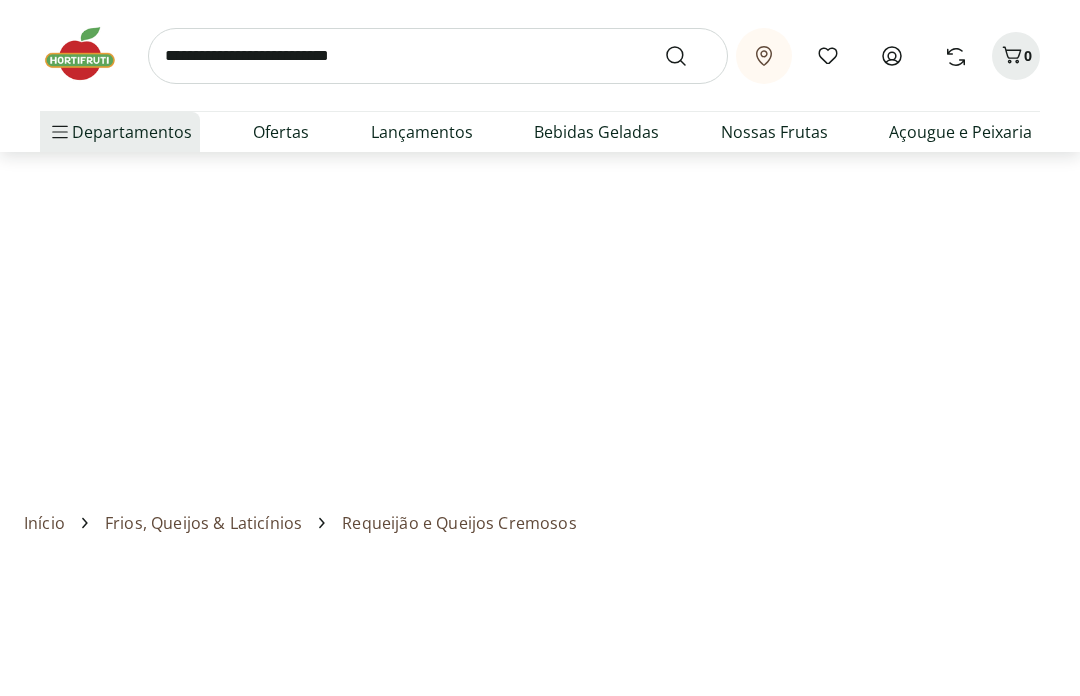scroll, scrollTop: 0, scrollLeft: 0, axis: both 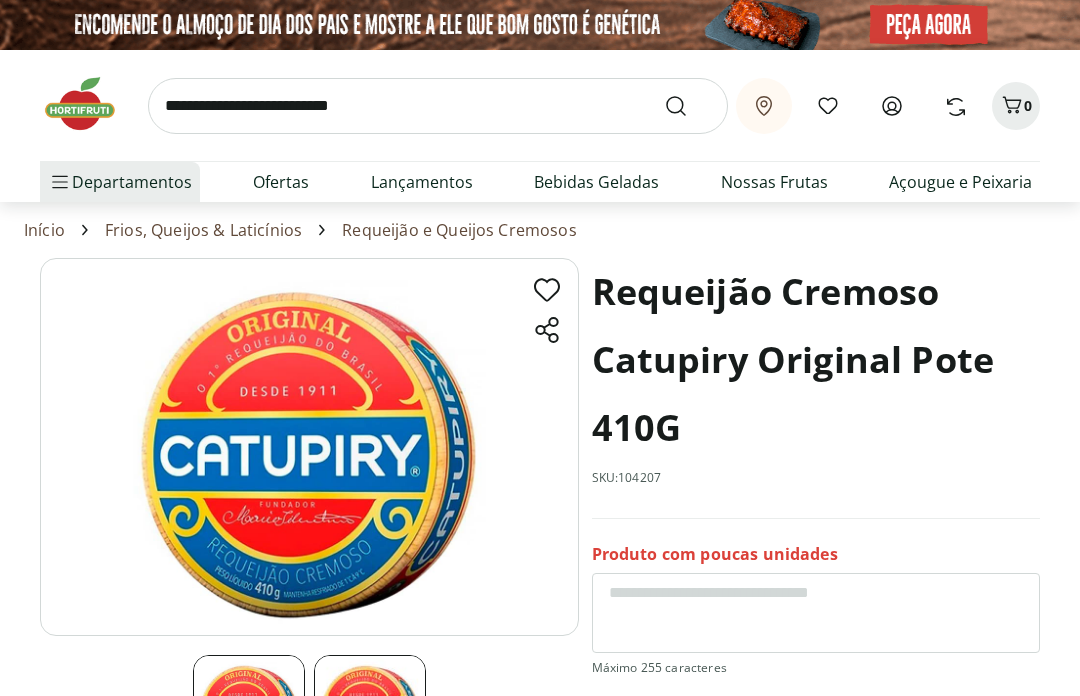 click at bounding box center [438, 106] 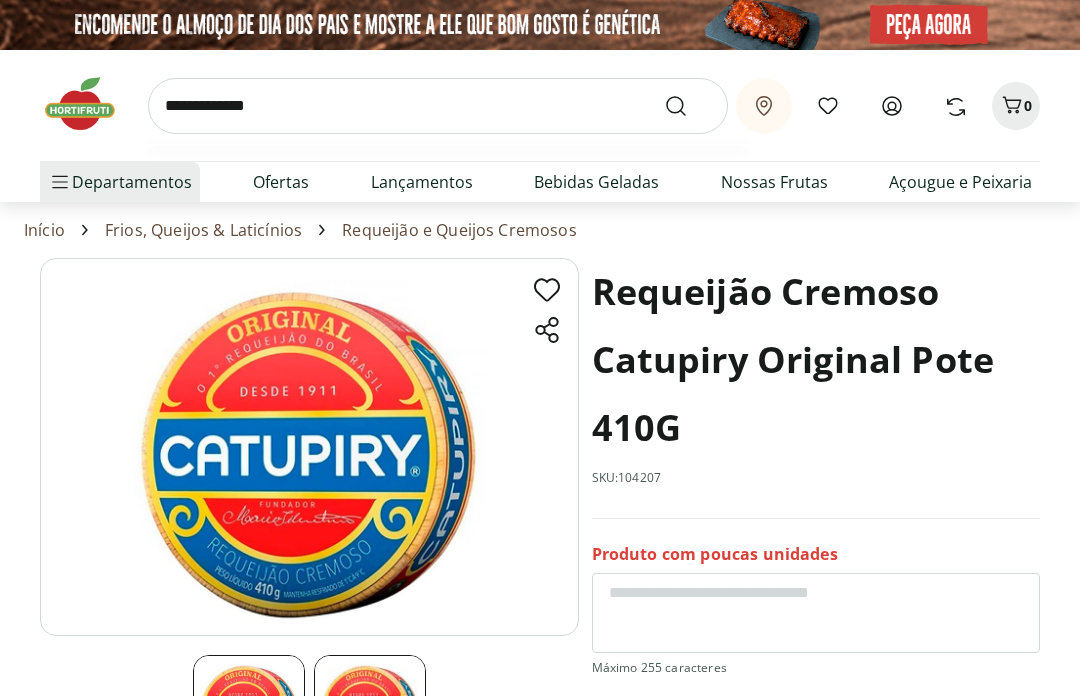 type on "**********" 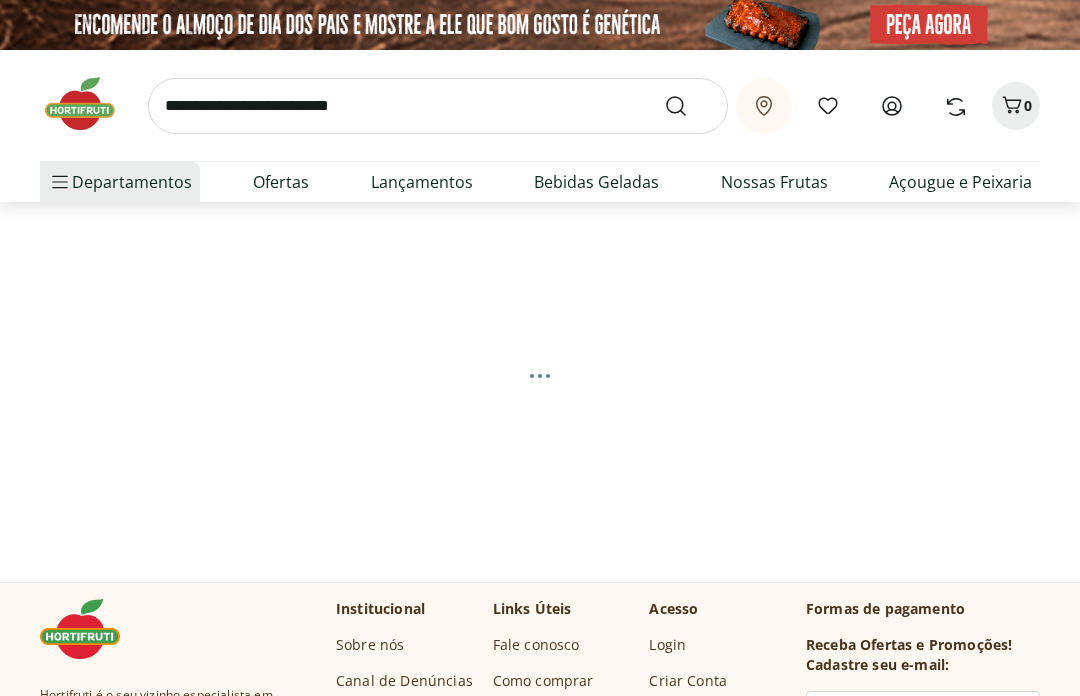select on "**********" 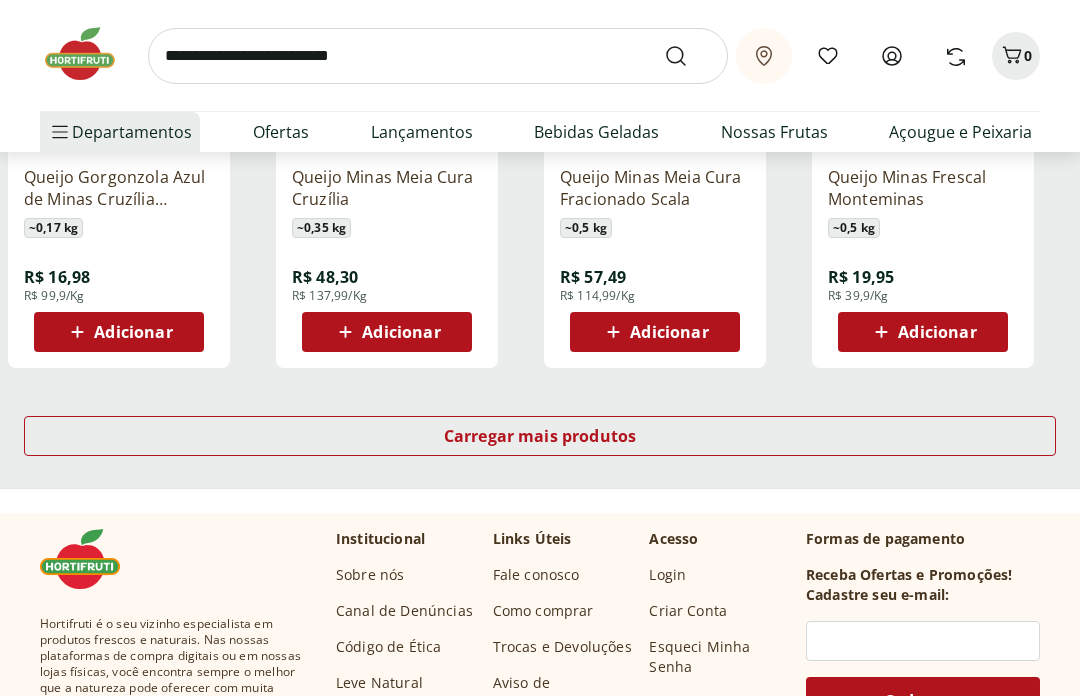 scroll, scrollTop: 1320, scrollLeft: 0, axis: vertical 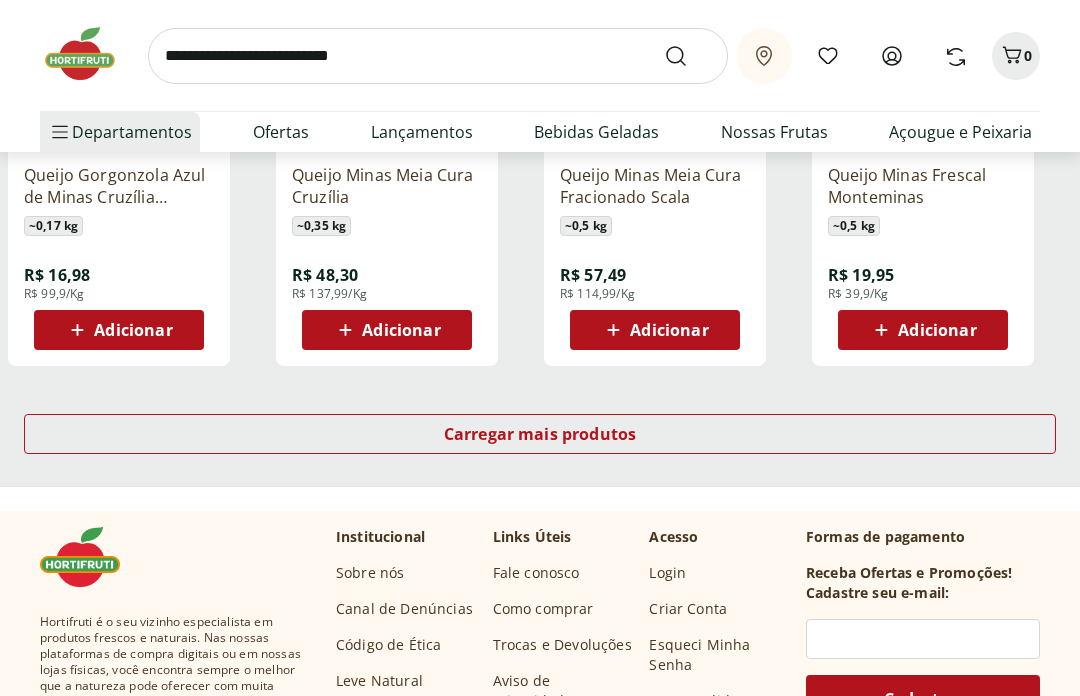 click on "Carregar mais produtos" at bounding box center (540, 434) 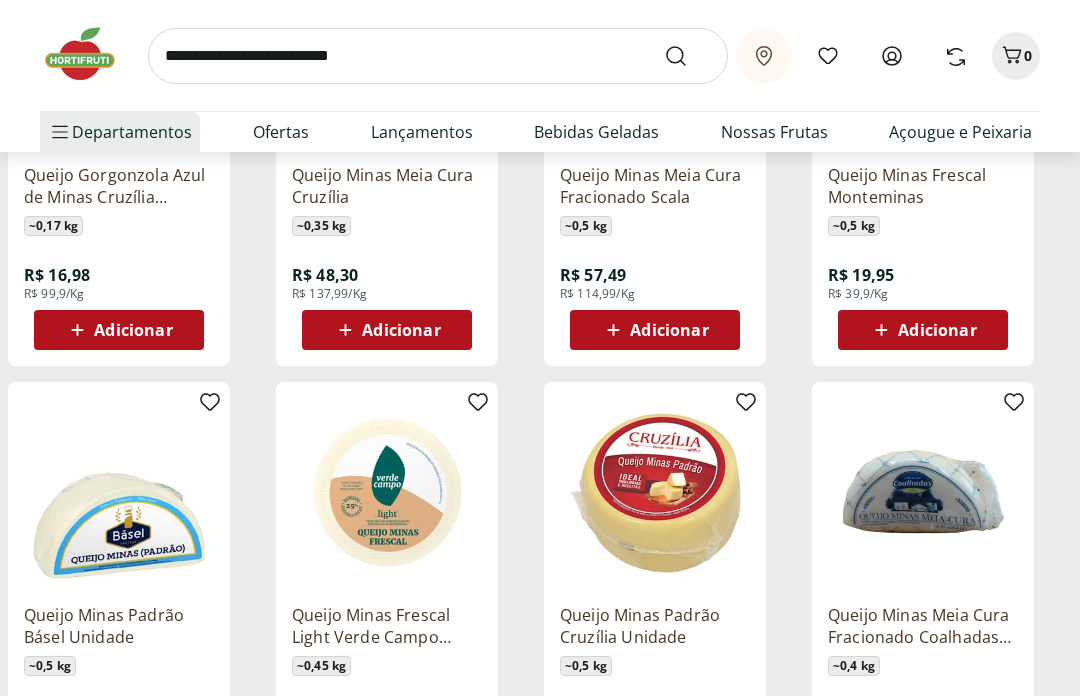 click on "~ 0,45 kg" at bounding box center [387, 666] 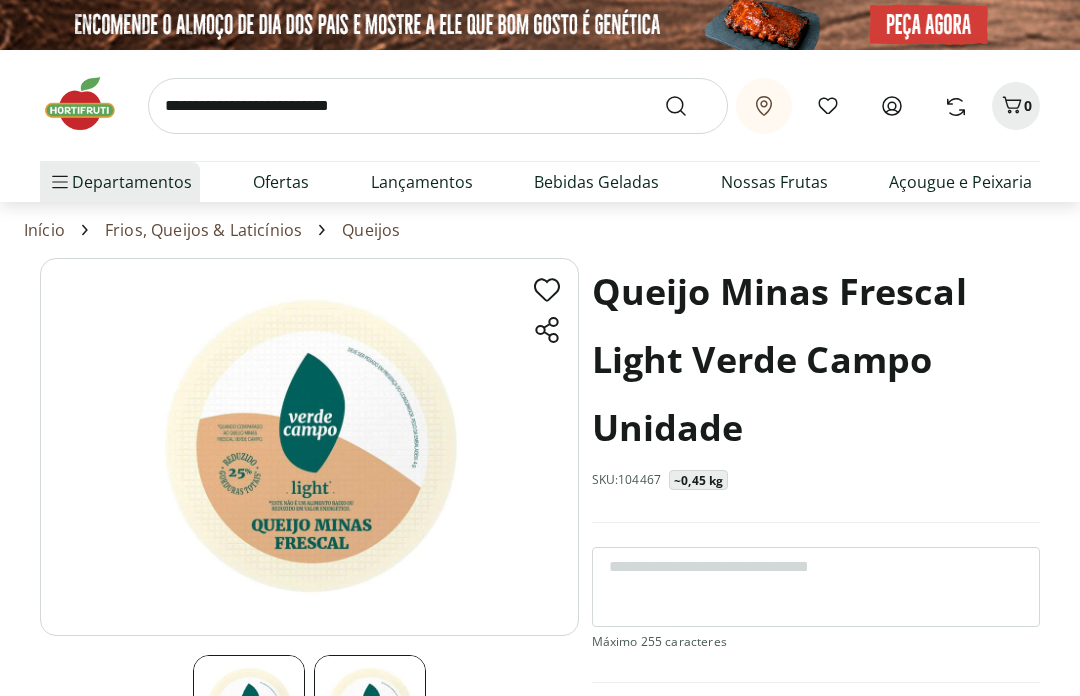click at bounding box center [438, 106] 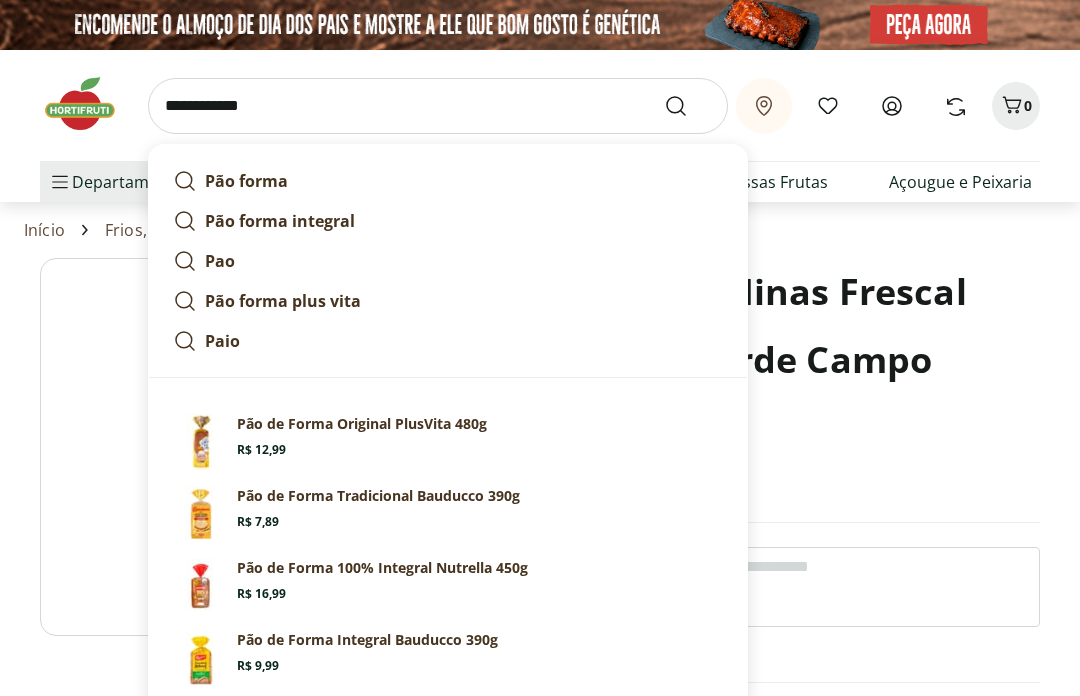 click on "Pão forma" at bounding box center (246, 181) 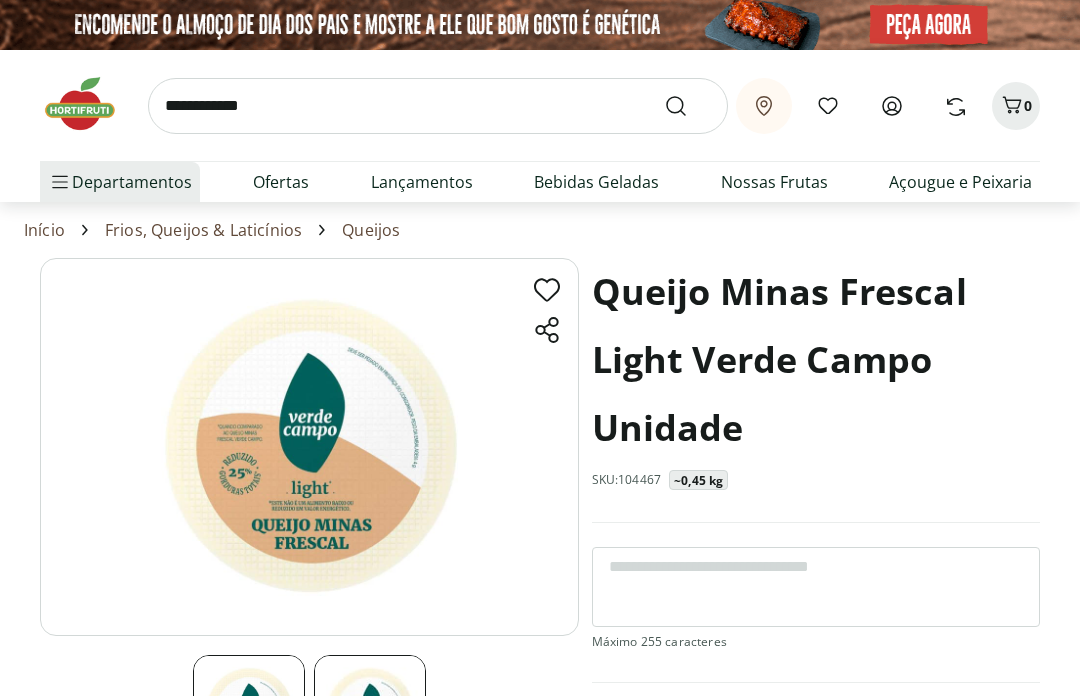 type on "*********" 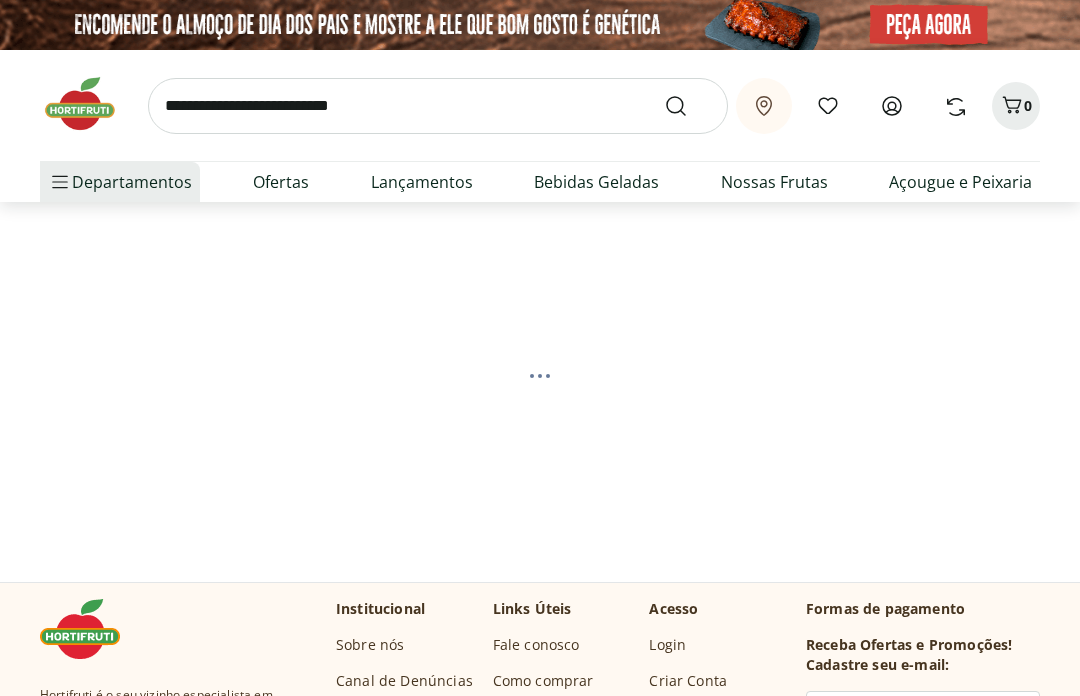scroll, scrollTop: 0, scrollLeft: 0, axis: both 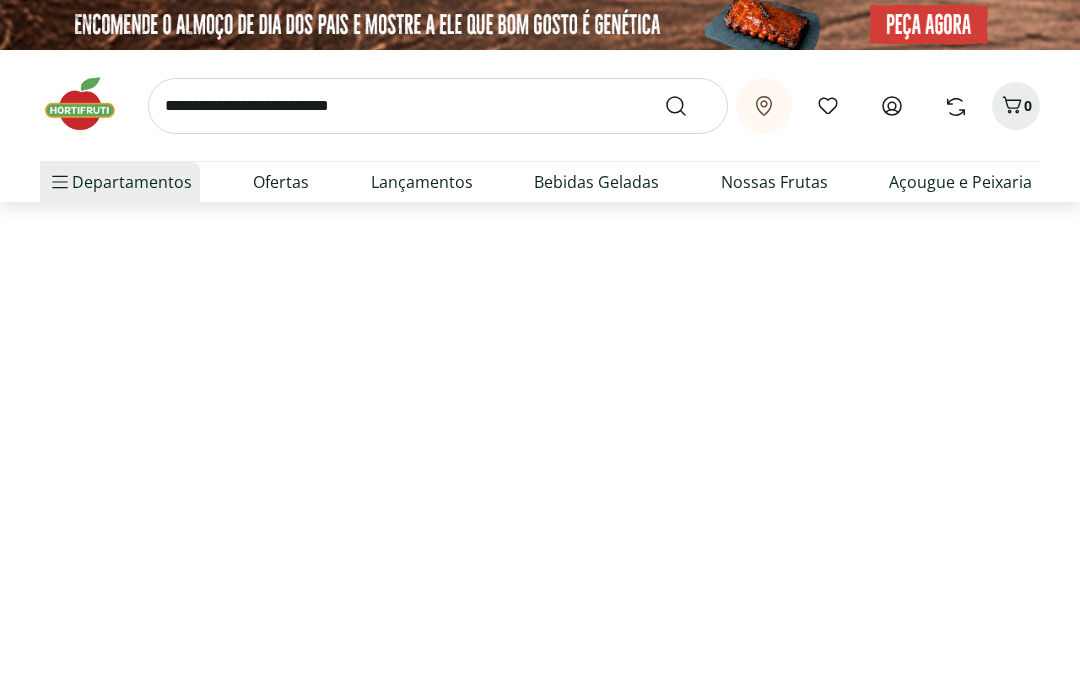 select on "**********" 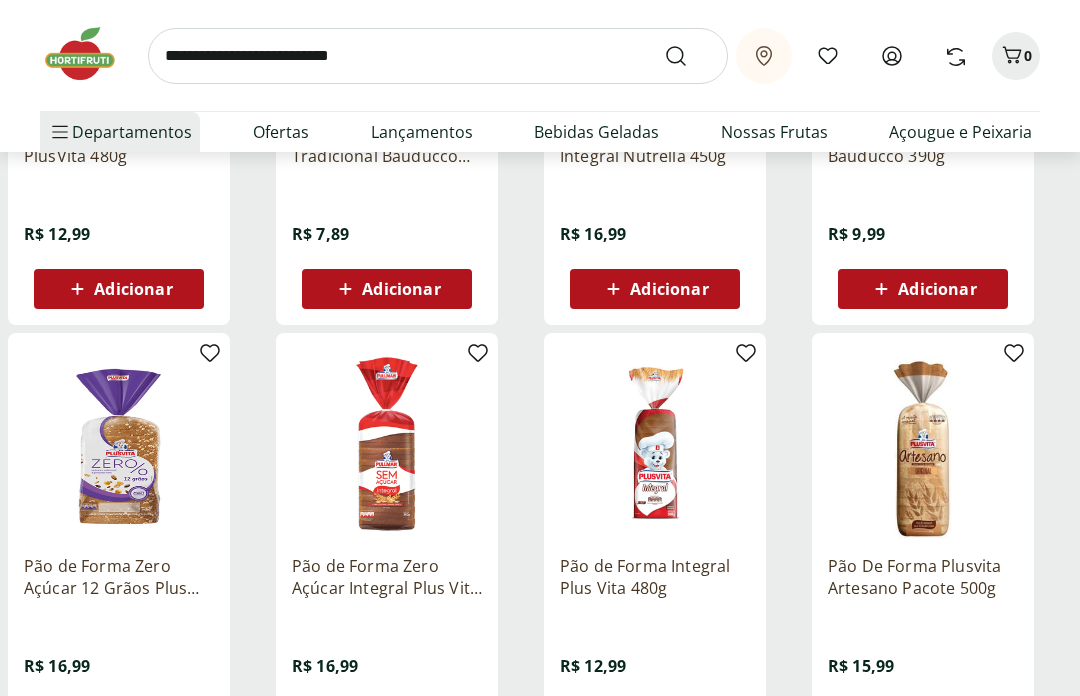 scroll, scrollTop: 500, scrollLeft: 0, axis: vertical 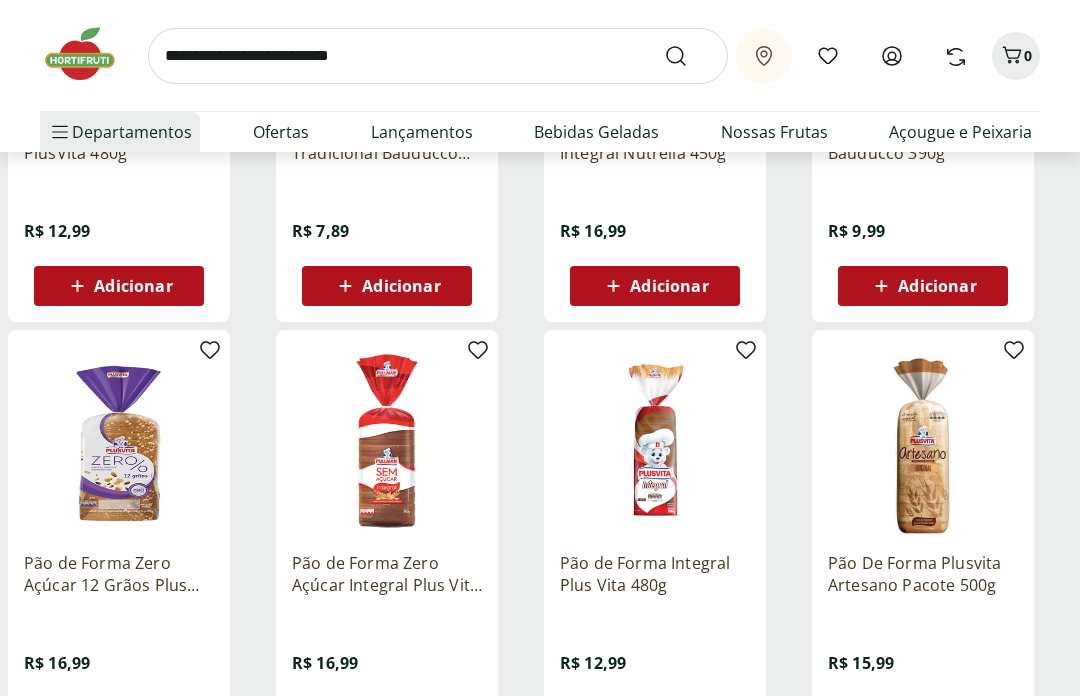 click at bounding box center [438, 56] 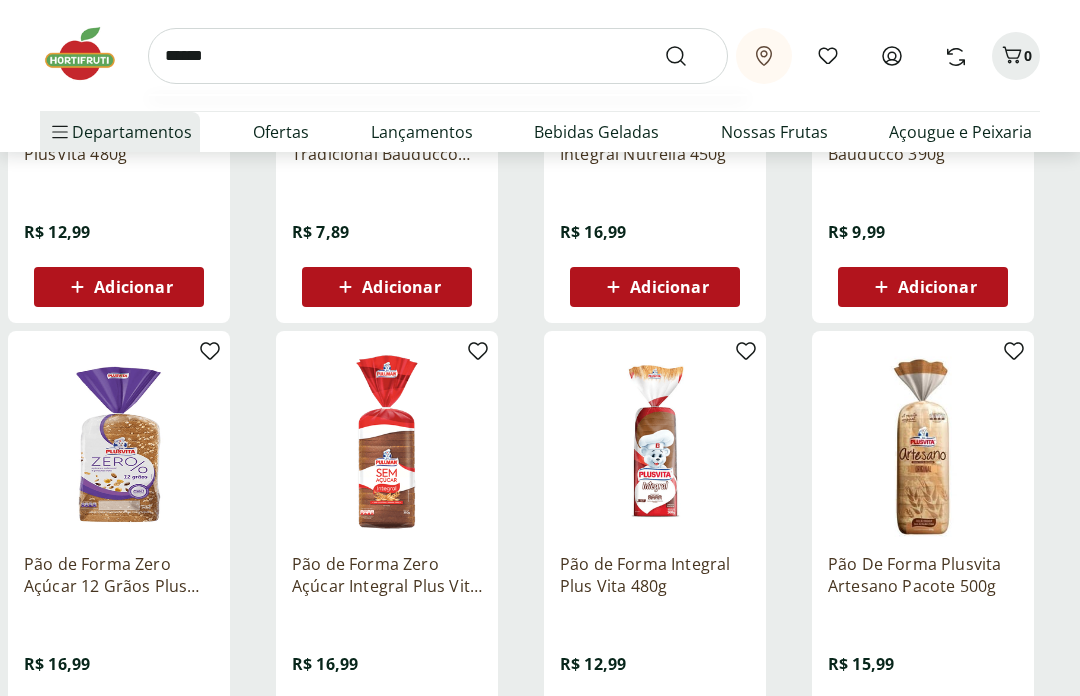 click on "*****" at bounding box center (438, 56) 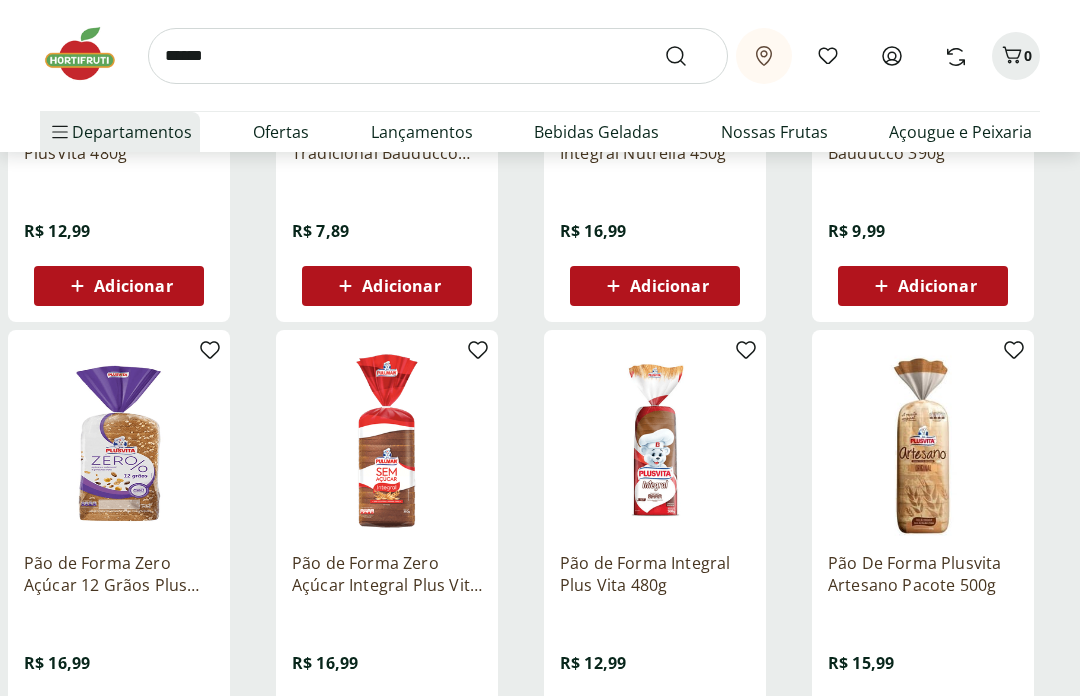 scroll, scrollTop: 0, scrollLeft: 0, axis: both 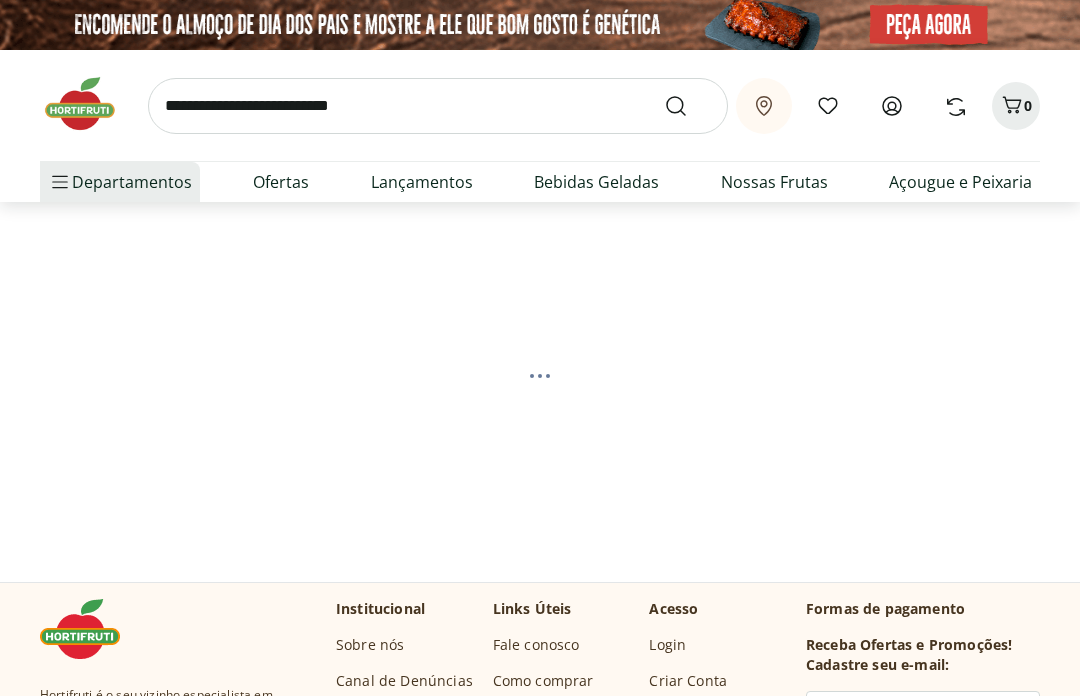 select on "**********" 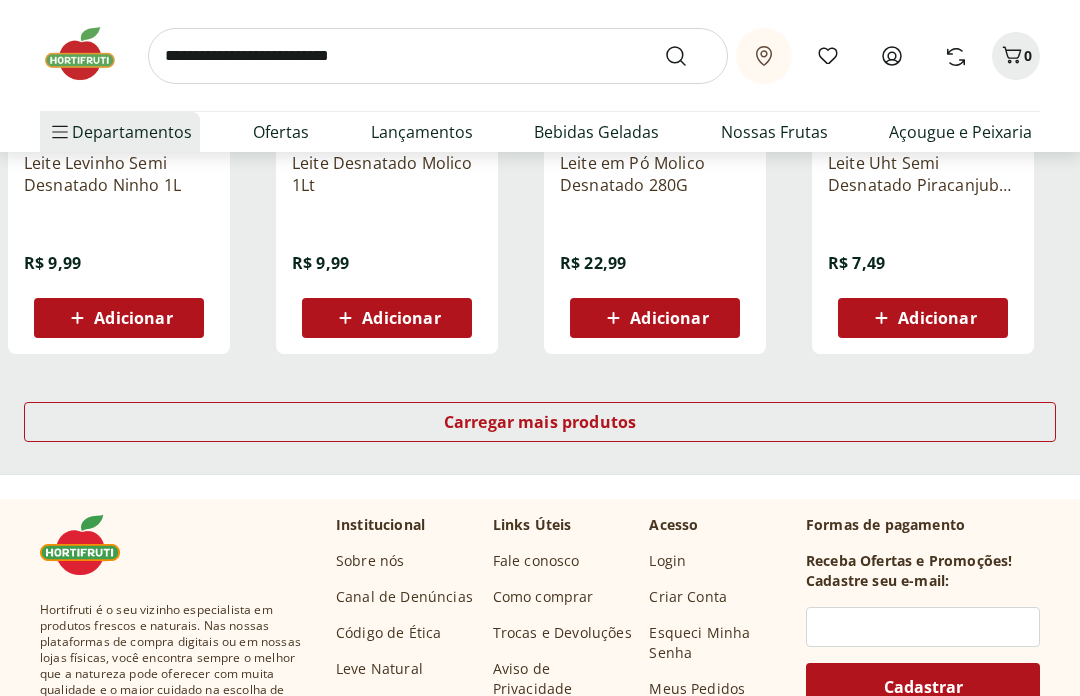 scroll, scrollTop: 1334, scrollLeft: 0, axis: vertical 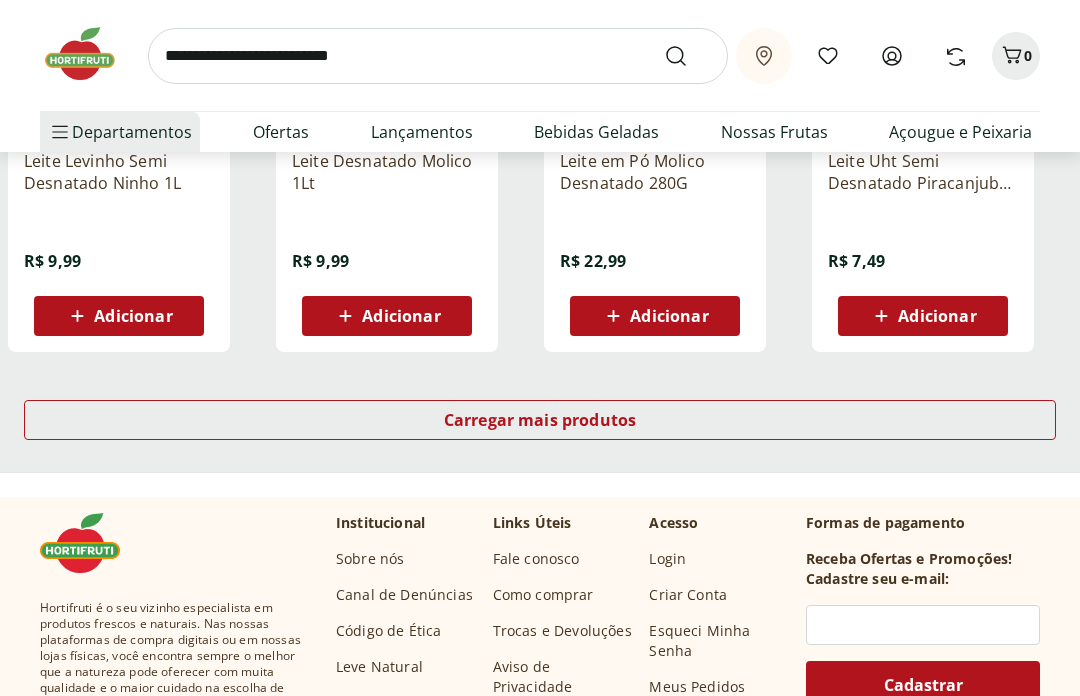 click on "Carregar mais produtos" at bounding box center (540, 420) 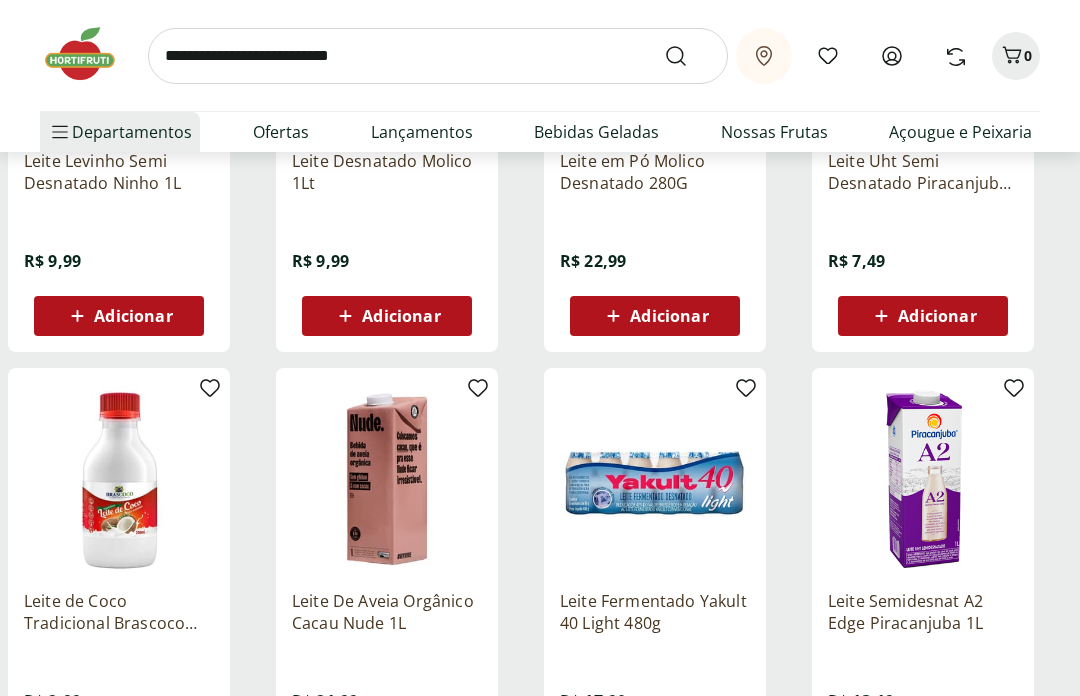 click at bounding box center (438, 56) 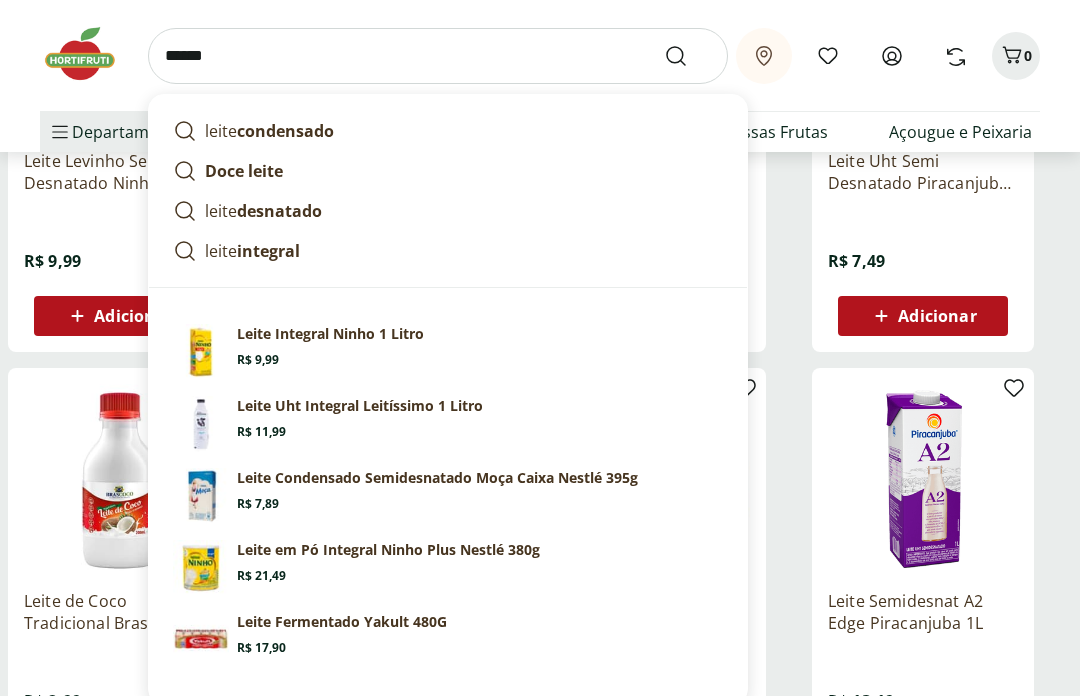 click on "leite  integral" at bounding box center (448, 251) 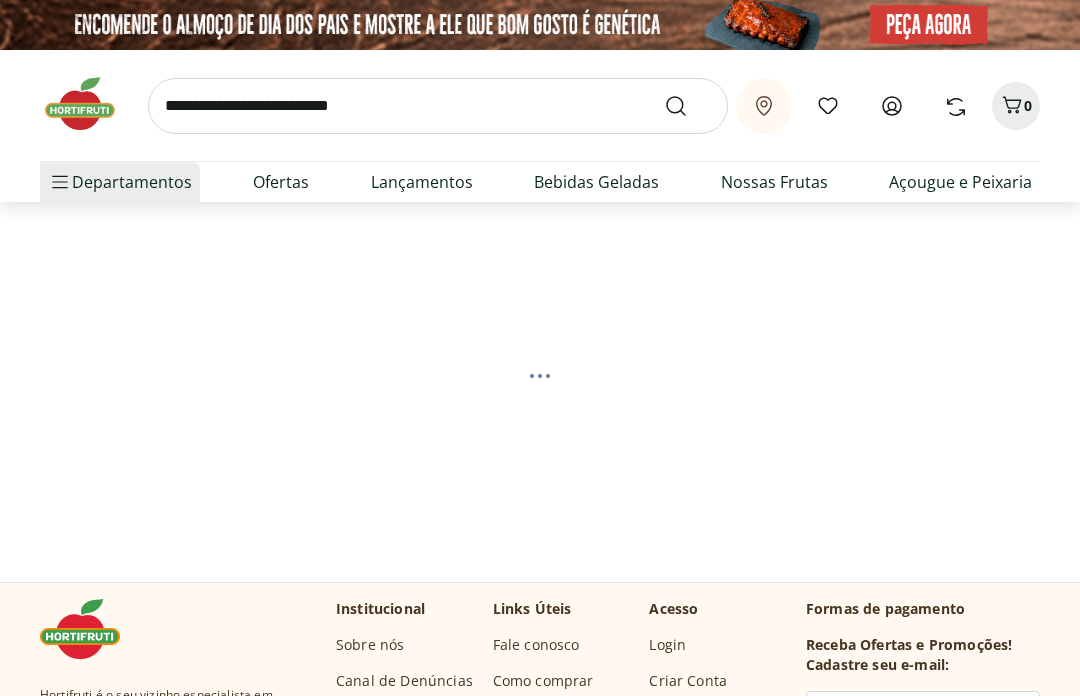 scroll, scrollTop: 0, scrollLeft: 0, axis: both 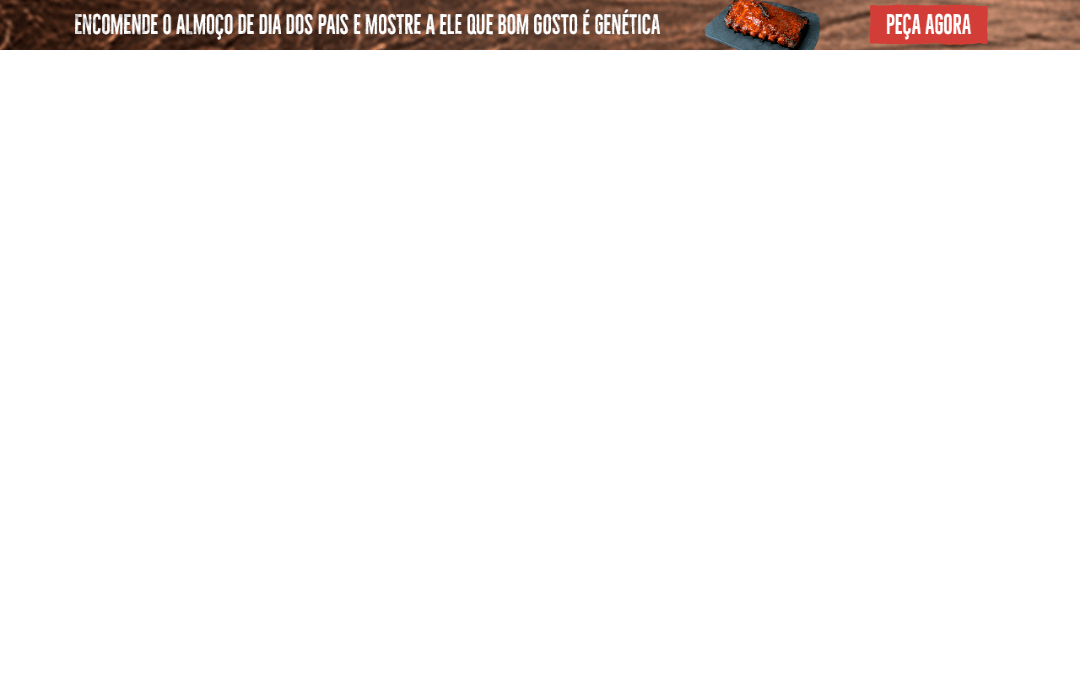 select on "**********" 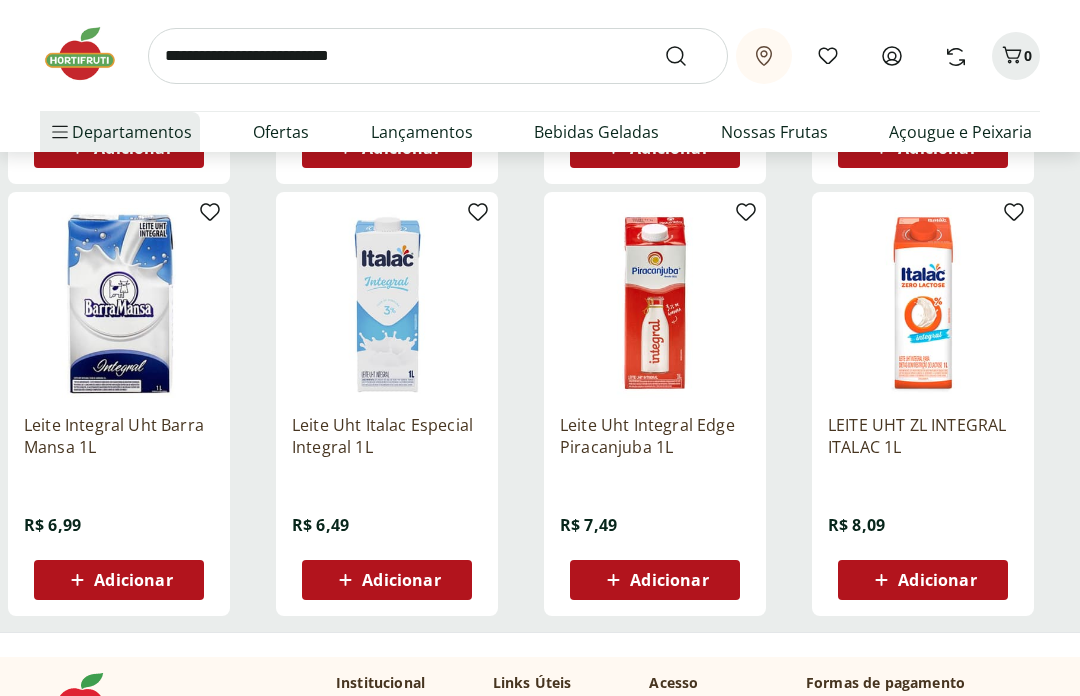 scroll, scrollTop: 564, scrollLeft: 0, axis: vertical 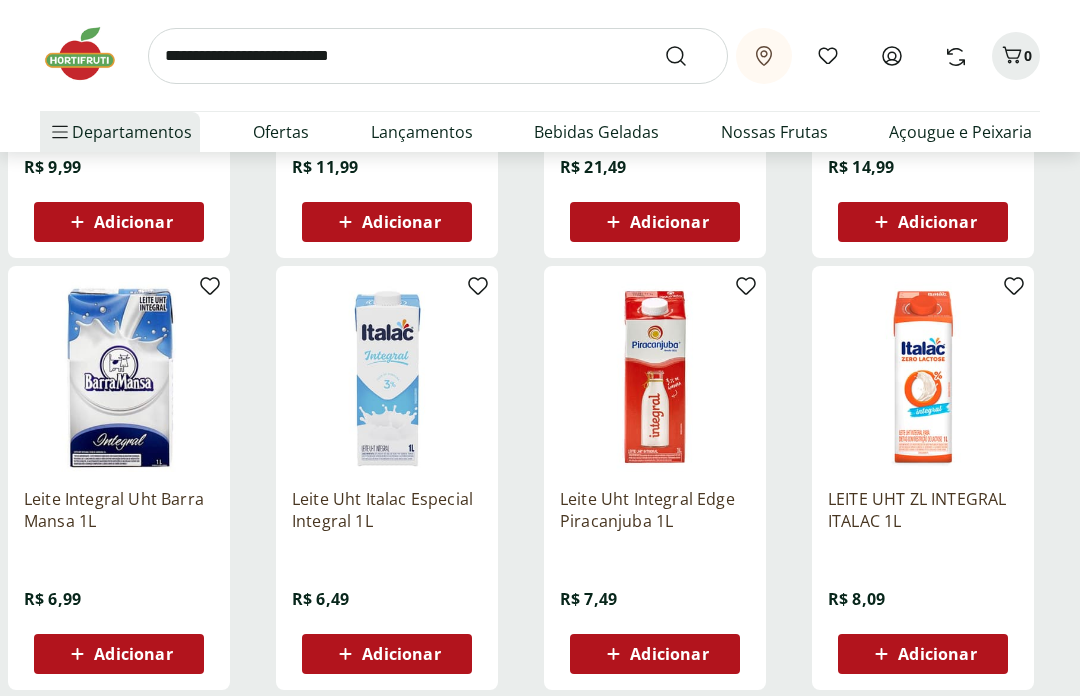click on "LEITE UHT ZL INTEGRAL ITALAC 1L" at bounding box center (923, 510) 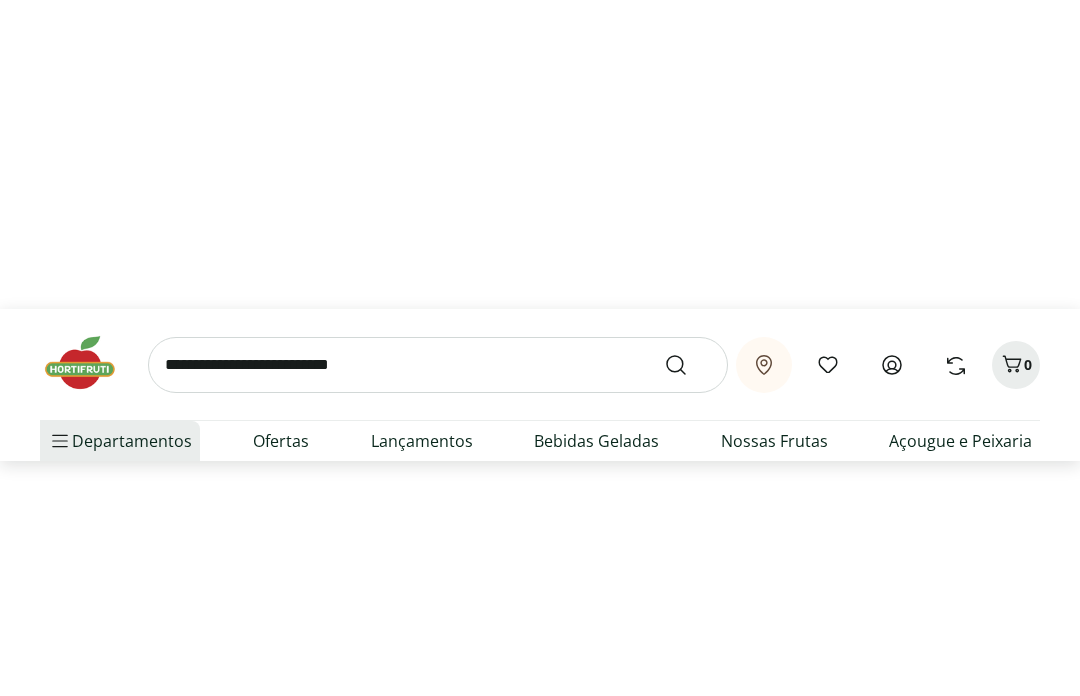 scroll, scrollTop: 0, scrollLeft: 0, axis: both 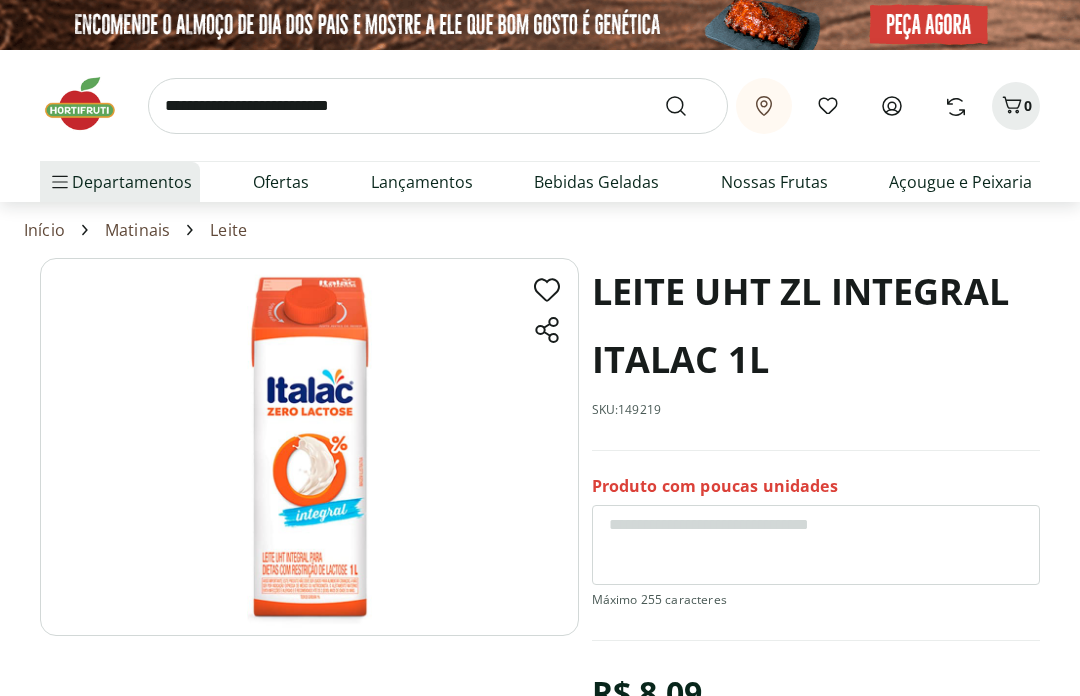 click at bounding box center (438, 106) 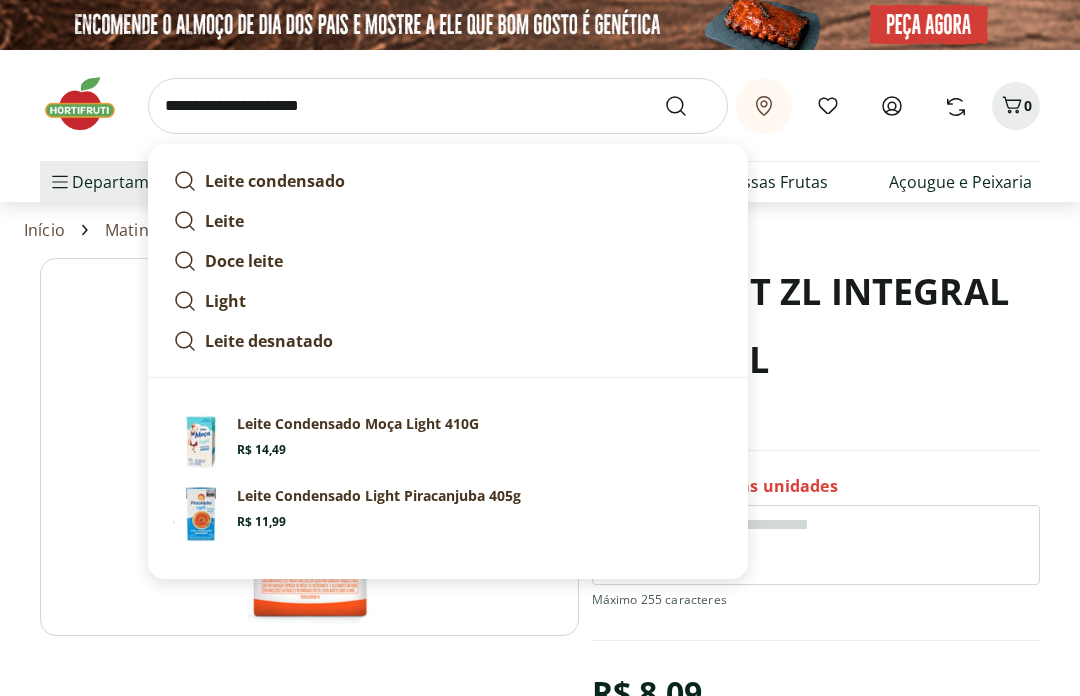 type on "**********" 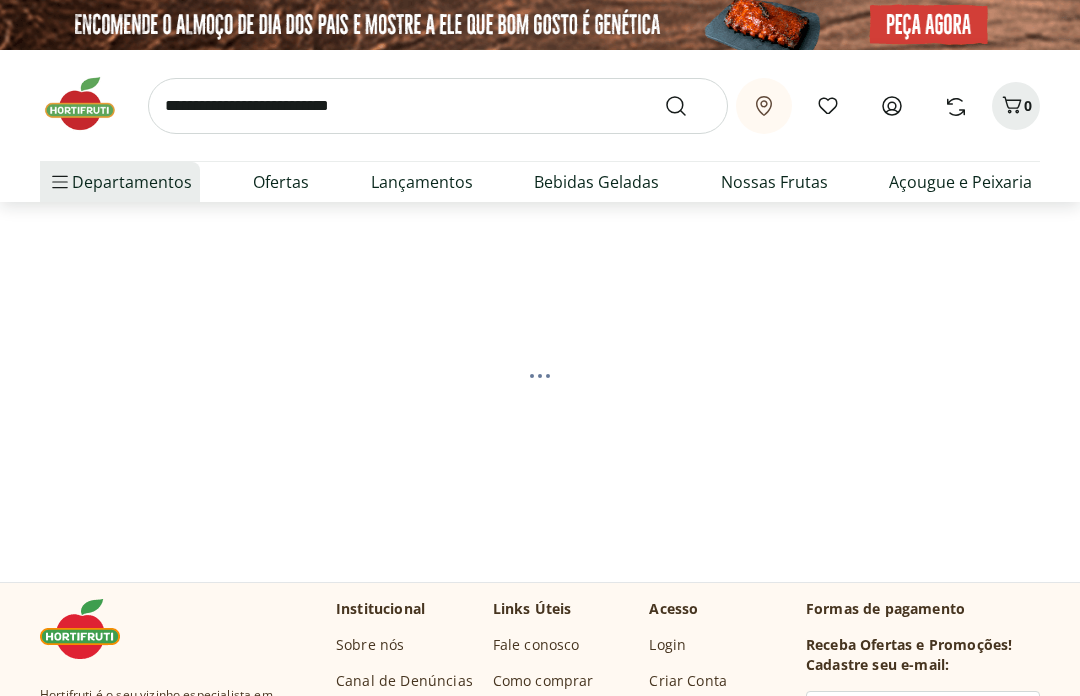 select on "**********" 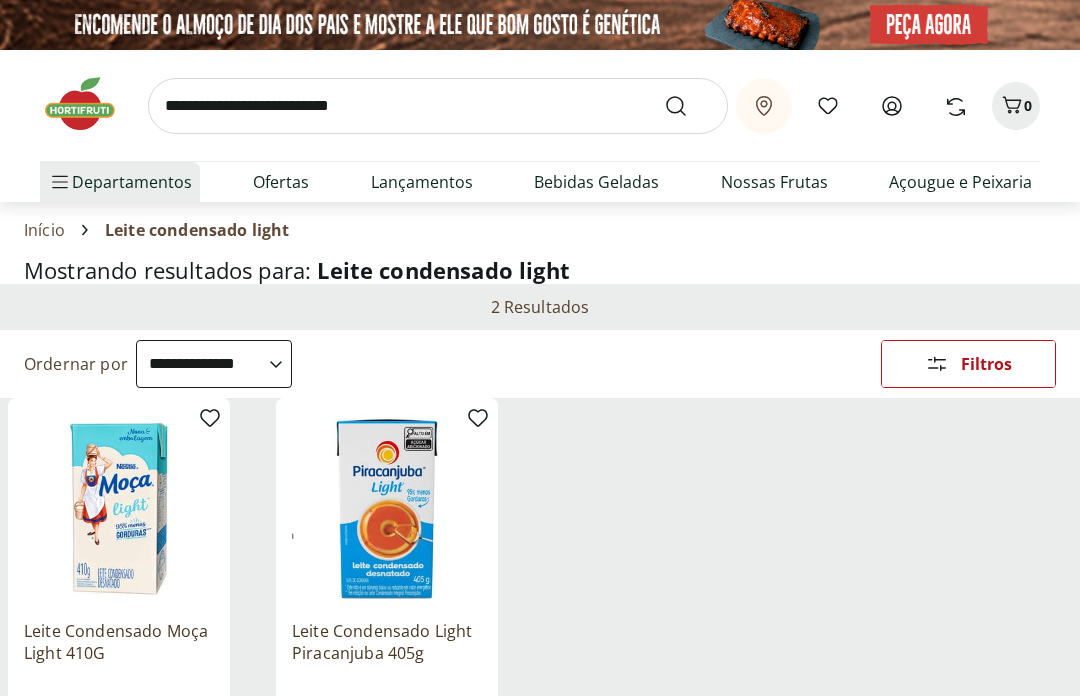 click at bounding box center [438, 106] 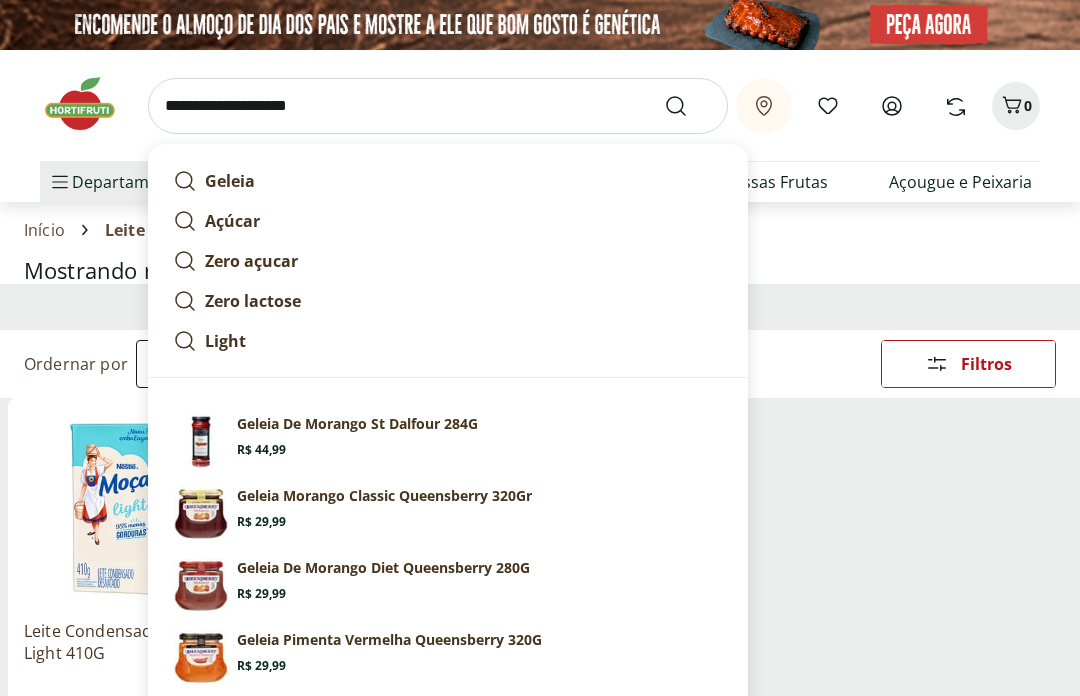 click on "Zero açucar" at bounding box center [251, 261] 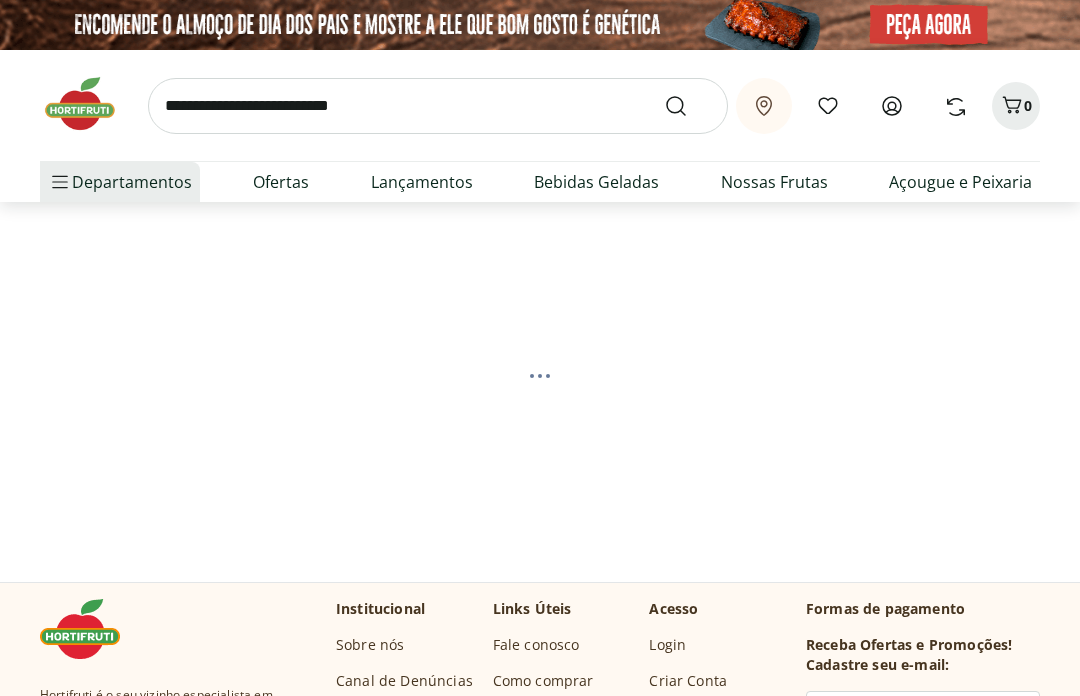 scroll, scrollTop: 0, scrollLeft: 0, axis: both 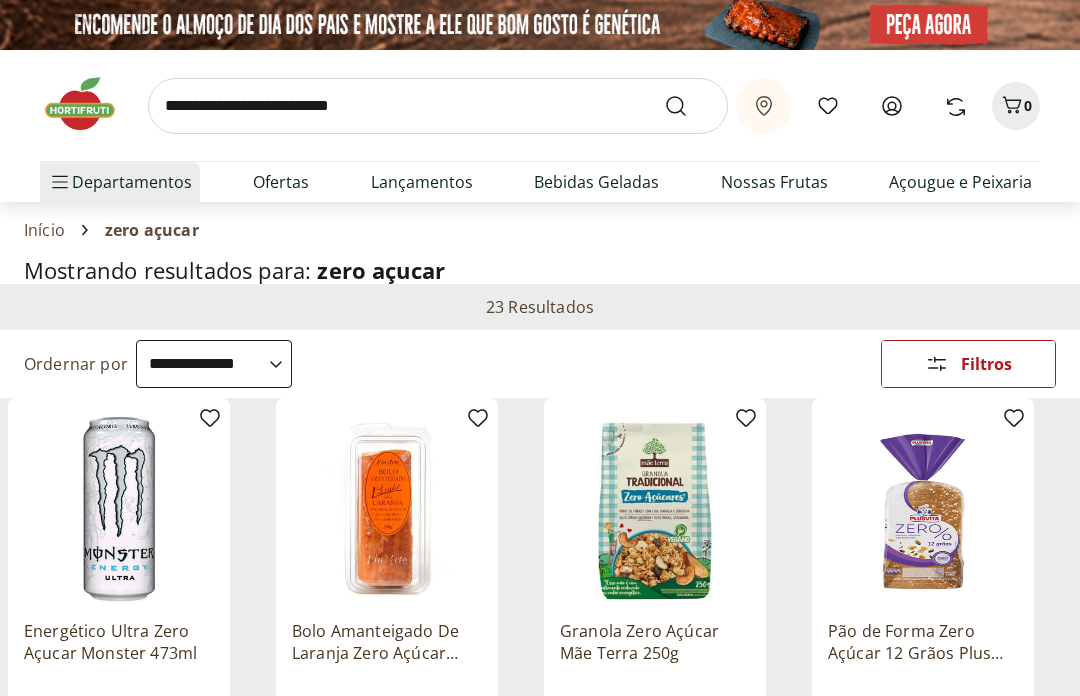 click at bounding box center [438, 106] 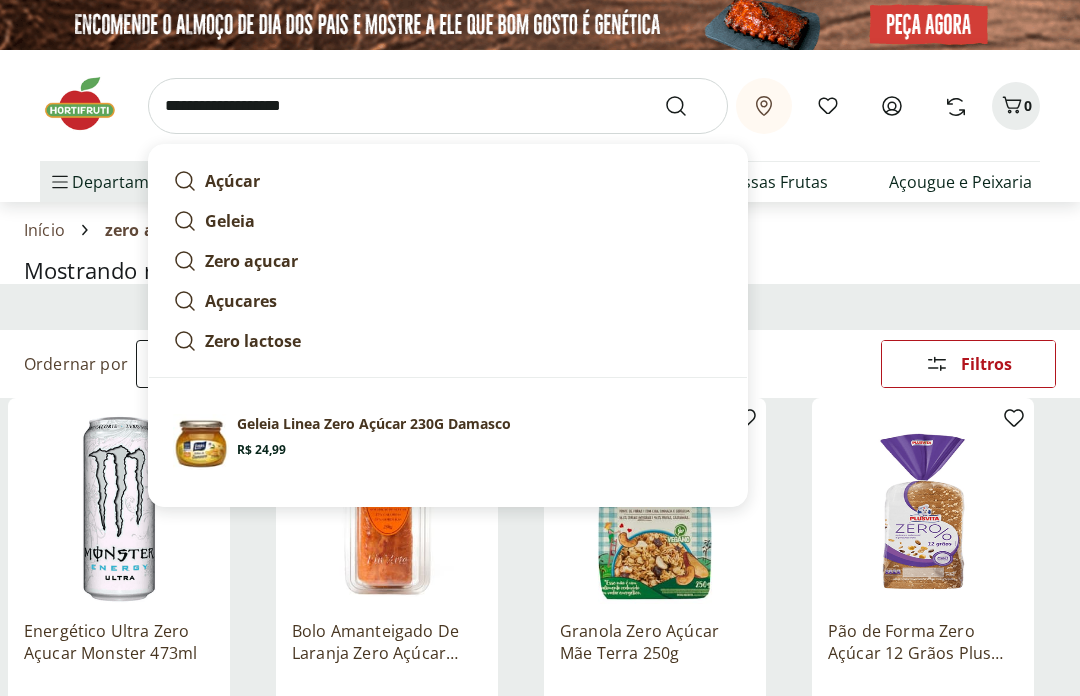 type on "**********" 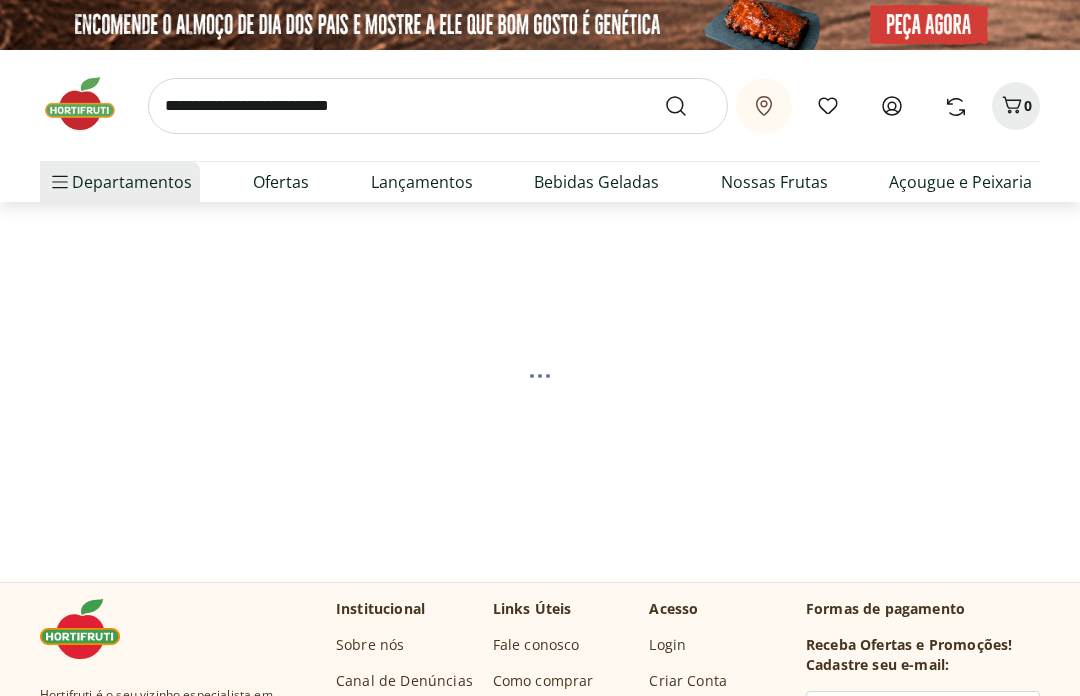 select on "**********" 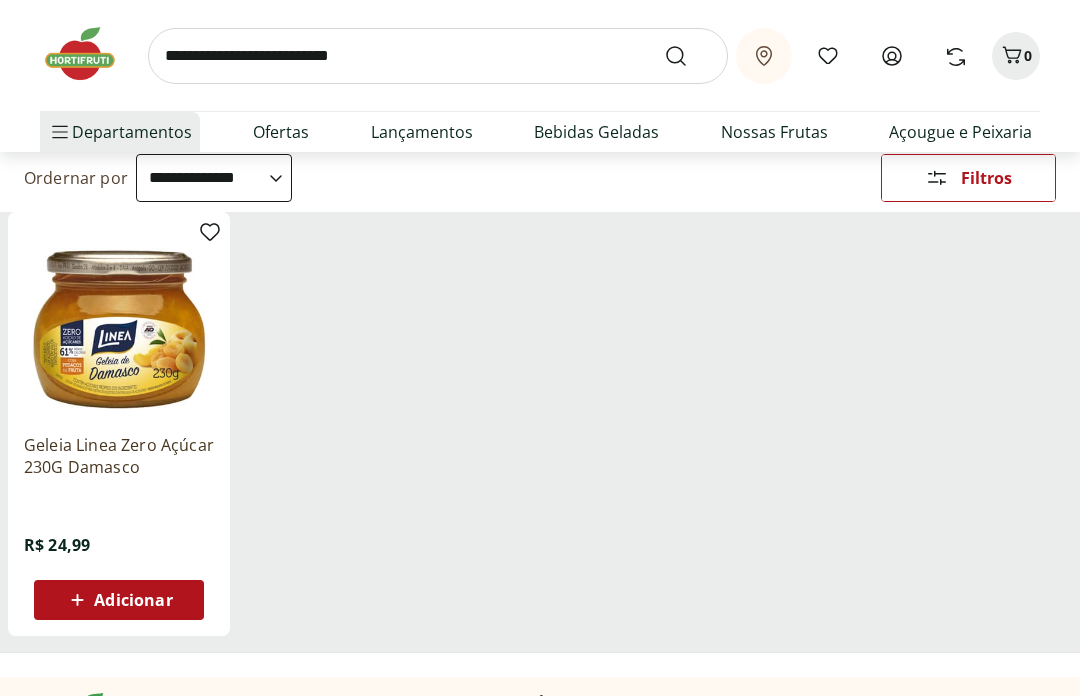 scroll, scrollTop: 193, scrollLeft: 0, axis: vertical 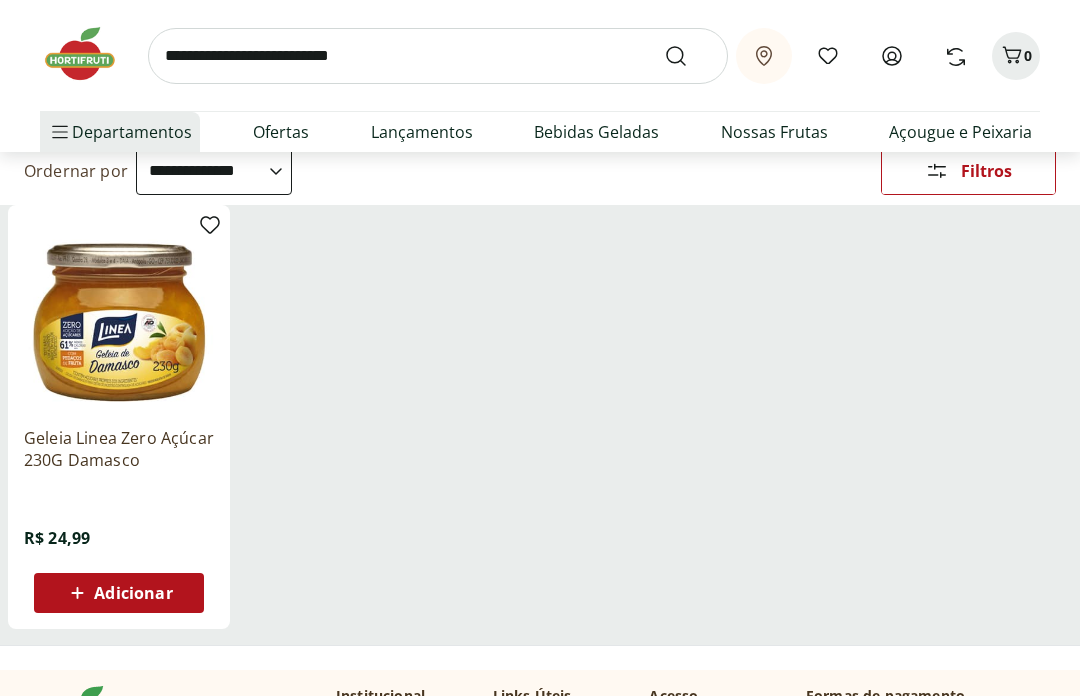 click at bounding box center [438, 56] 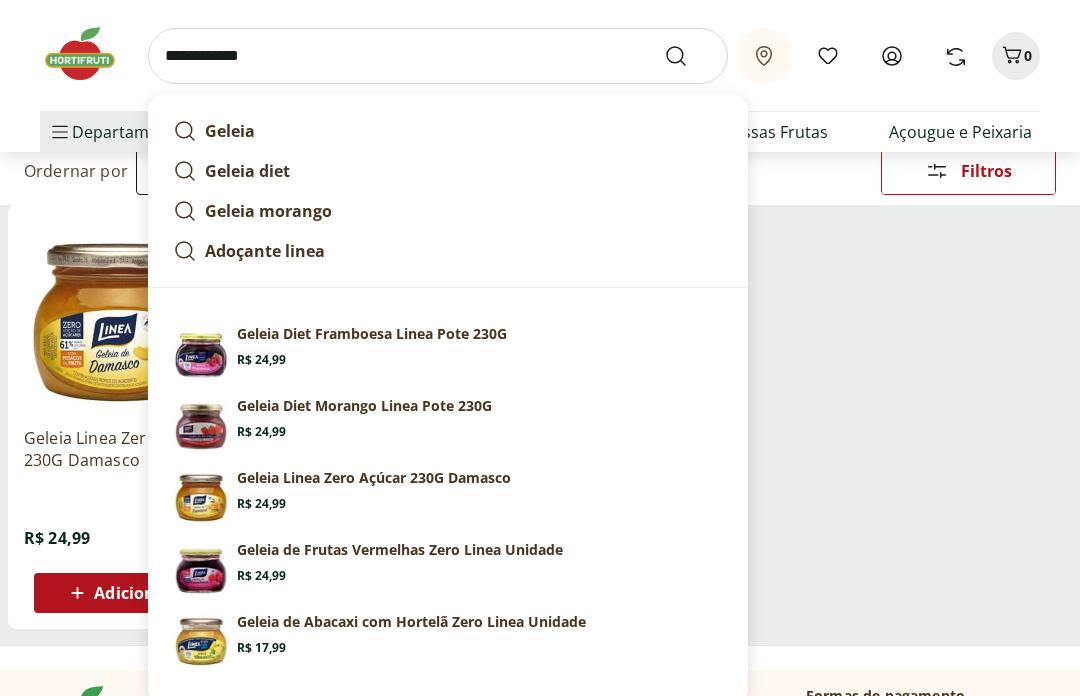 type on "**********" 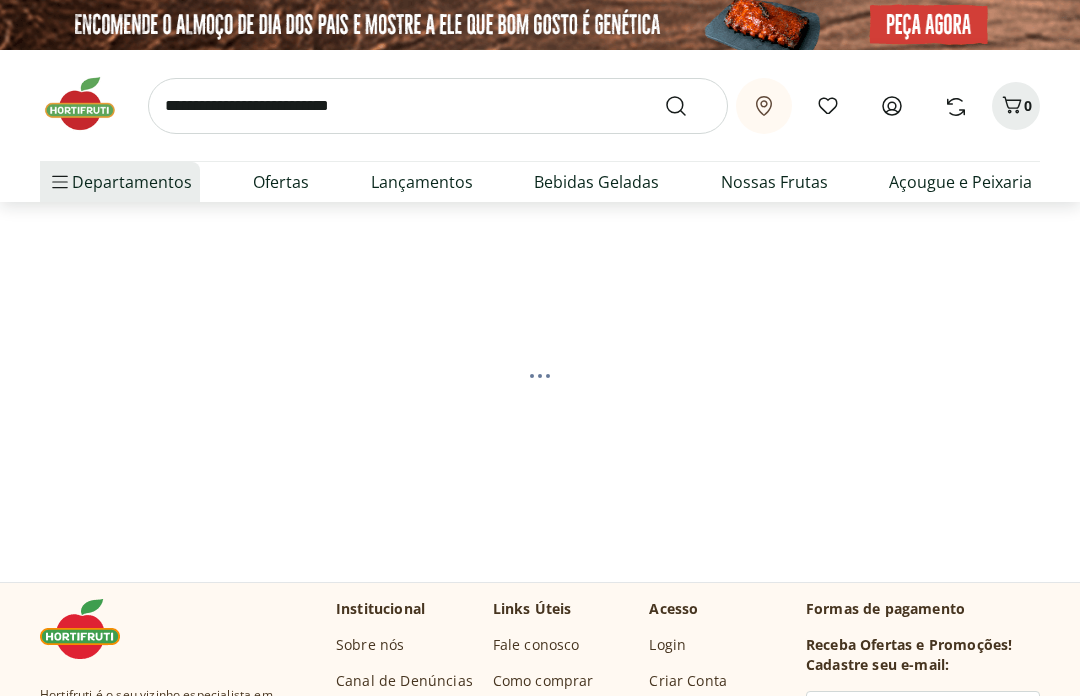 select on "**********" 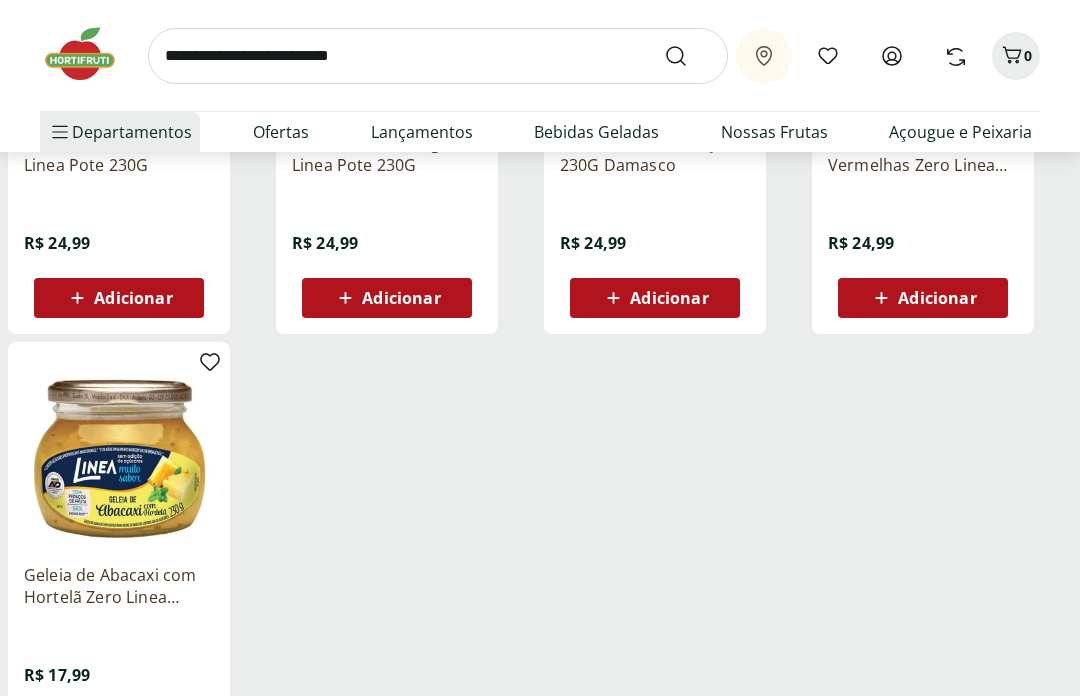 scroll, scrollTop: 488, scrollLeft: 0, axis: vertical 